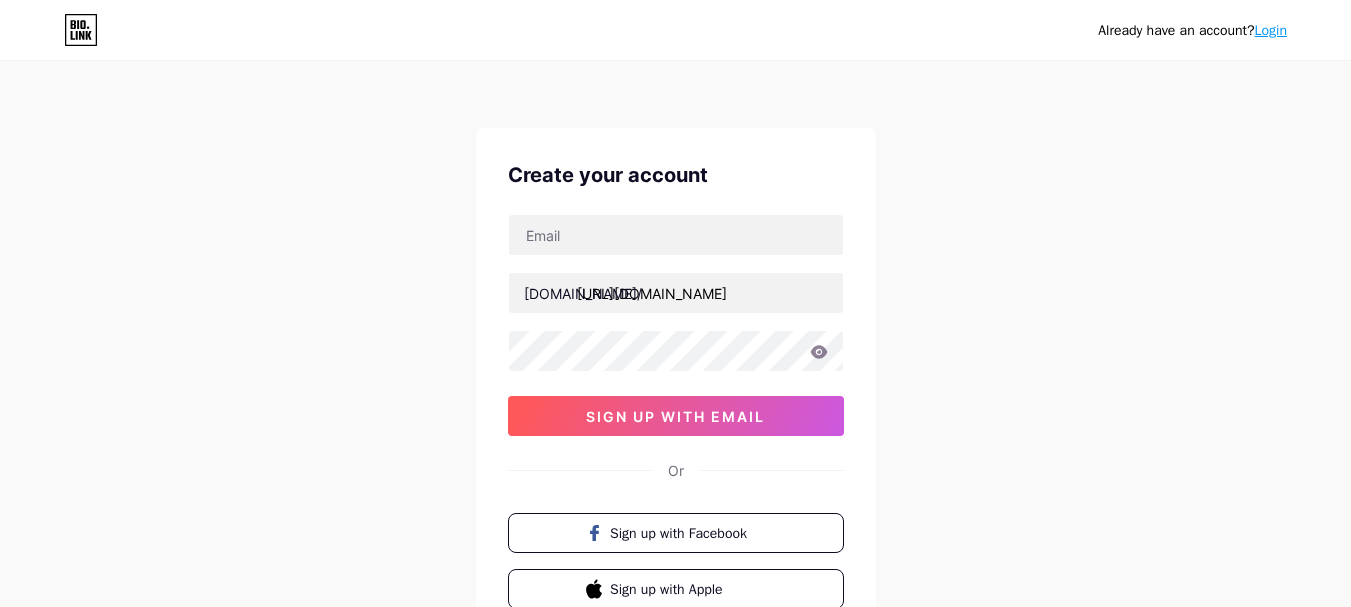 scroll, scrollTop: 0, scrollLeft: 0, axis: both 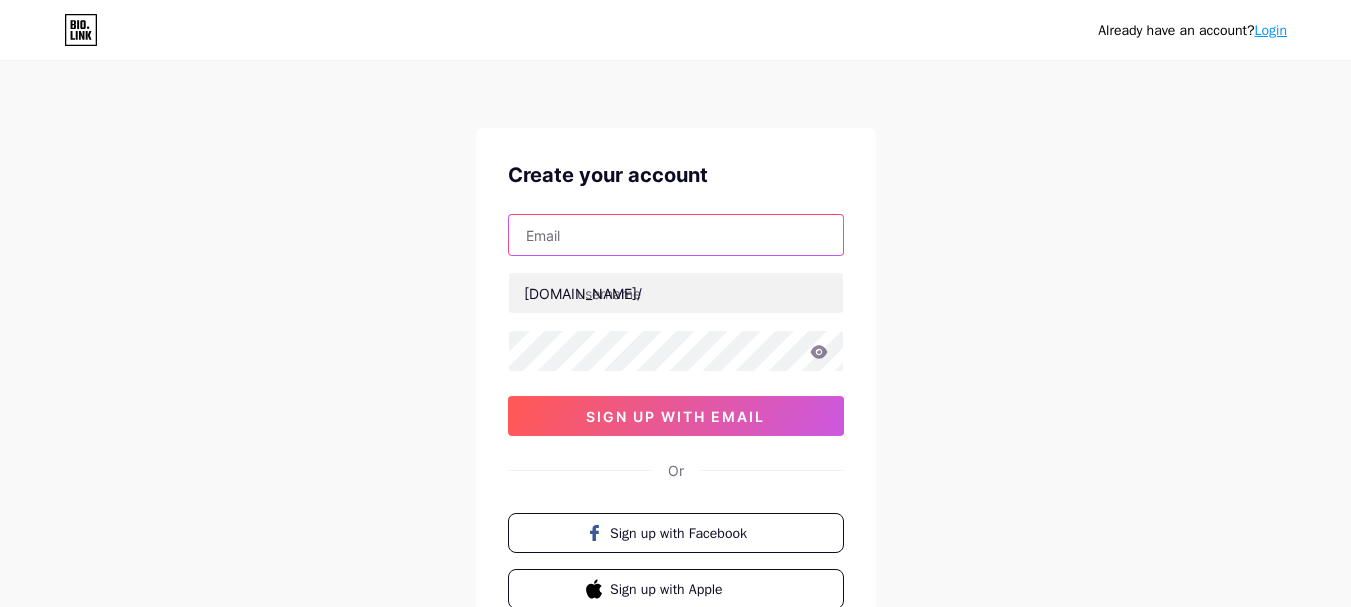click at bounding box center (676, 235) 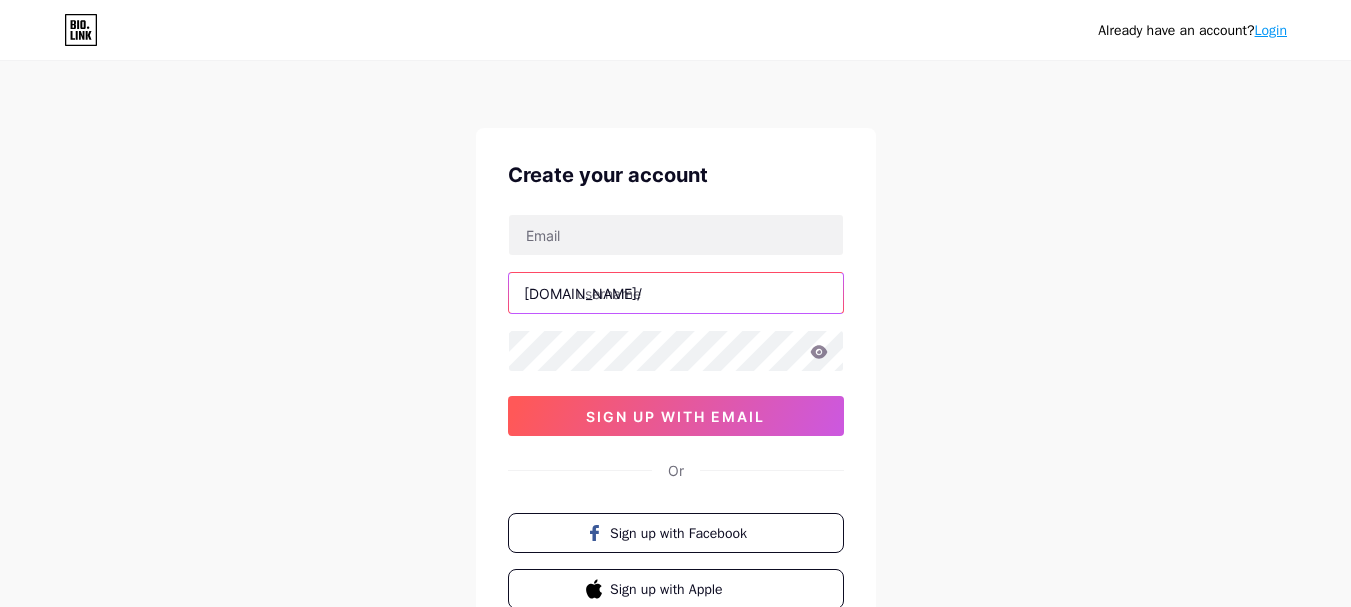 click at bounding box center [676, 293] 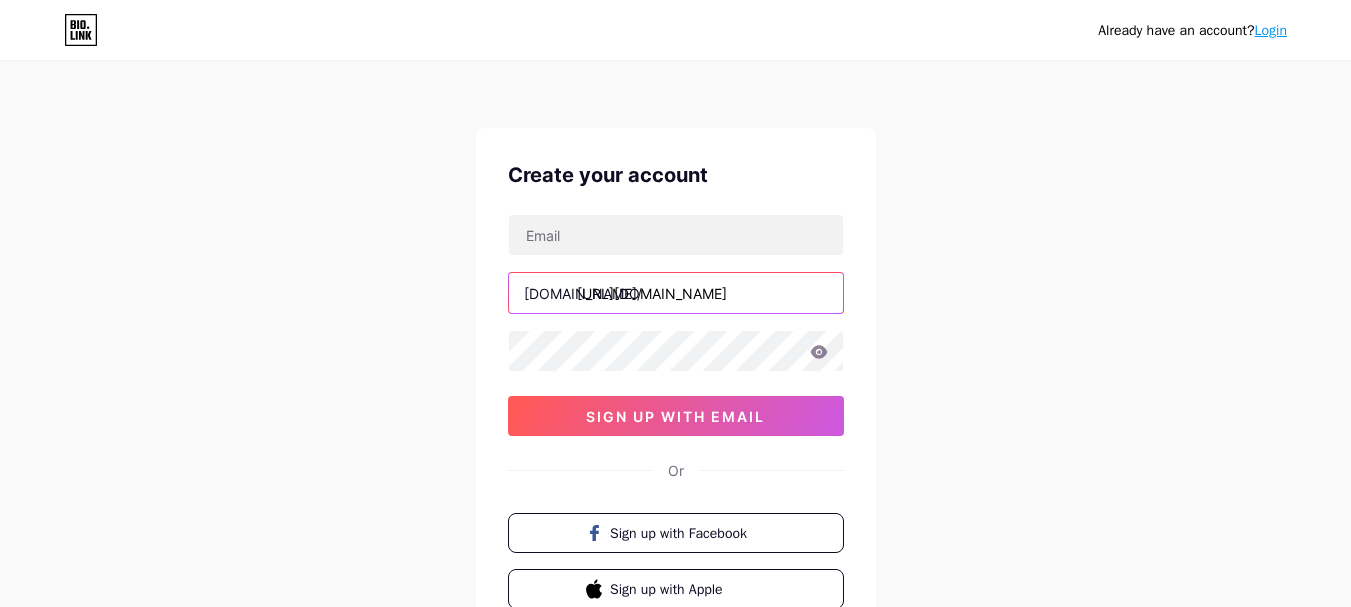 click on "[URL][DOMAIN_NAME]" at bounding box center (676, 293) 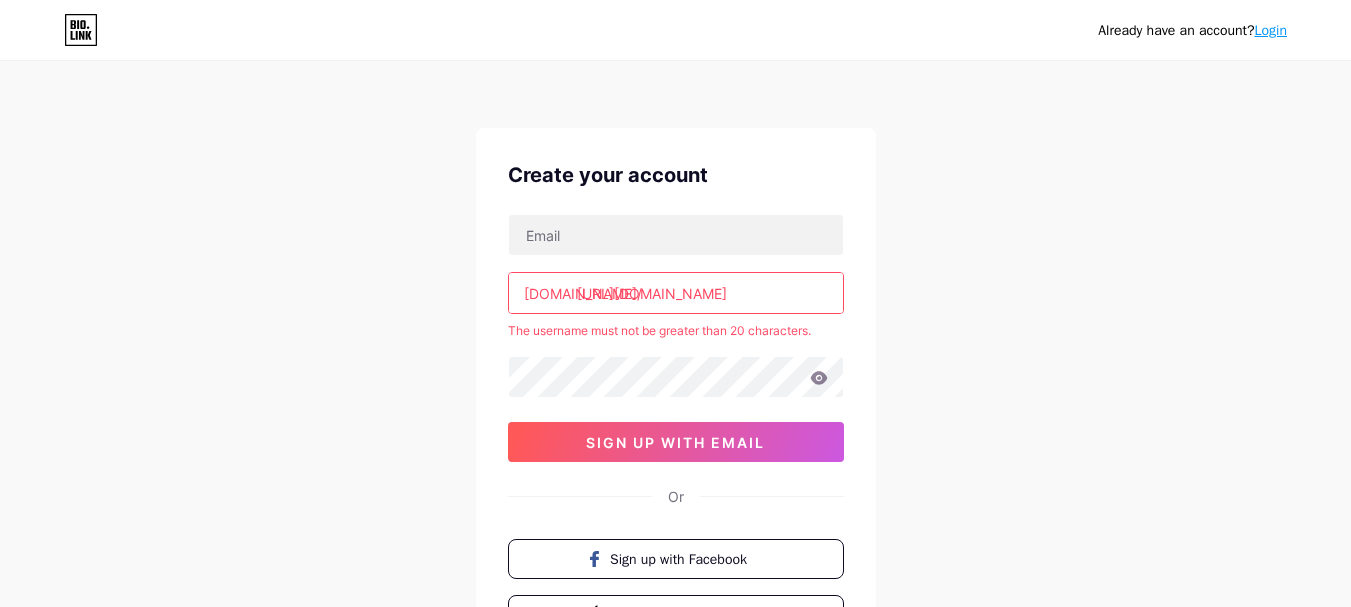 click on "[URL][DOMAIN_NAME]" at bounding box center (676, 293) 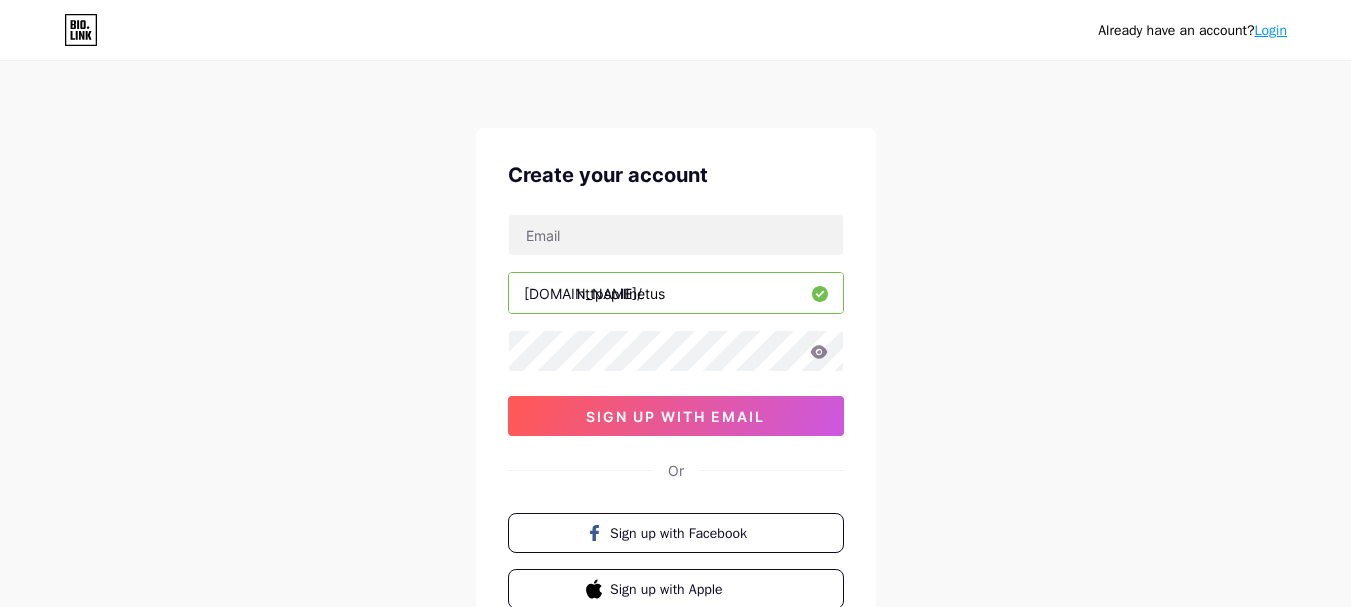 click on "httpspillnetus" at bounding box center [676, 293] 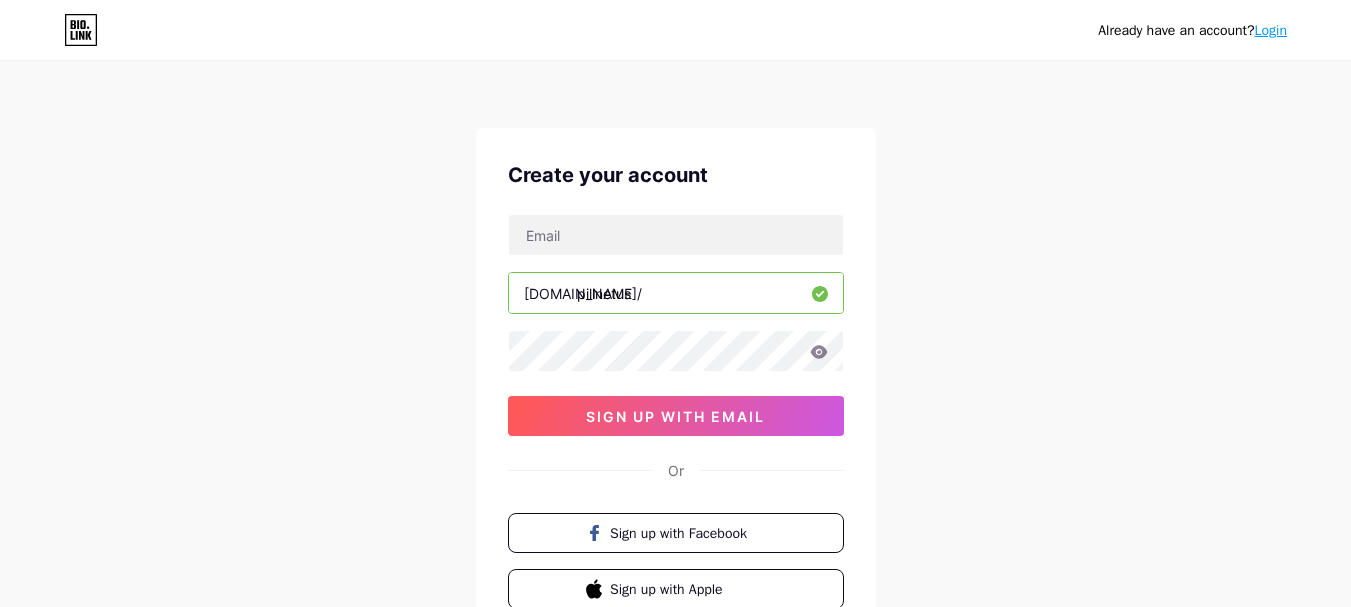 click on "pillnetus" at bounding box center (676, 293) 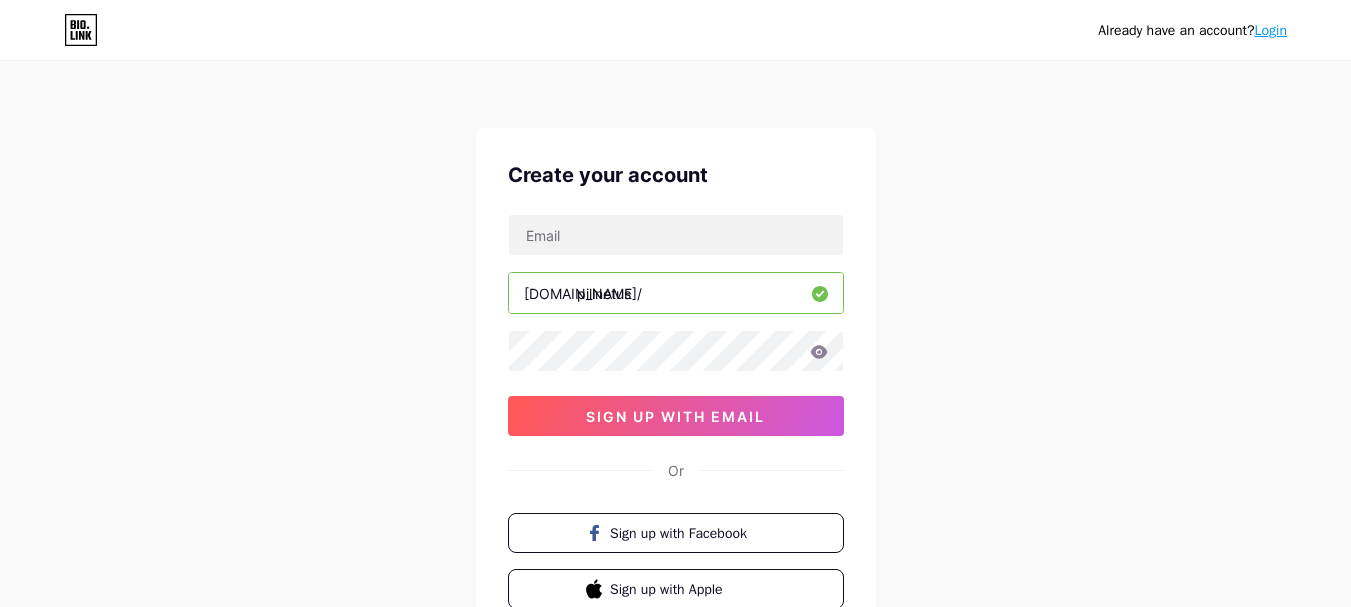 click on "Already have an account?  Login   Create your account         bio.link/   pillnetus                     sign up with email         Or       Sign up with Facebook
Sign up with Apple
By signing up, you agree to our  Terms of Service  and  Privacy Policy ." at bounding box center (675, 382) 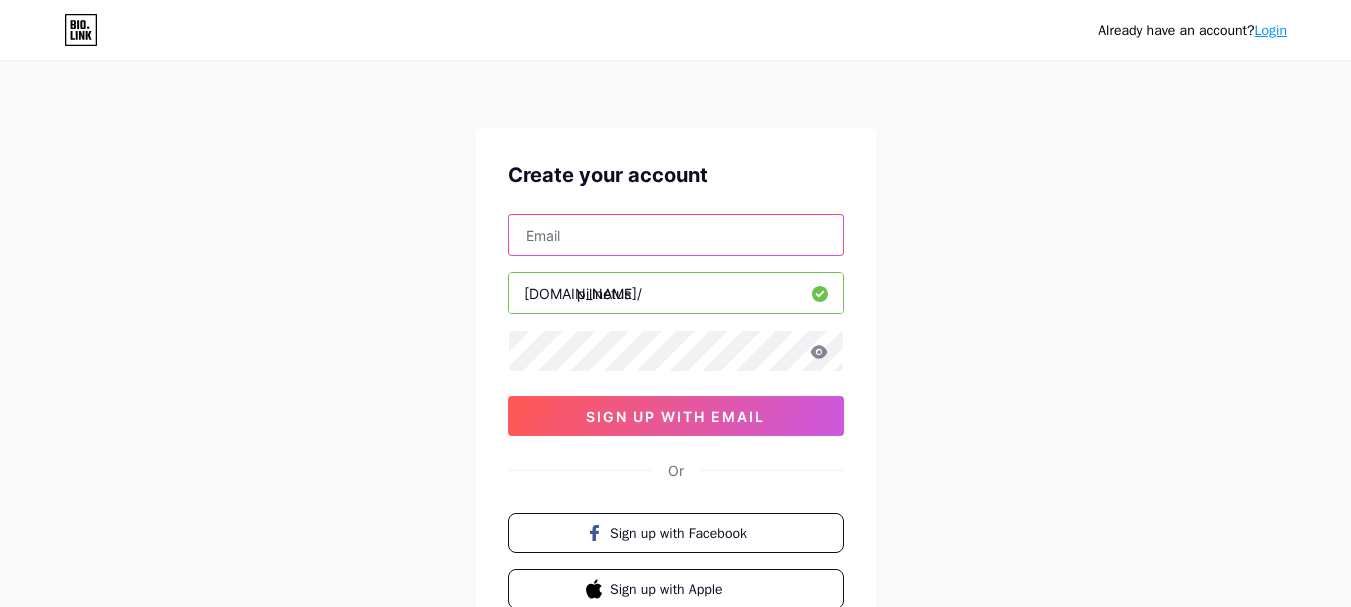 click at bounding box center [676, 235] 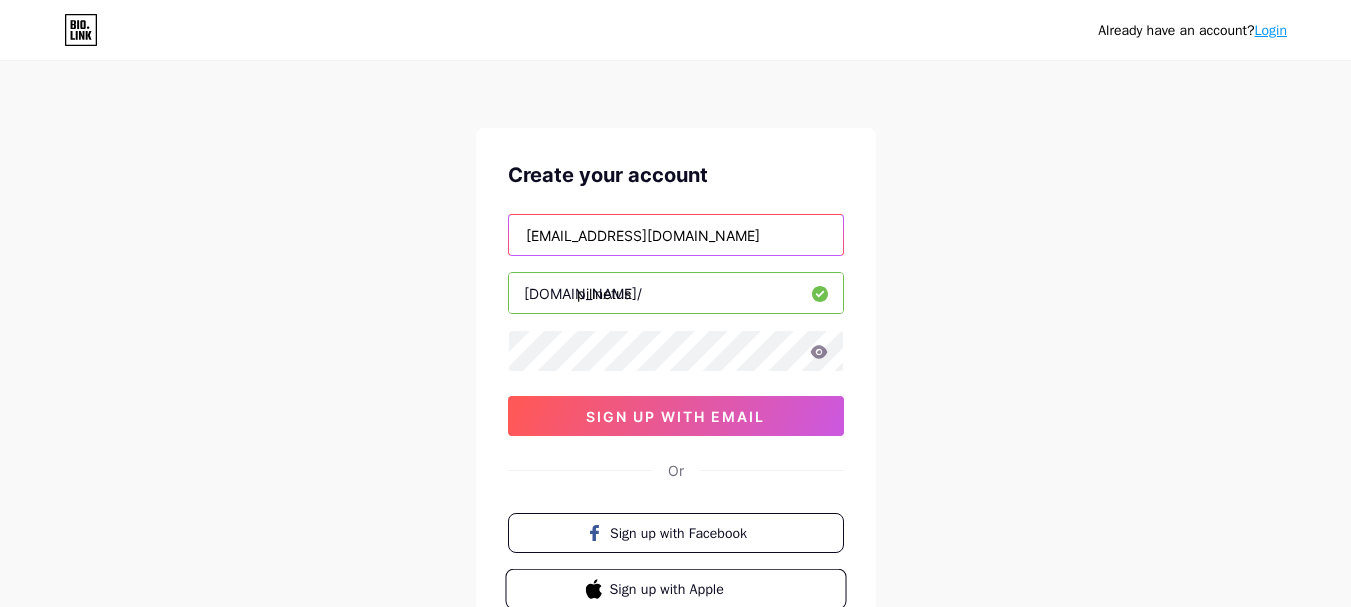 type on "dacaj87504@pacfut.com" 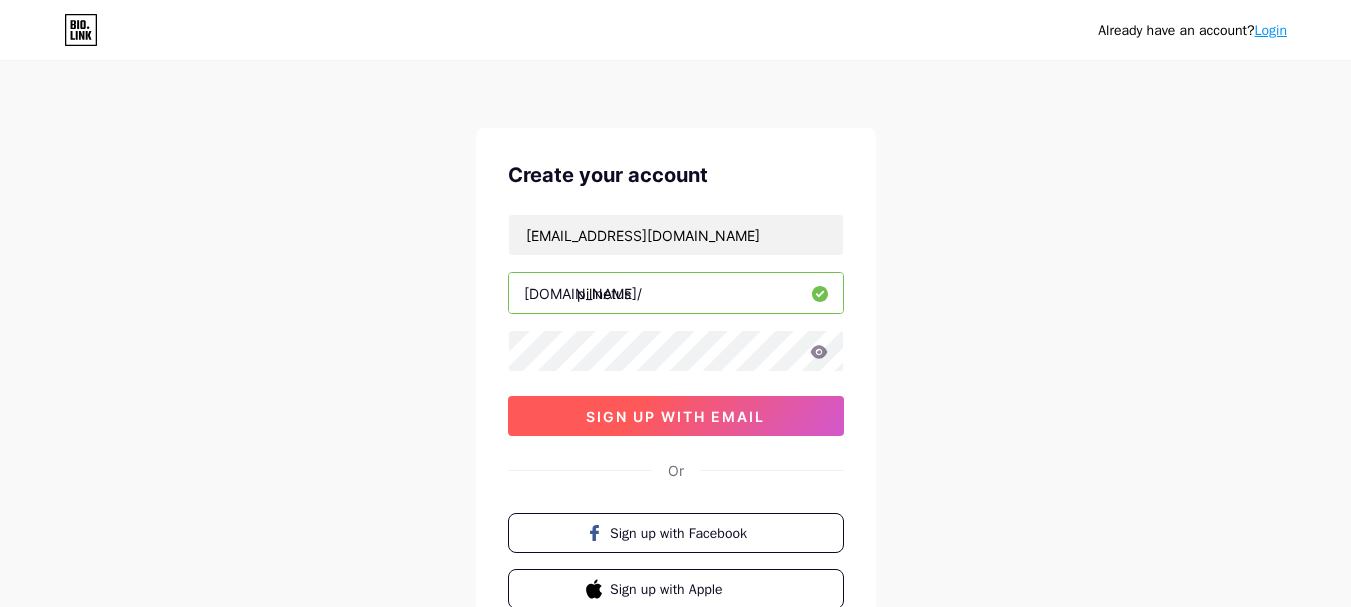 click on "sign up with email" at bounding box center (675, 416) 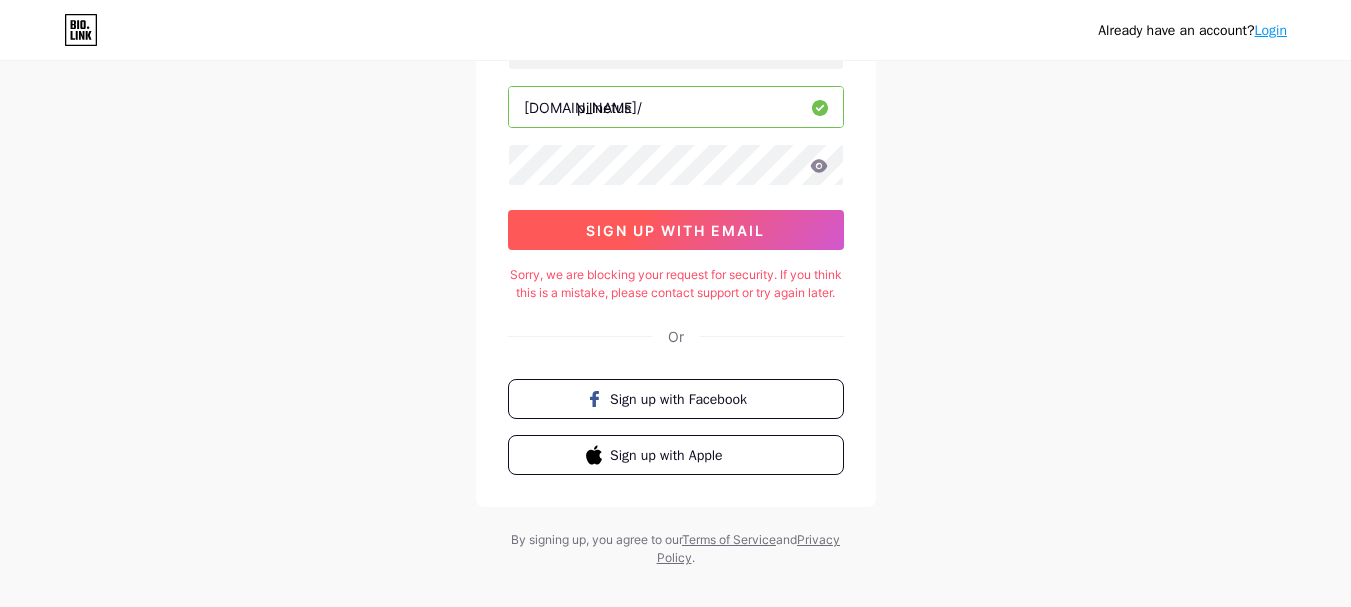scroll, scrollTop: 0, scrollLeft: 0, axis: both 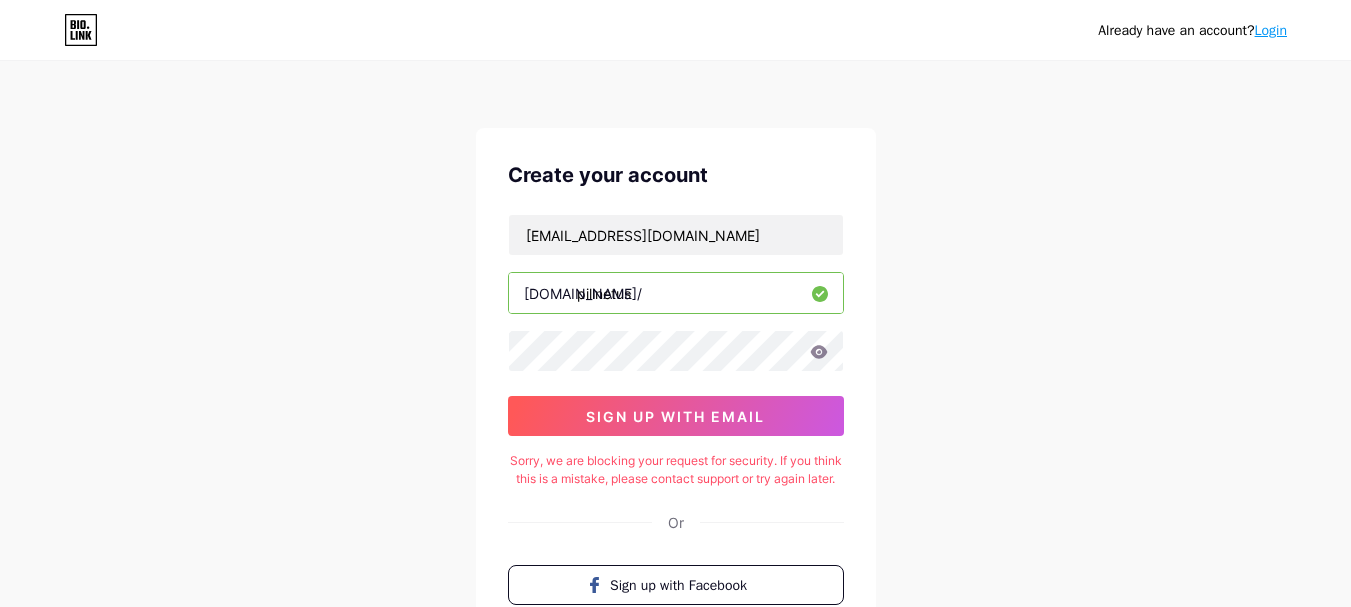 click on "pillnetus" at bounding box center (676, 293) 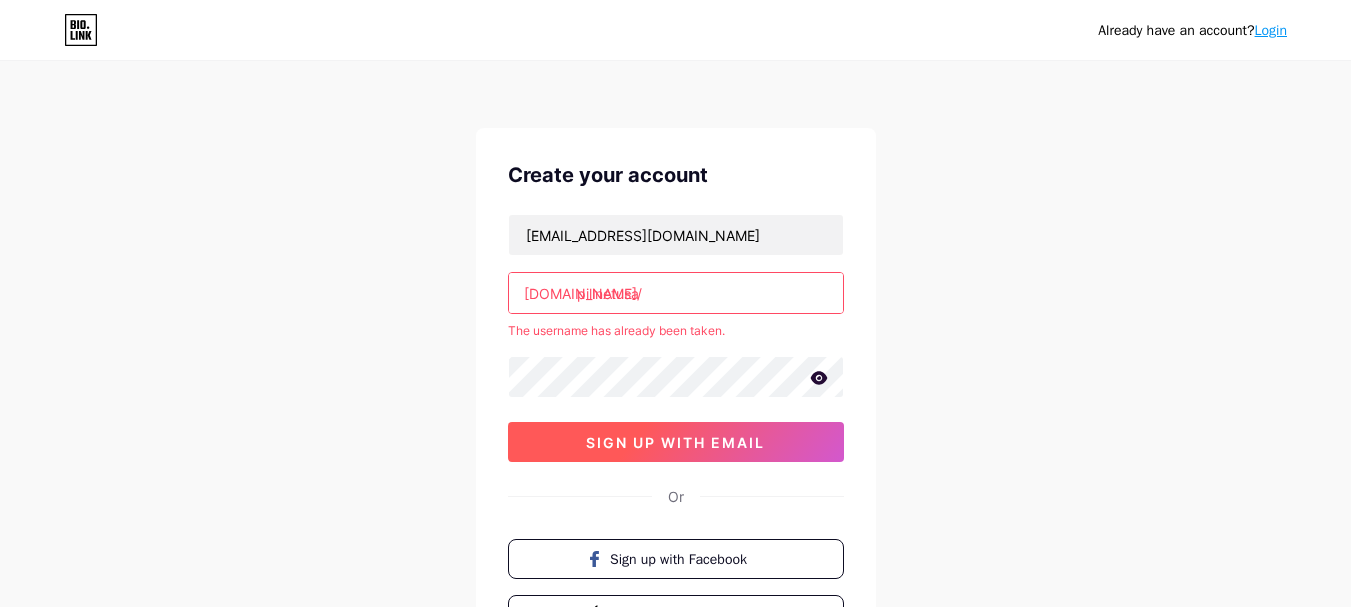 click on "dacaj87504@pacfut.com     bio.link/   pillnetusa     The username has already been taken.                 sign up with email" at bounding box center [676, 338] 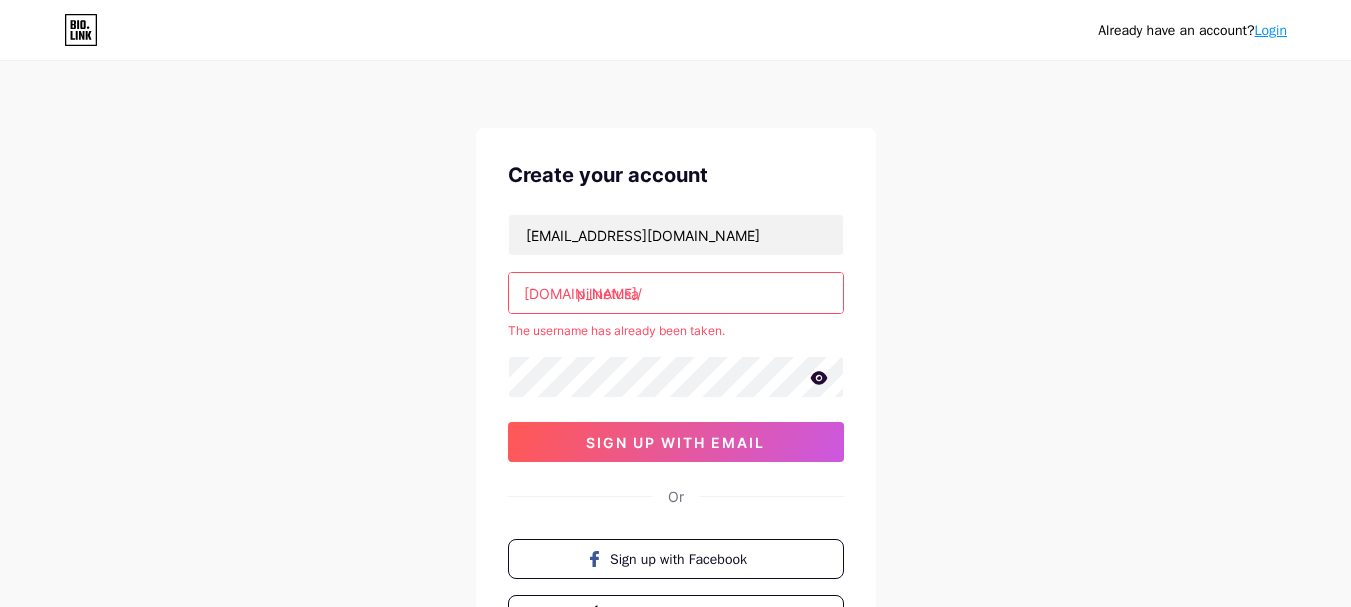 click on "pillnetusa" at bounding box center [676, 293] 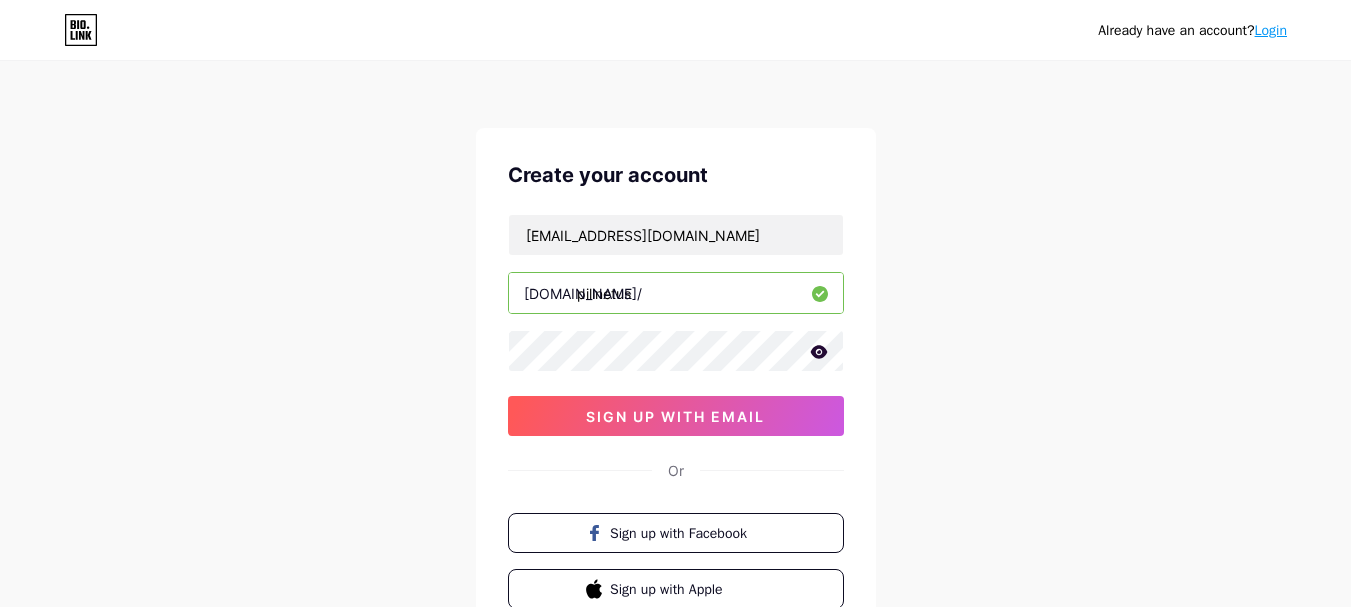 drag, startPoint x: 594, startPoint y: 293, endPoint x: 605, endPoint y: 292, distance: 11.045361 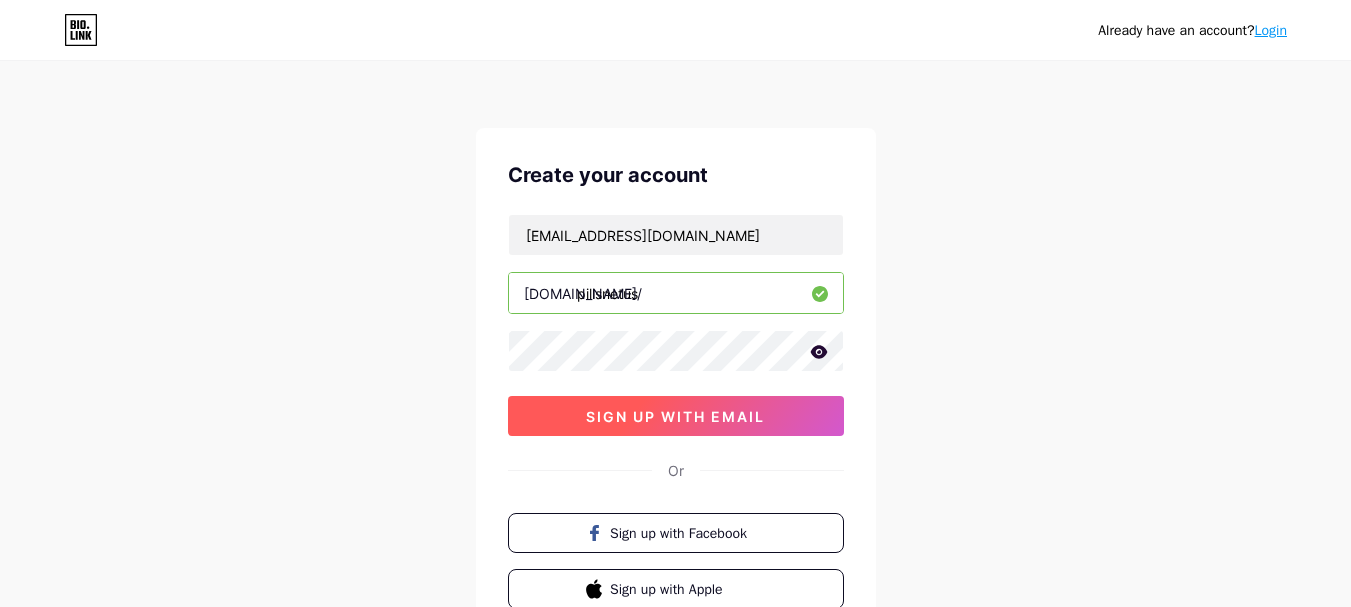 type on "pillsnetus" 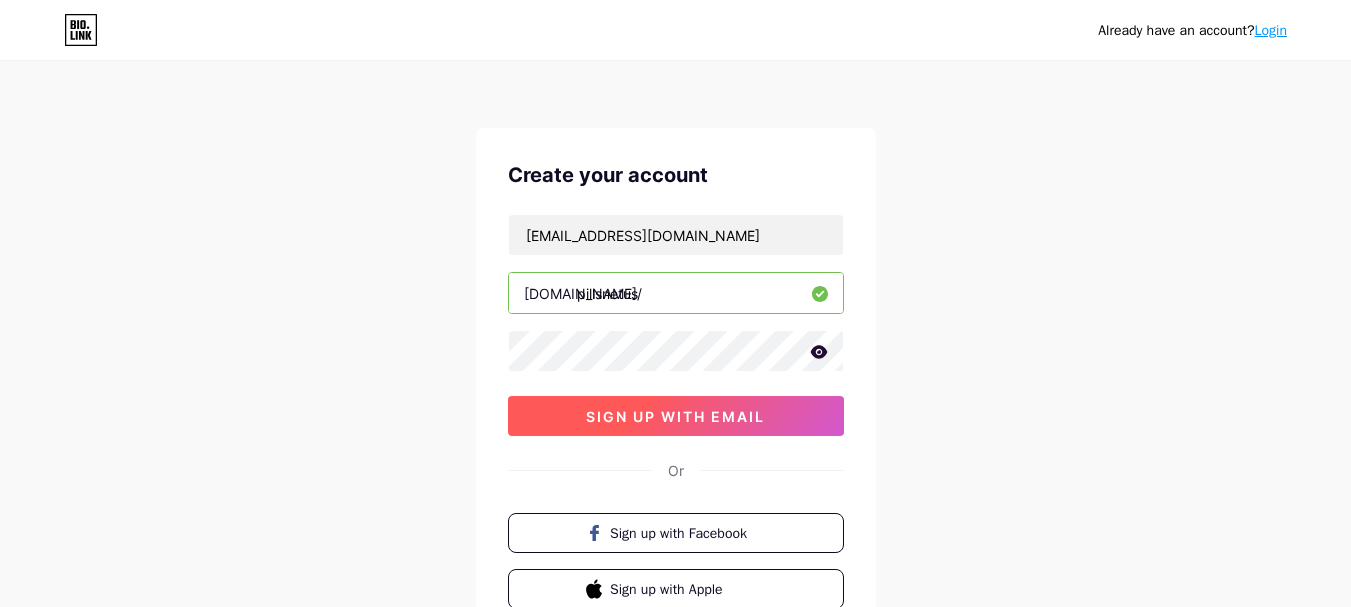 click on "sign up with email" at bounding box center (676, 416) 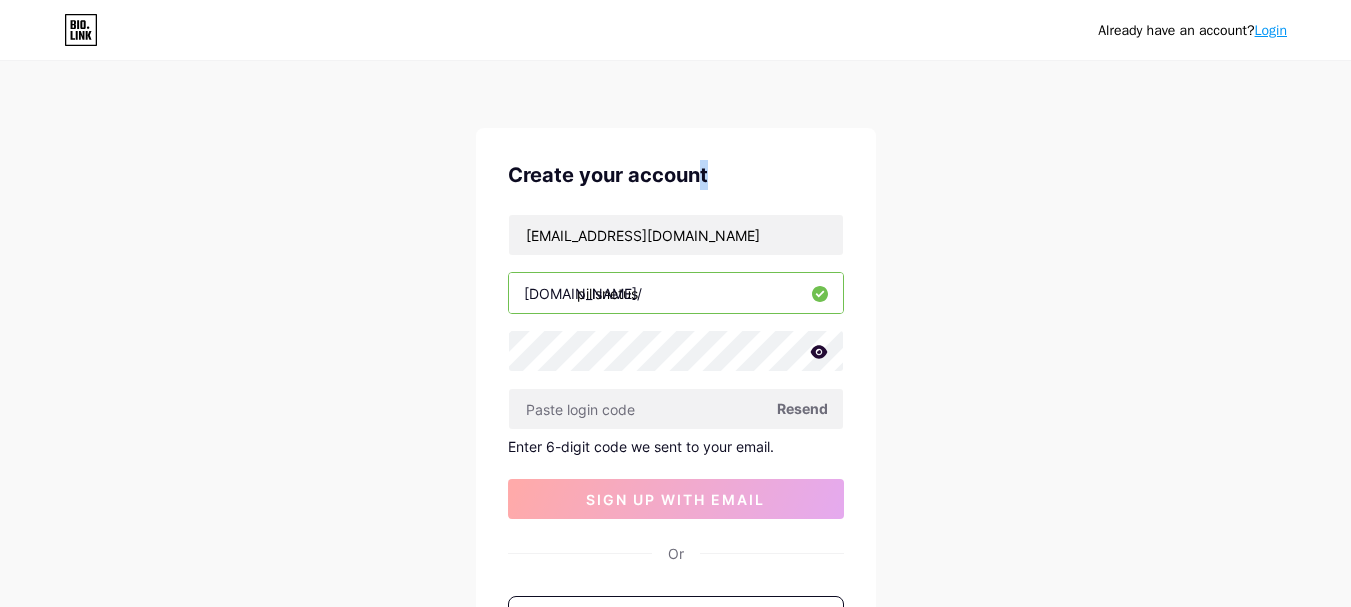 drag, startPoint x: 699, startPoint y: 179, endPoint x: 700, endPoint y: 169, distance: 10.049875 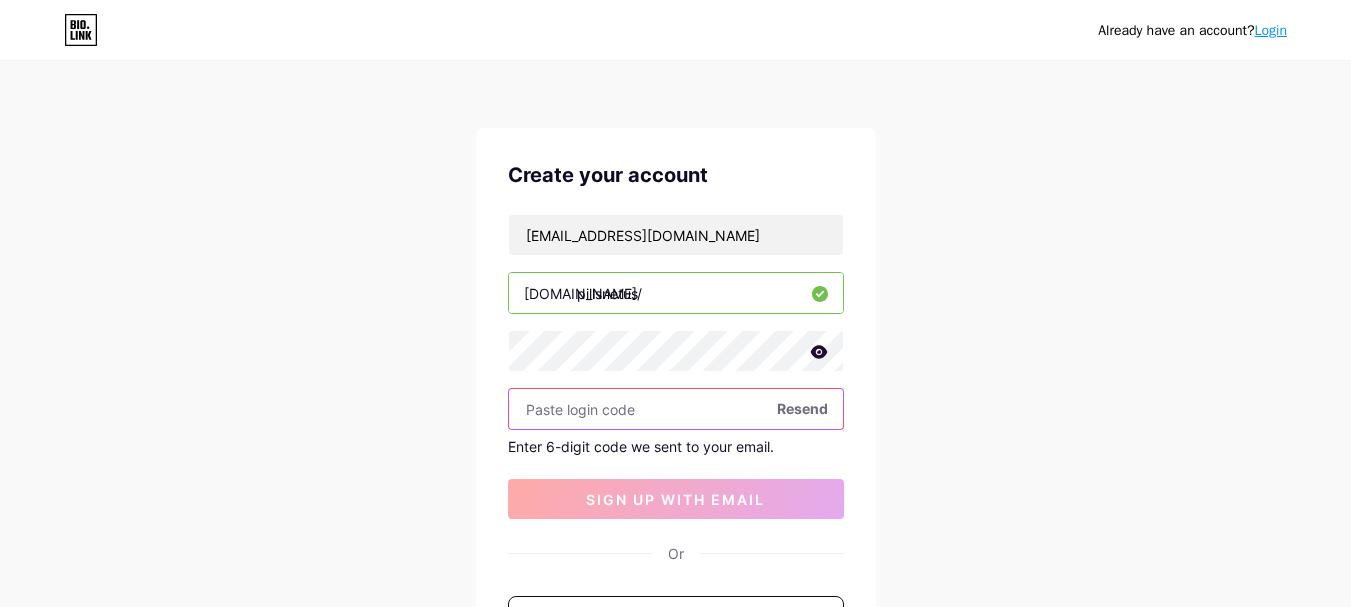 click at bounding box center [676, 409] 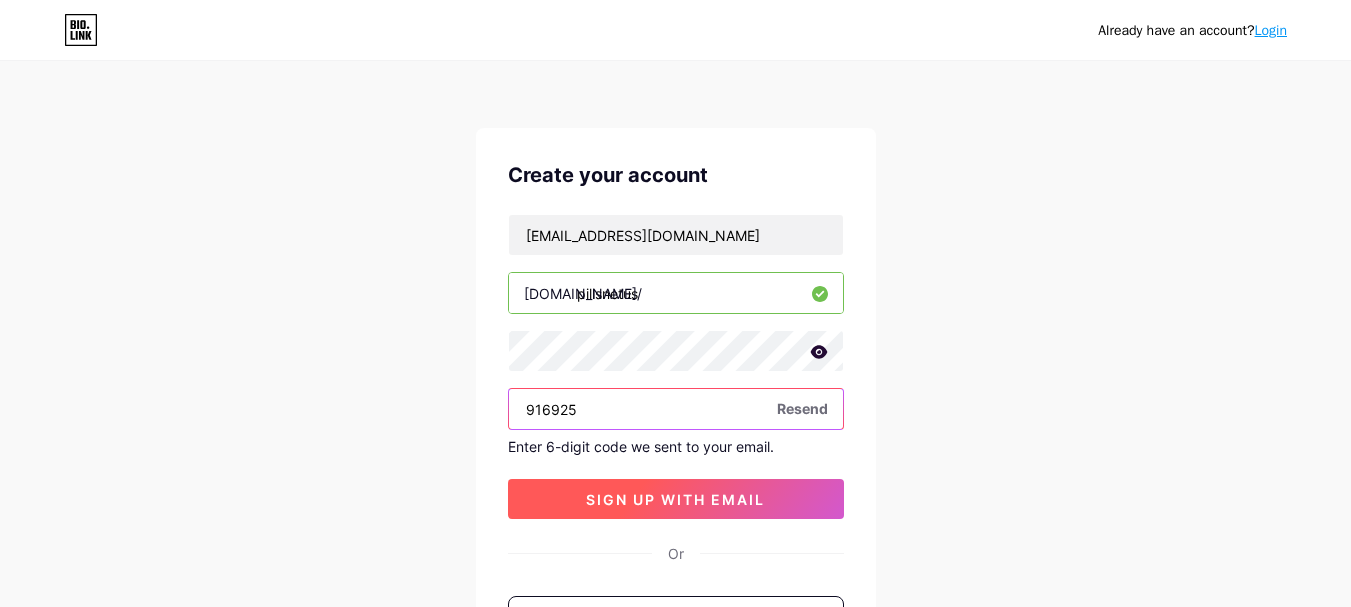 type on "916925" 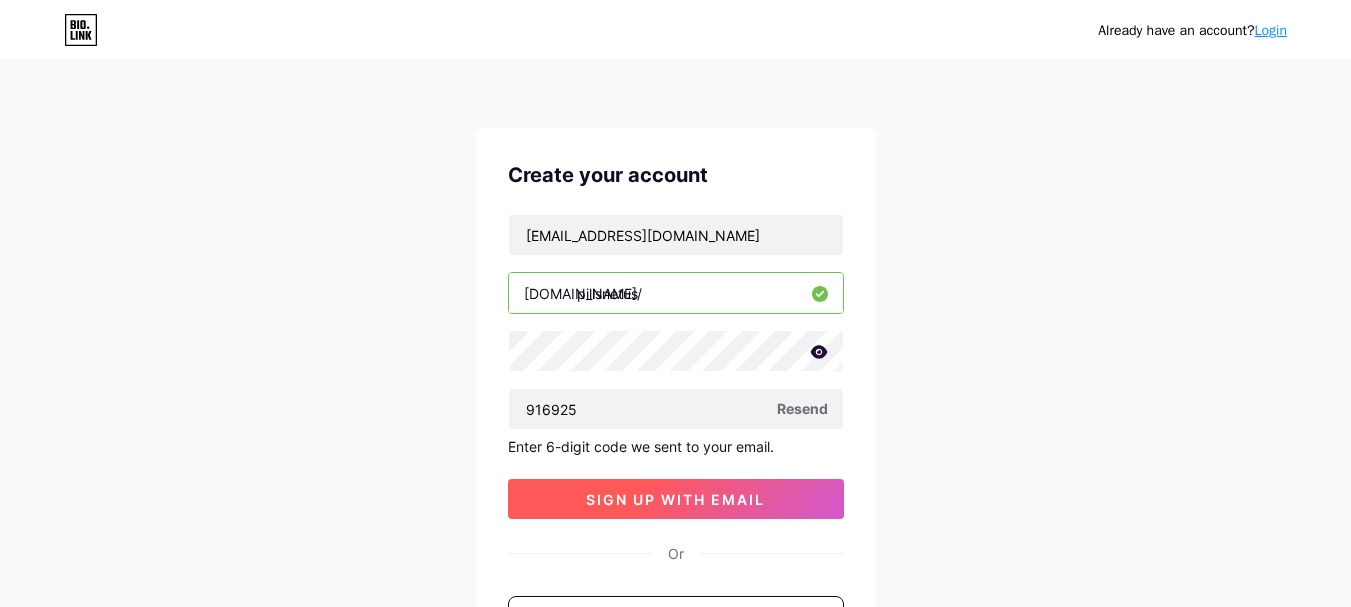 click on "sign up with email" at bounding box center (675, 499) 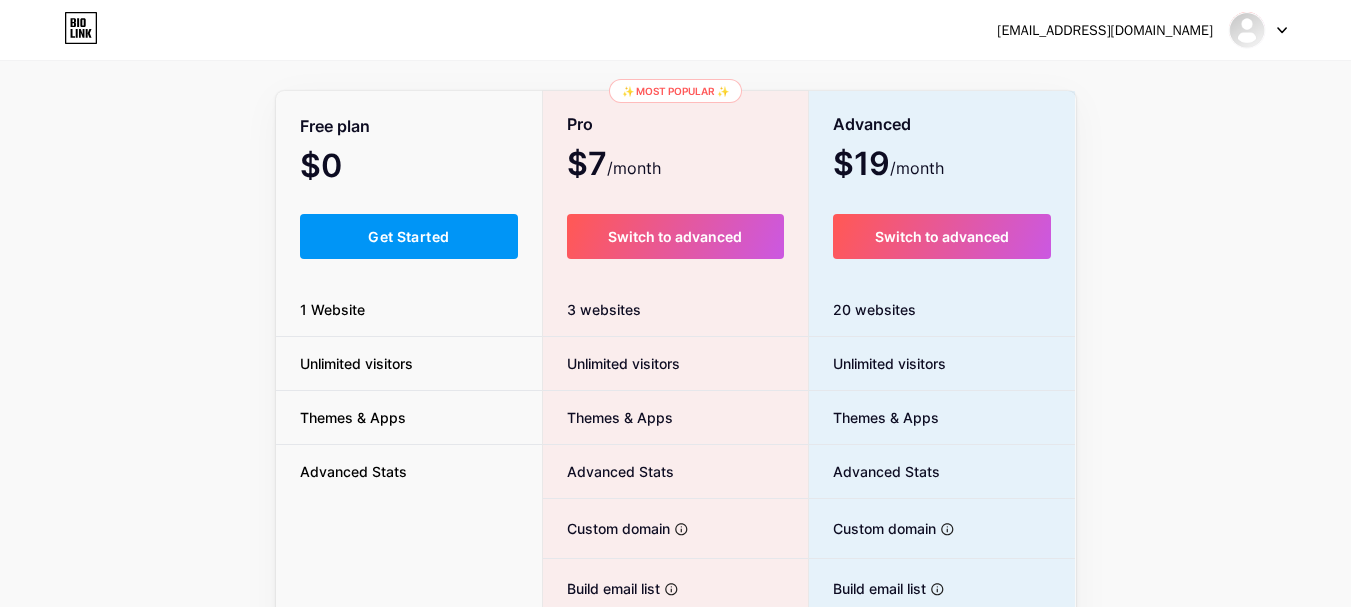 scroll, scrollTop: 67, scrollLeft: 0, axis: vertical 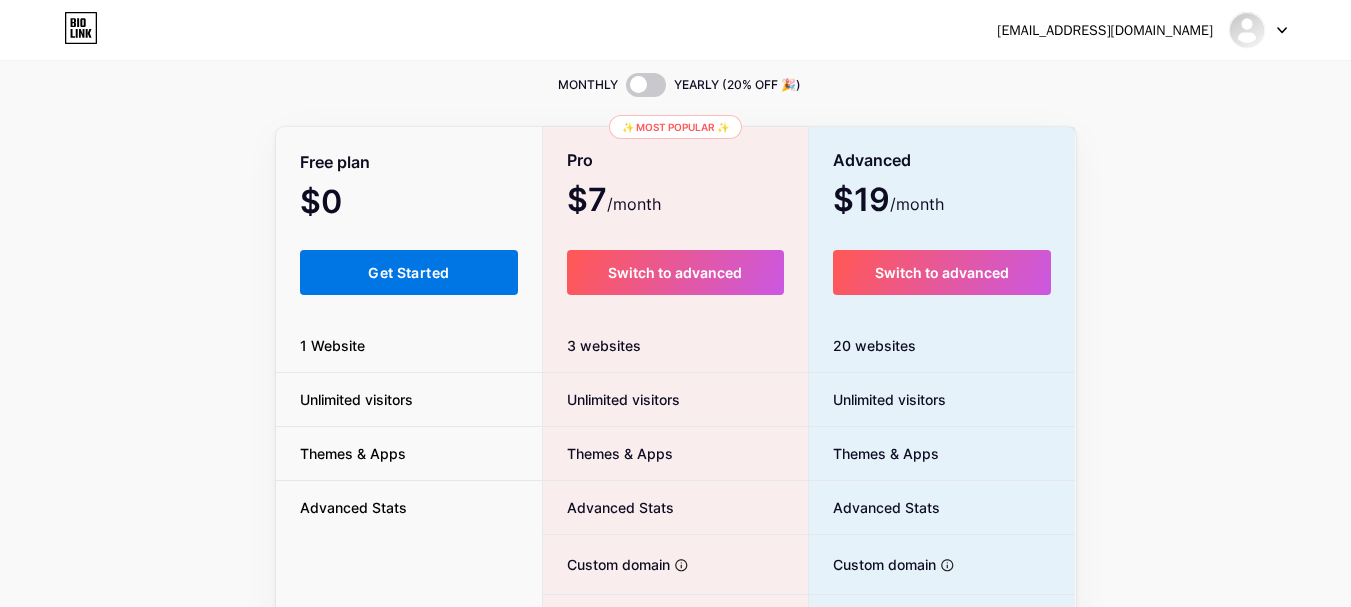 click on "Get Started" at bounding box center (408, 272) 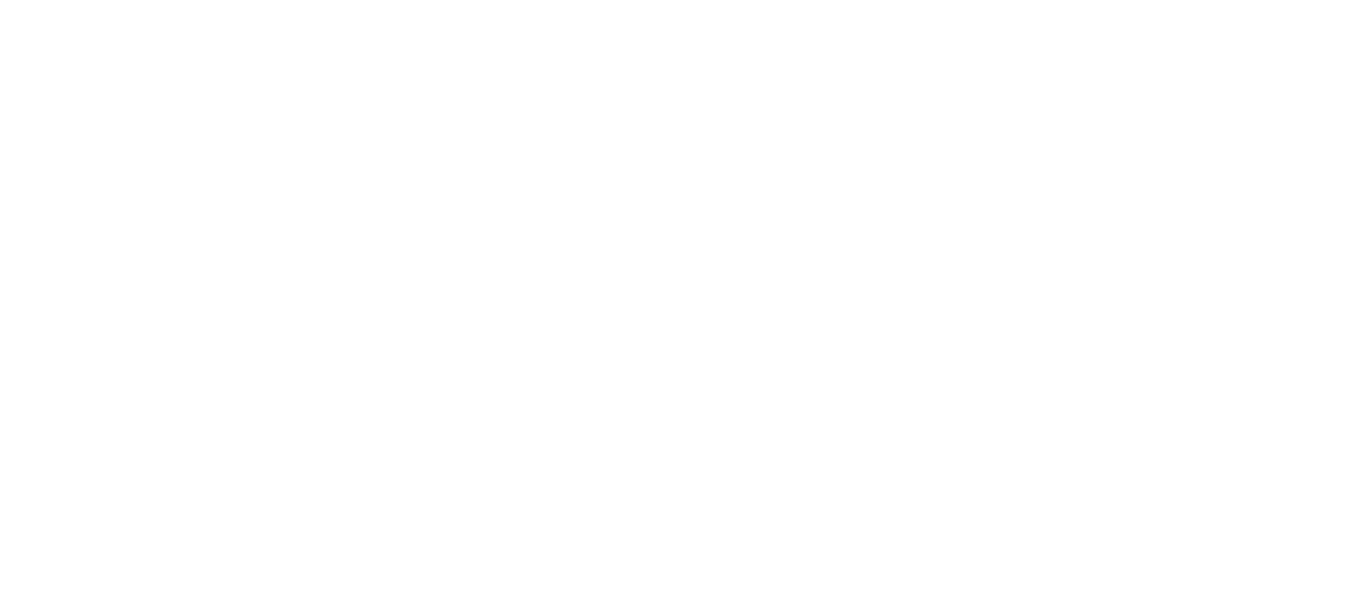 scroll, scrollTop: 0, scrollLeft: 0, axis: both 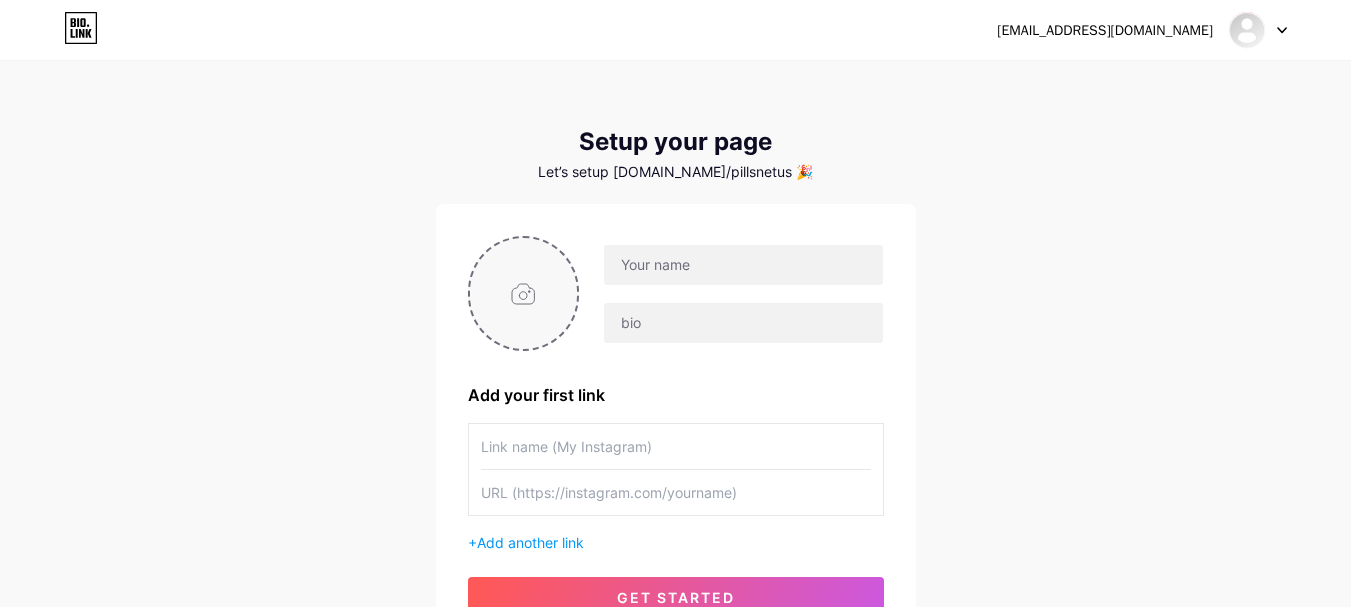 click at bounding box center (524, 293) 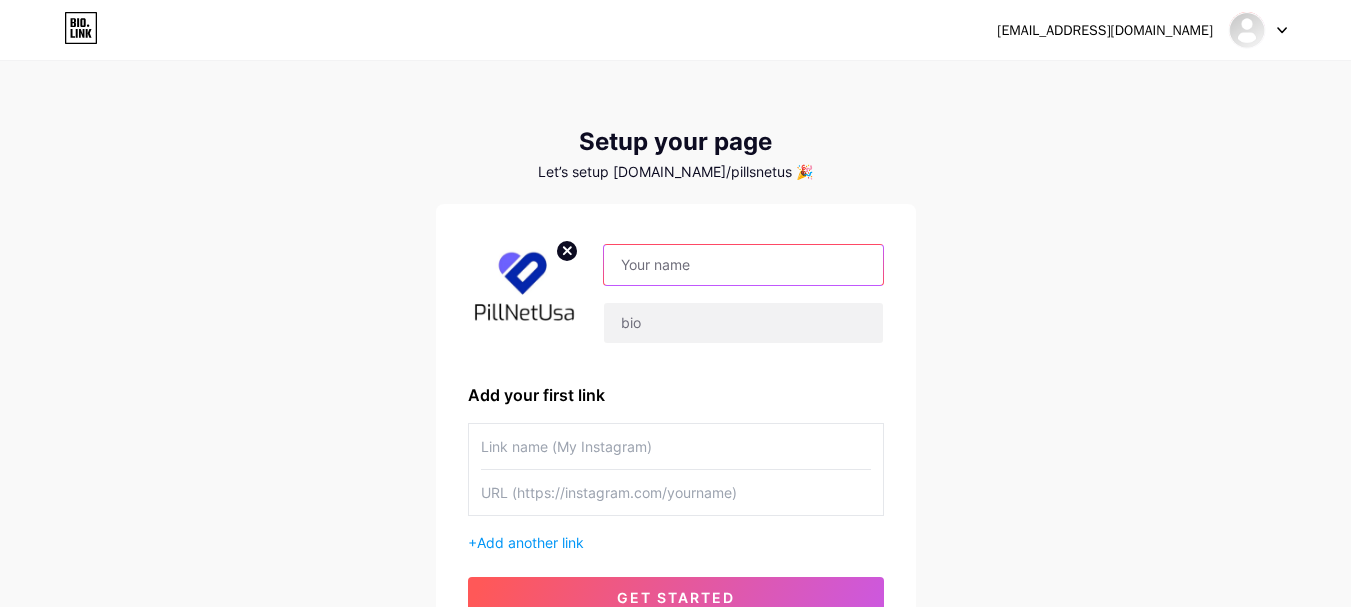 click at bounding box center (743, 265) 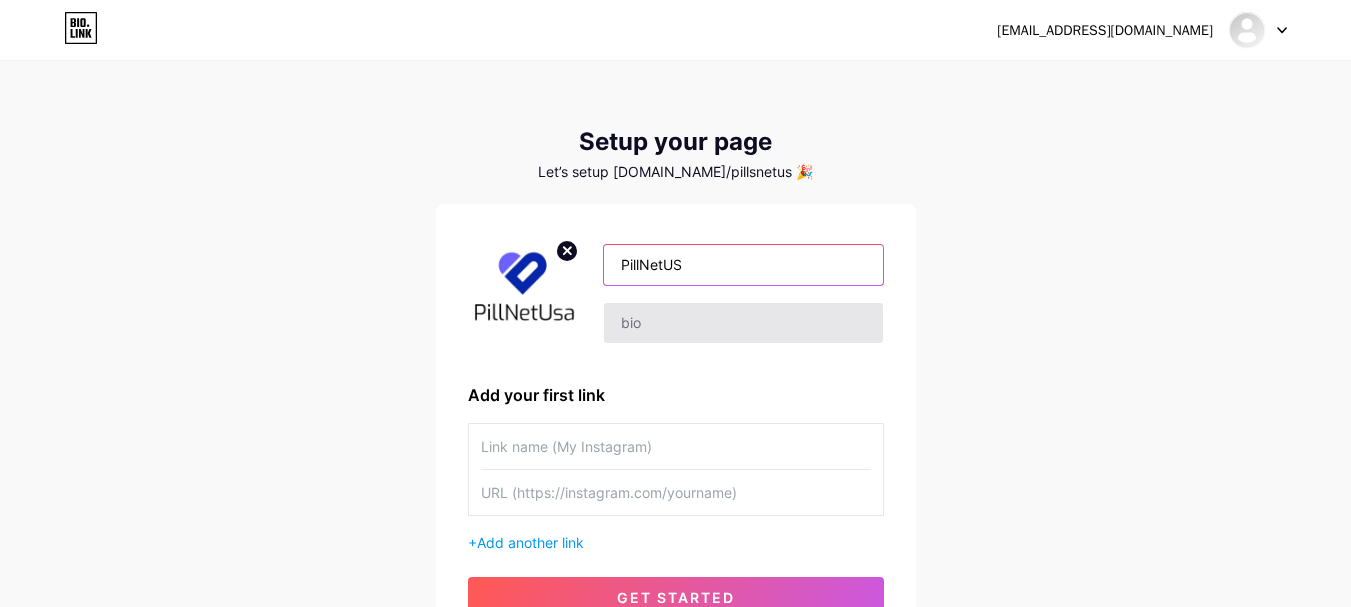 type on "PillNetUS" 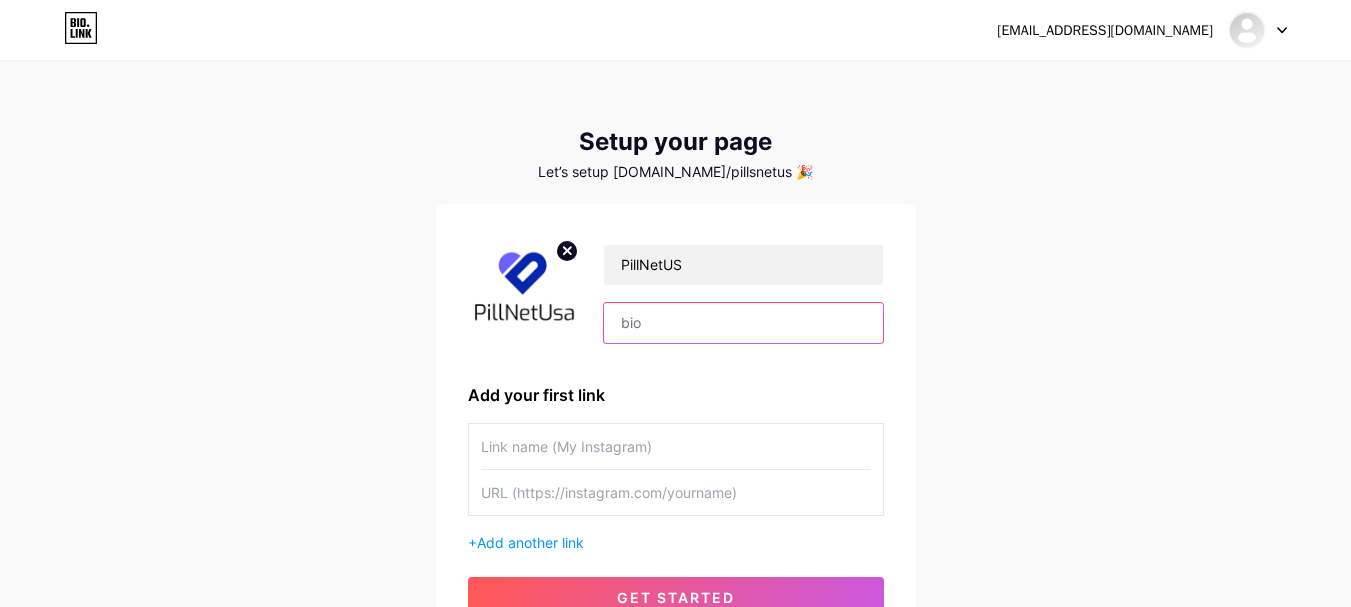 click at bounding box center [743, 323] 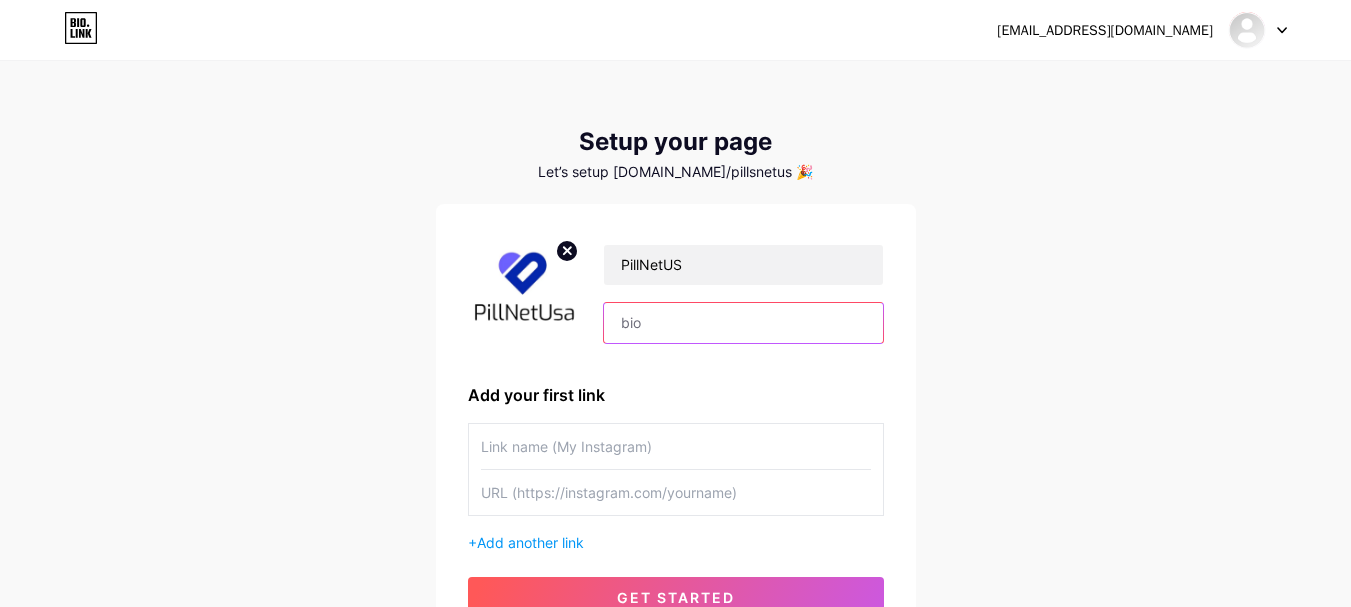 paste on "Call [PHONE_NUMBER], Sure! Pillnetus is an online pharmacy that offers a wide range of prescription and over-the-counter medications. They aim to provide customers with convenient, affordable, and reliable access to essential healthcare products. You can also use your paypal and credit card to Order Medication online with overnight delivery to your doorstep and also without prescription at 10% Discount from our online pharmacy." 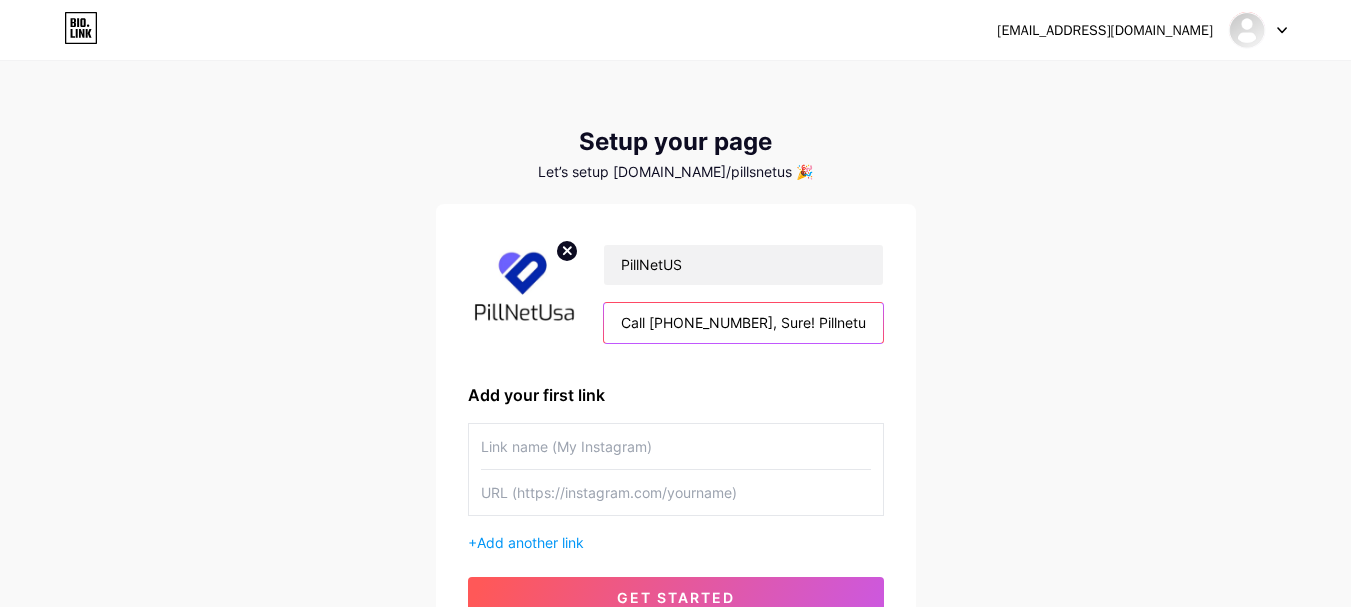 scroll, scrollTop: 0, scrollLeft: 2623, axis: horizontal 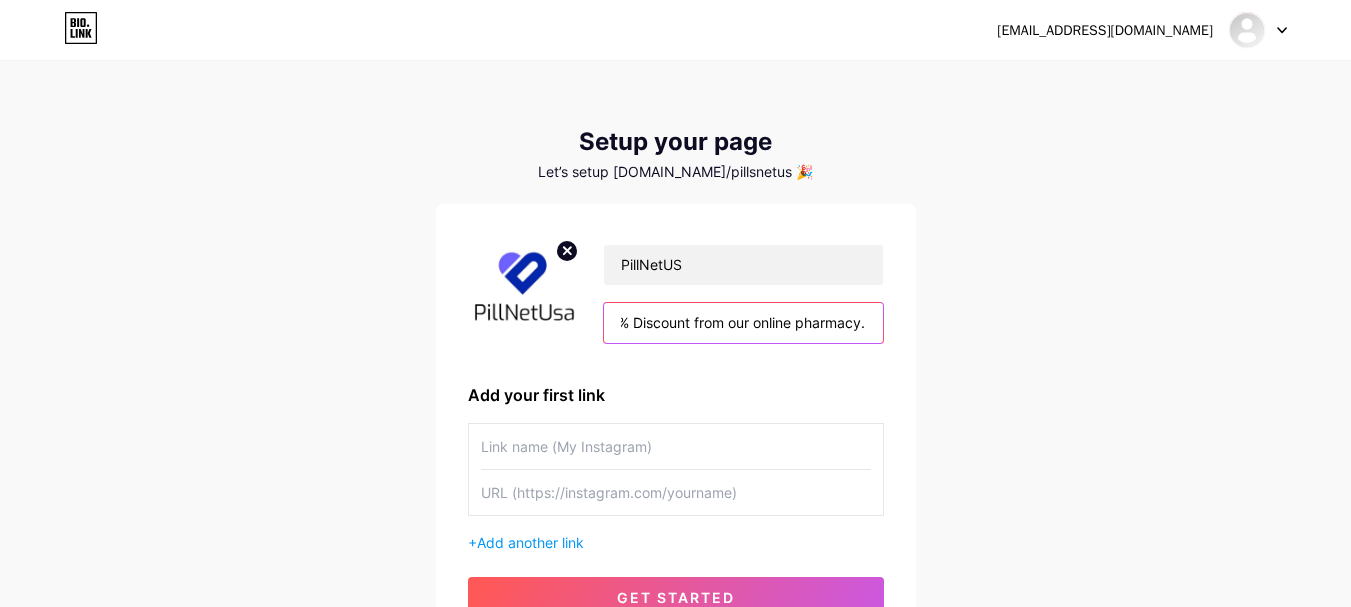 type on "Call [PHONE_NUMBER], Sure! Pillnetus is an online pharmacy that offers a wide range of prescription and over-the-counter medications. They aim to provide customers with convenient, affordable, and reliable access to essential healthcare products. You can also use your paypal and credit card to Order Medication online with overnight delivery to your doorstep and also without prescription at 10% Discount from our online pharmacy." 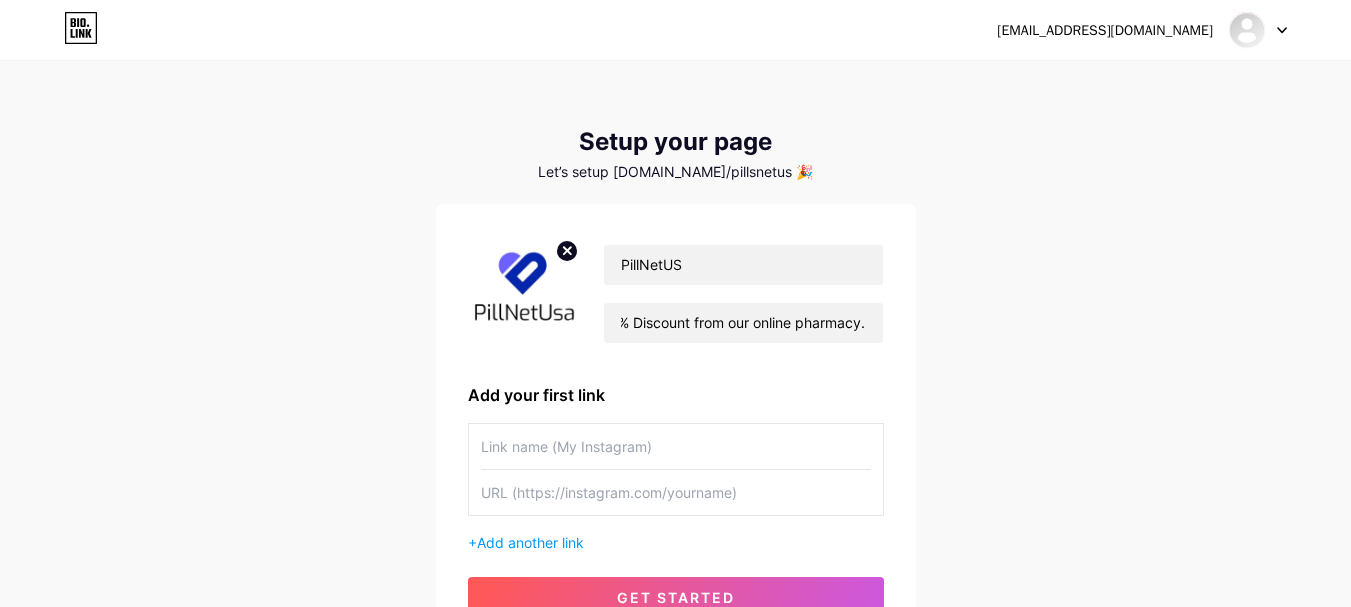 click at bounding box center [676, 446] 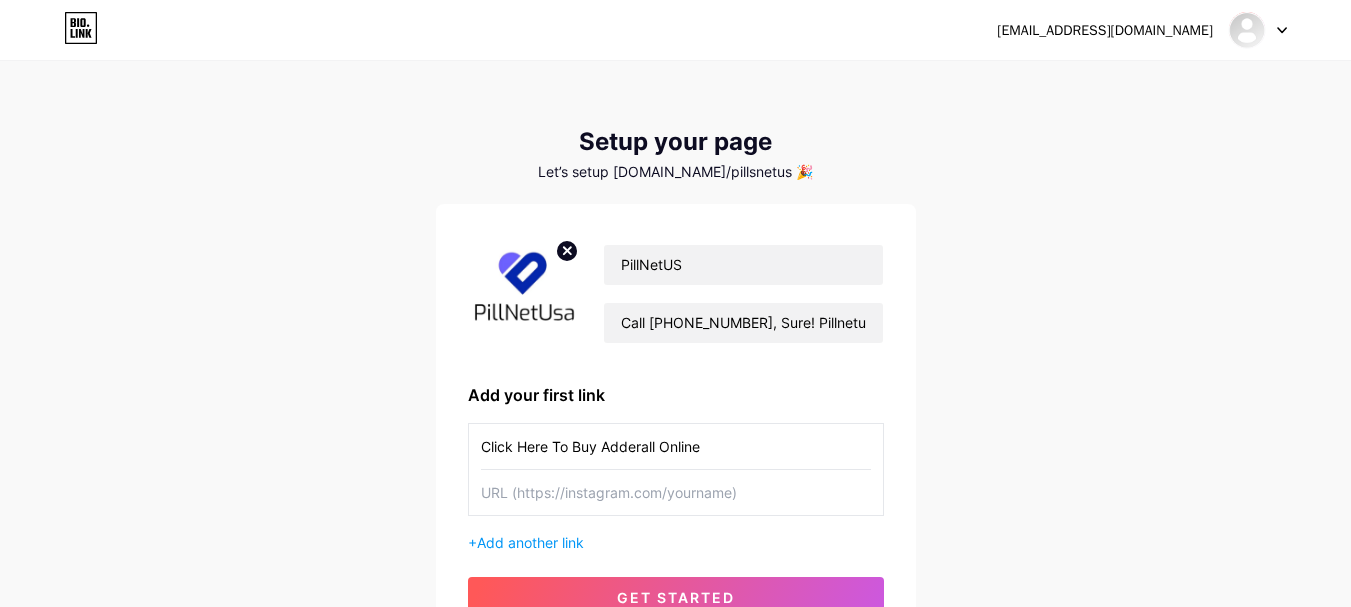 type on "Click Here To Buy Adderall Online" 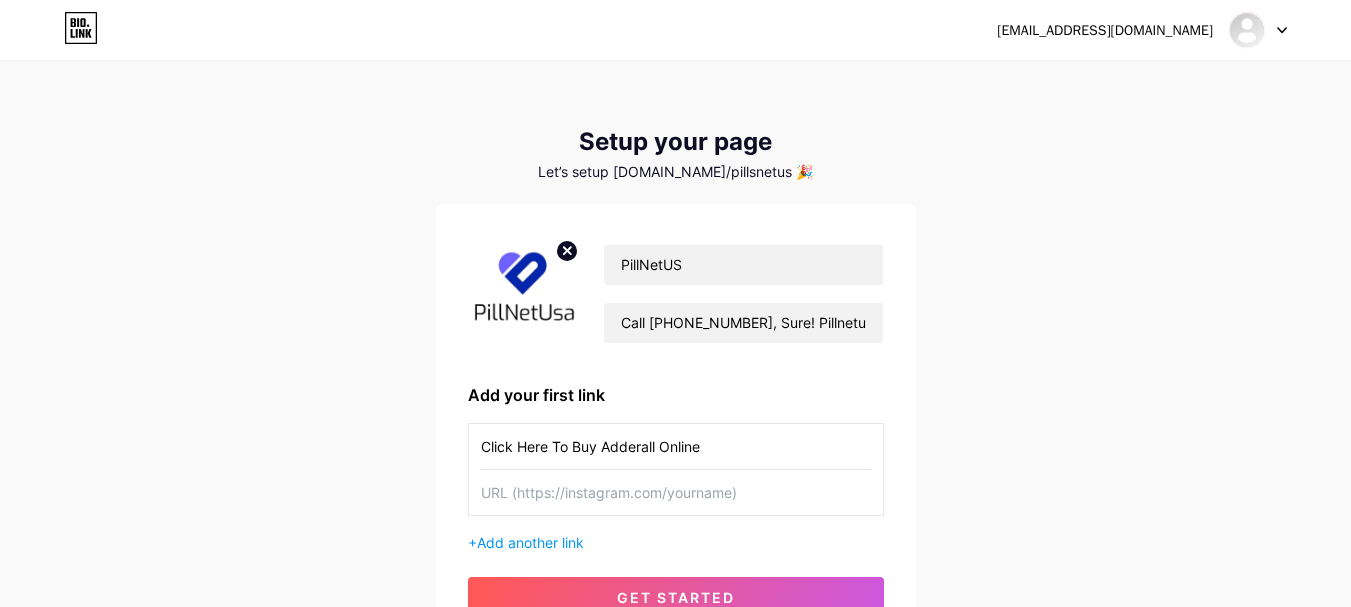 click at bounding box center (676, 492) 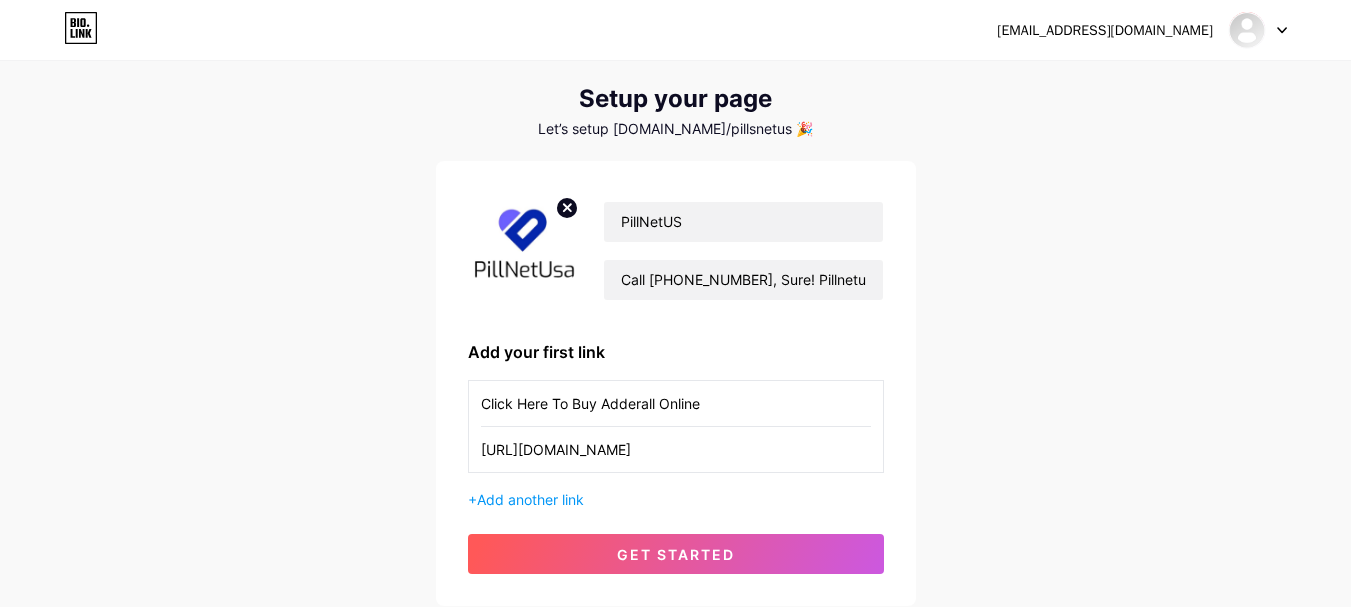 scroll, scrollTop: 67, scrollLeft: 0, axis: vertical 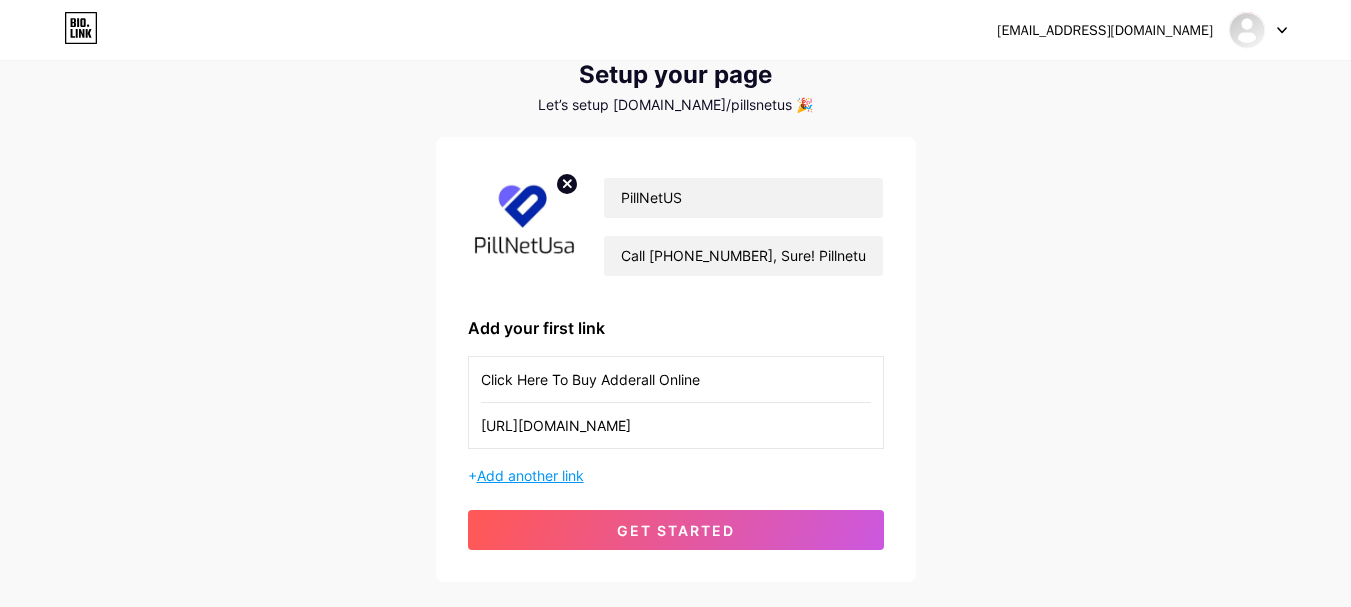 type on "[URL][DOMAIN_NAME]" 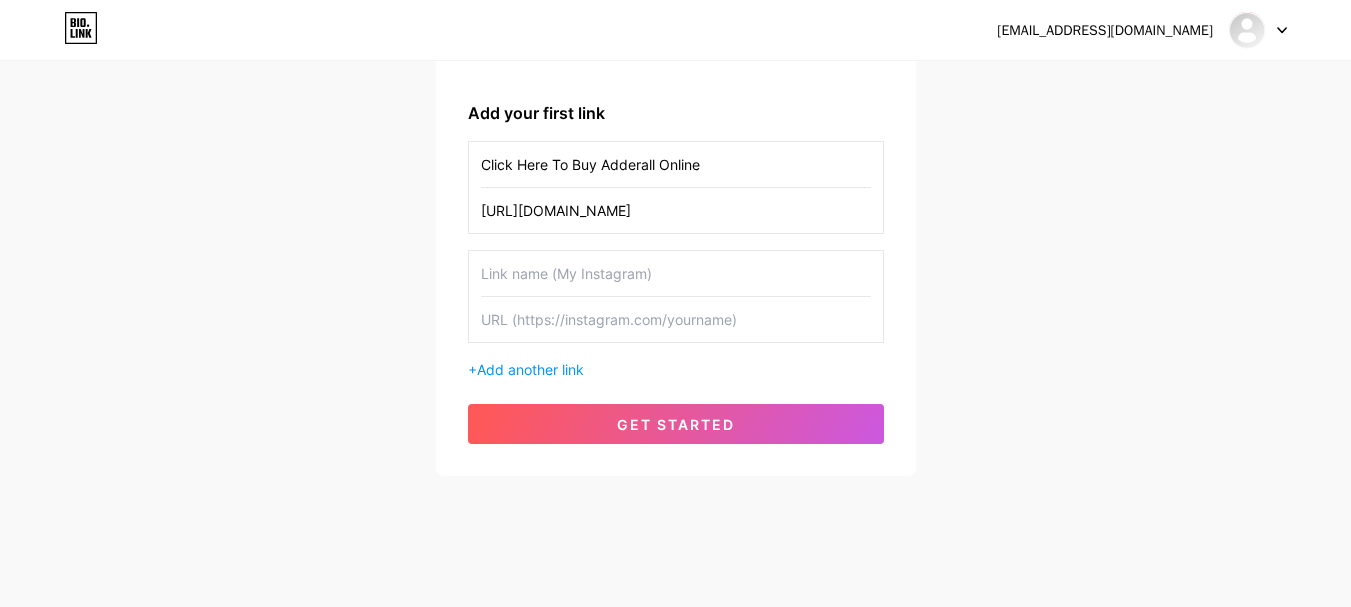 scroll, scrollTop: 295, scrollLeft: 0, axis: vertical 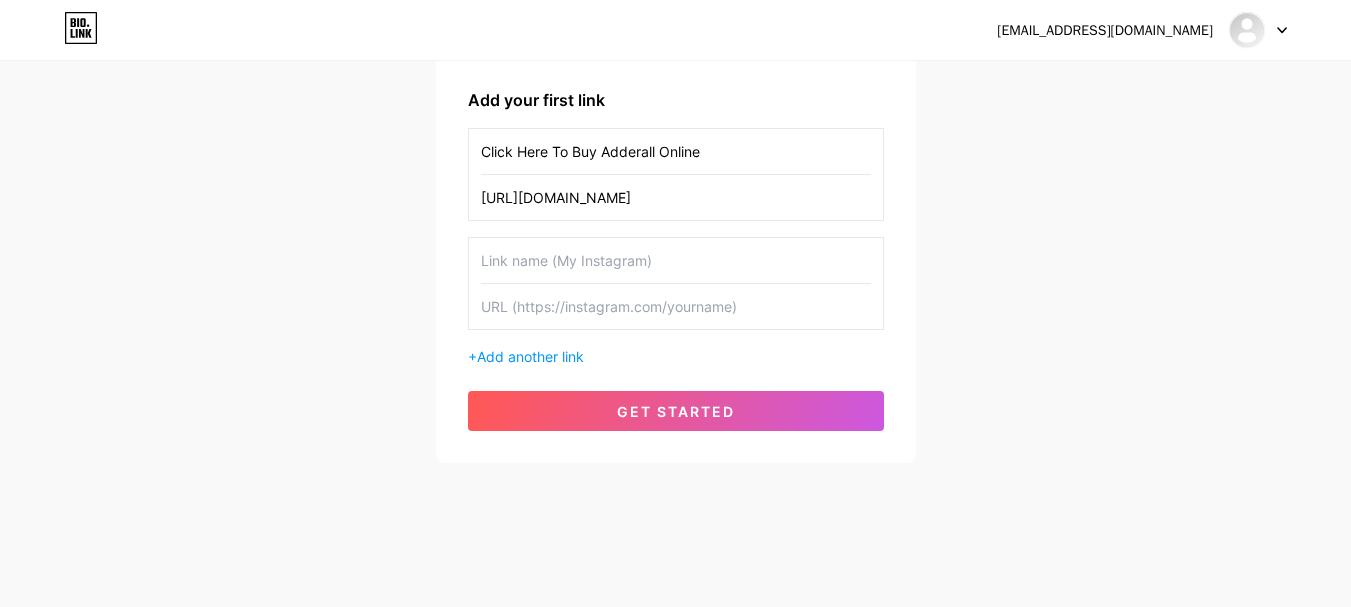 click on "Click Here To Buy Adderall Online" at bounding box center [676, 151] 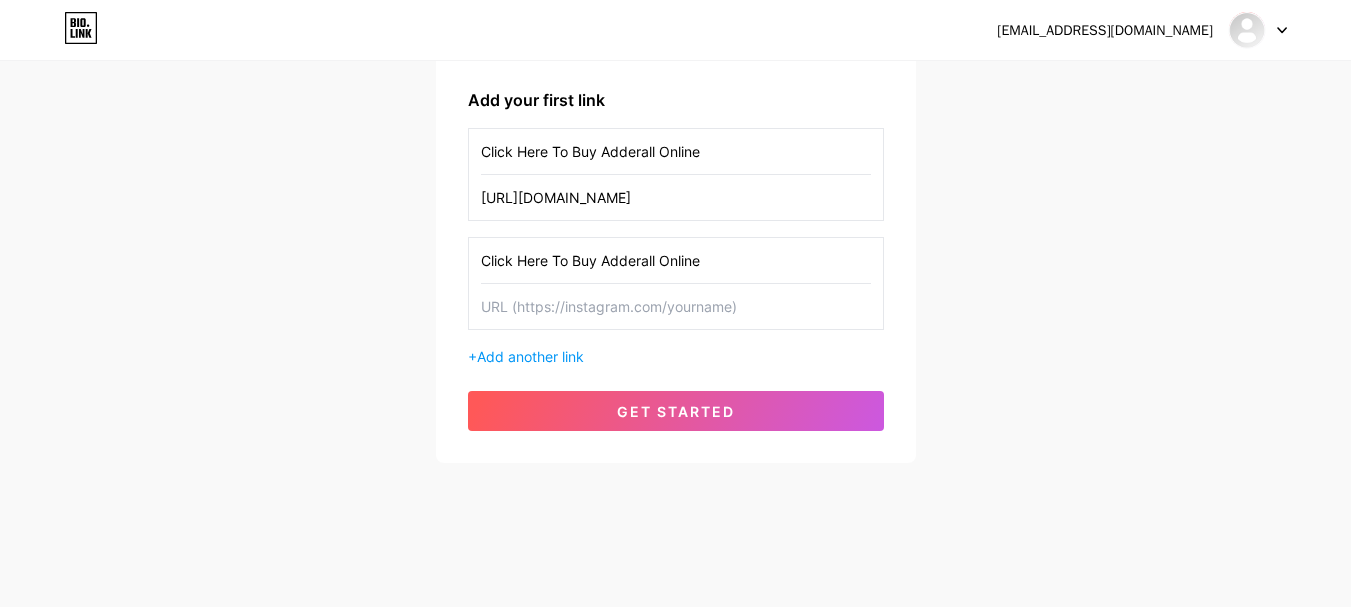 click on "Click Here To Buy Adderall Online" at bounding box center [676, 260] 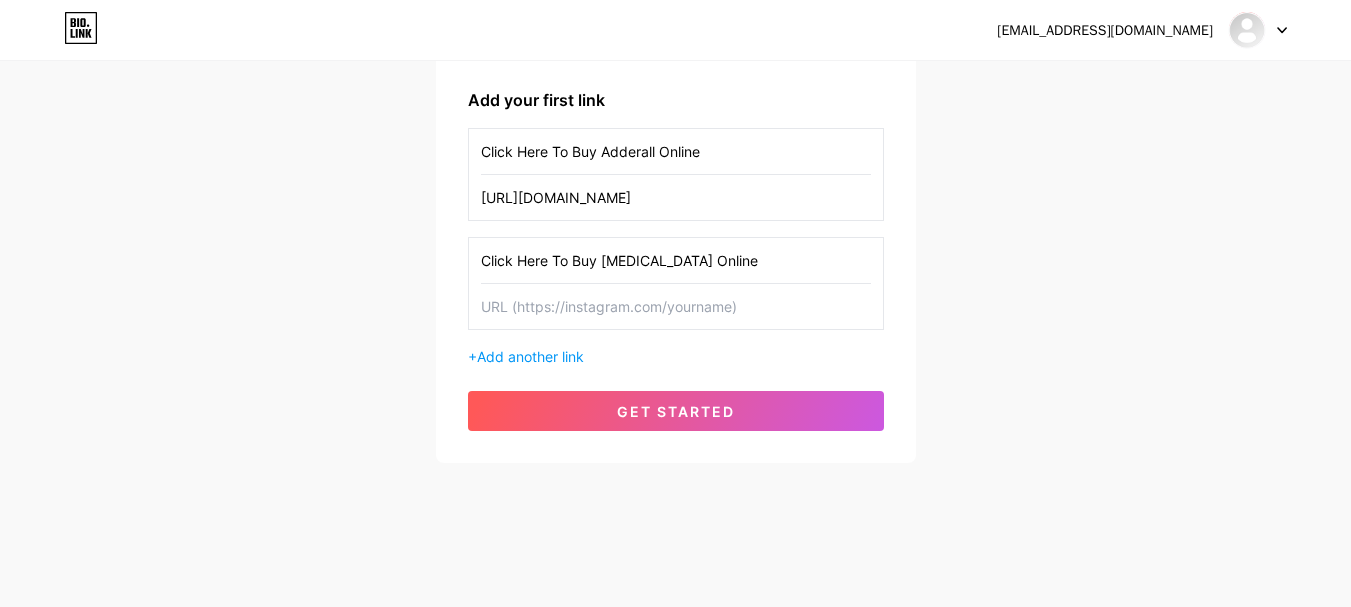 type on "Click Here To Buy [MEDICAL_DATA] Online" 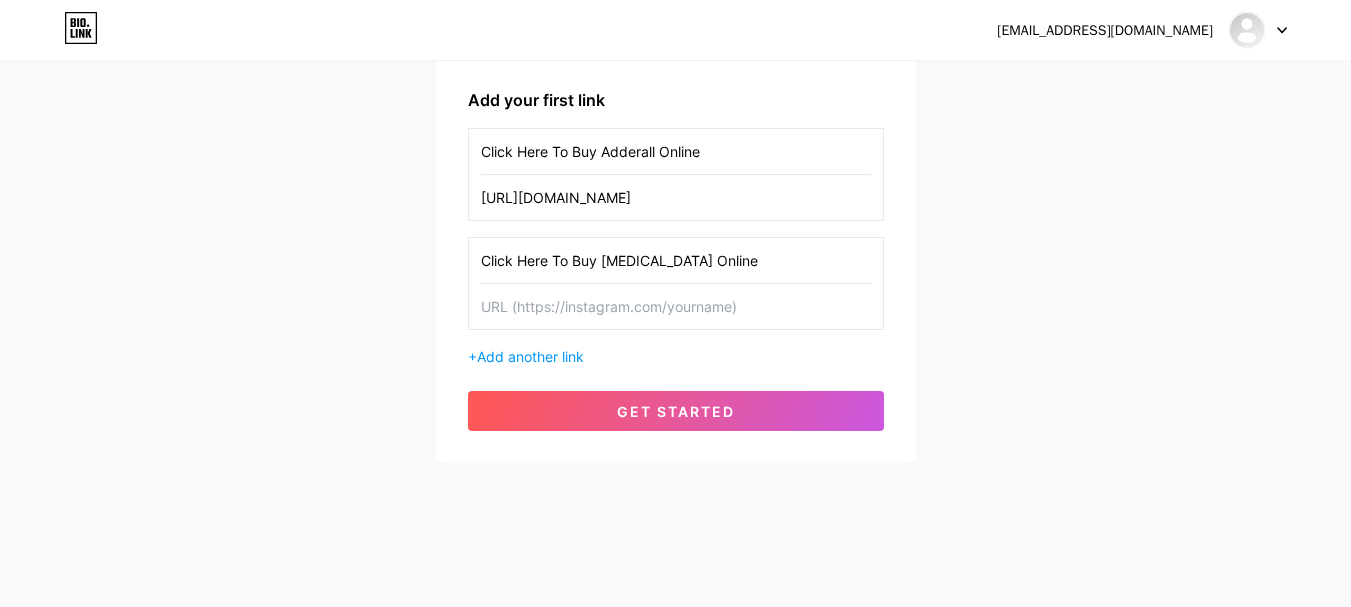 click at bounding box center [676, 306] 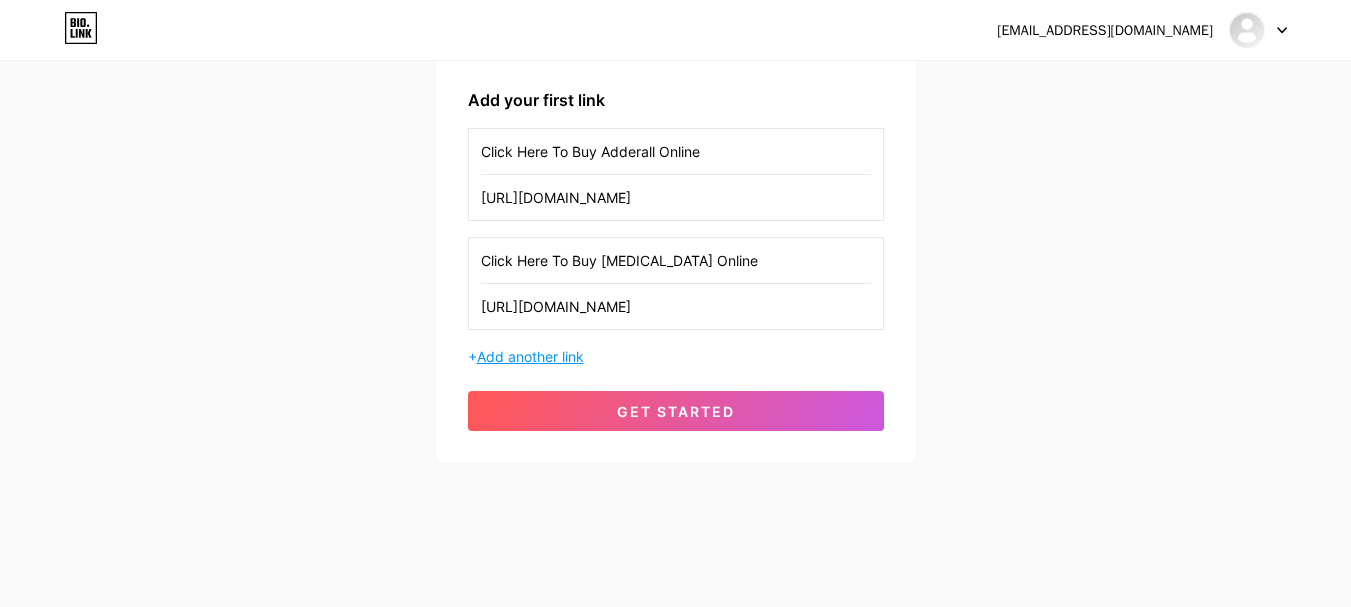 type on "[URL][DOMAIN_NAME]" 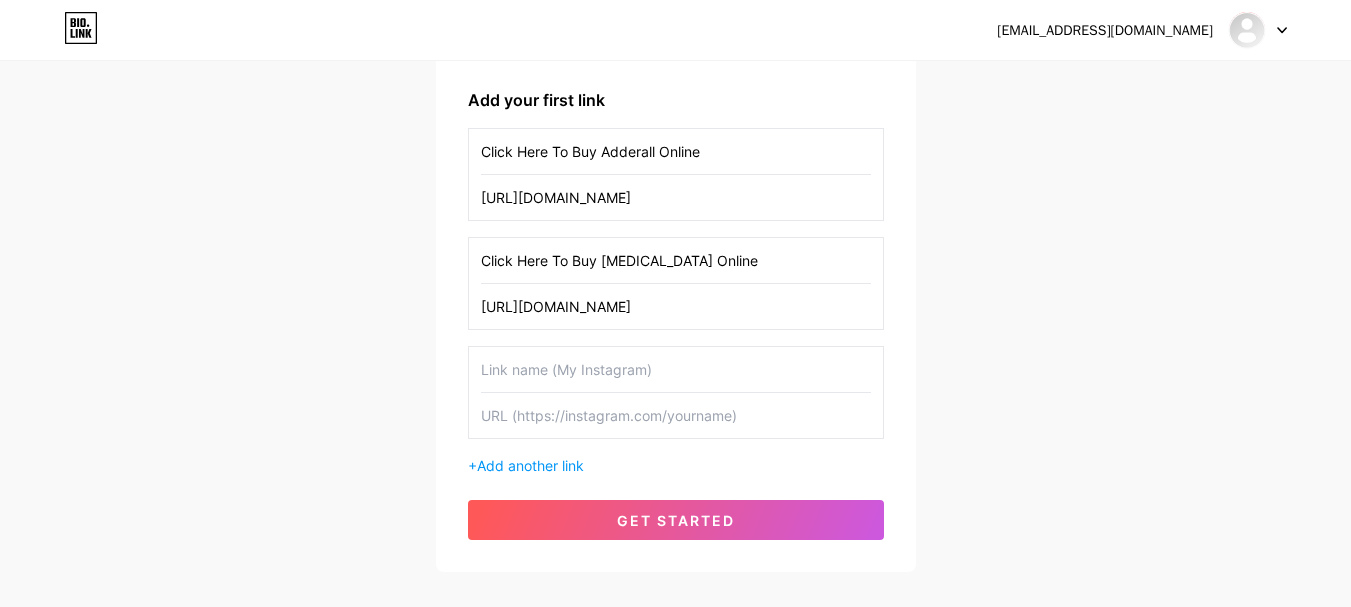 click on "Click Here To Buy [MEDICAL_DATA] Online" at bounding box center (676, 260) 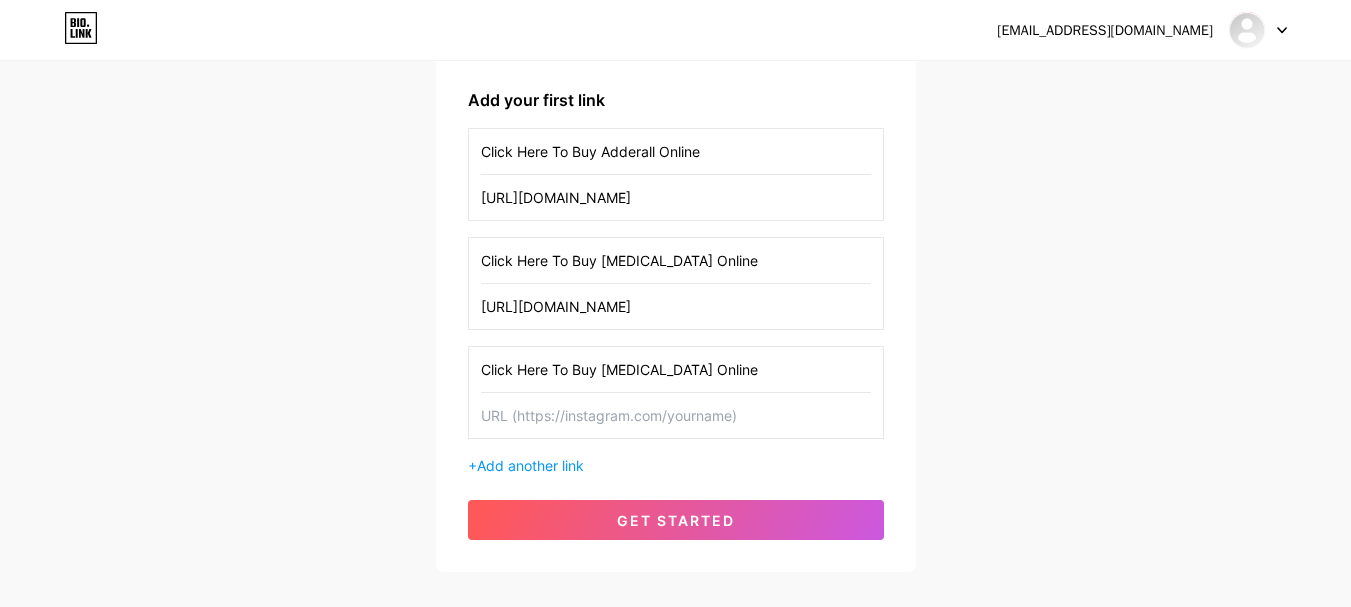 type on "Click Here To Buy [MEDICAL_DATA] Online" 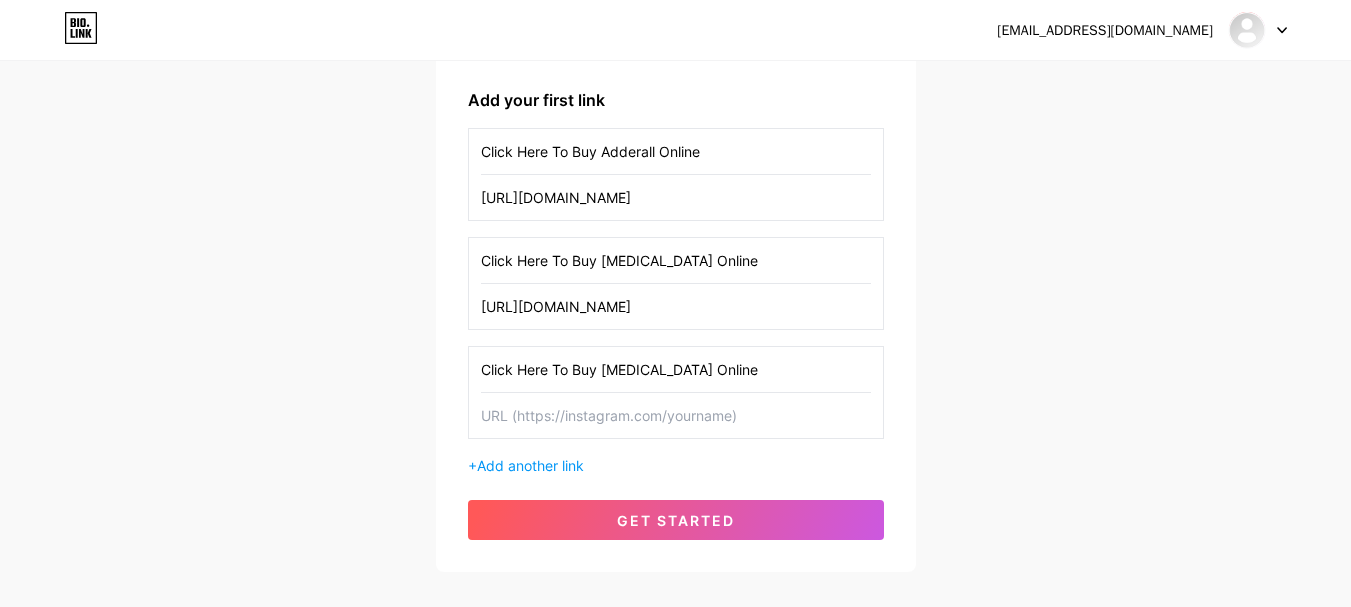 click at bounding box center [676, 415] 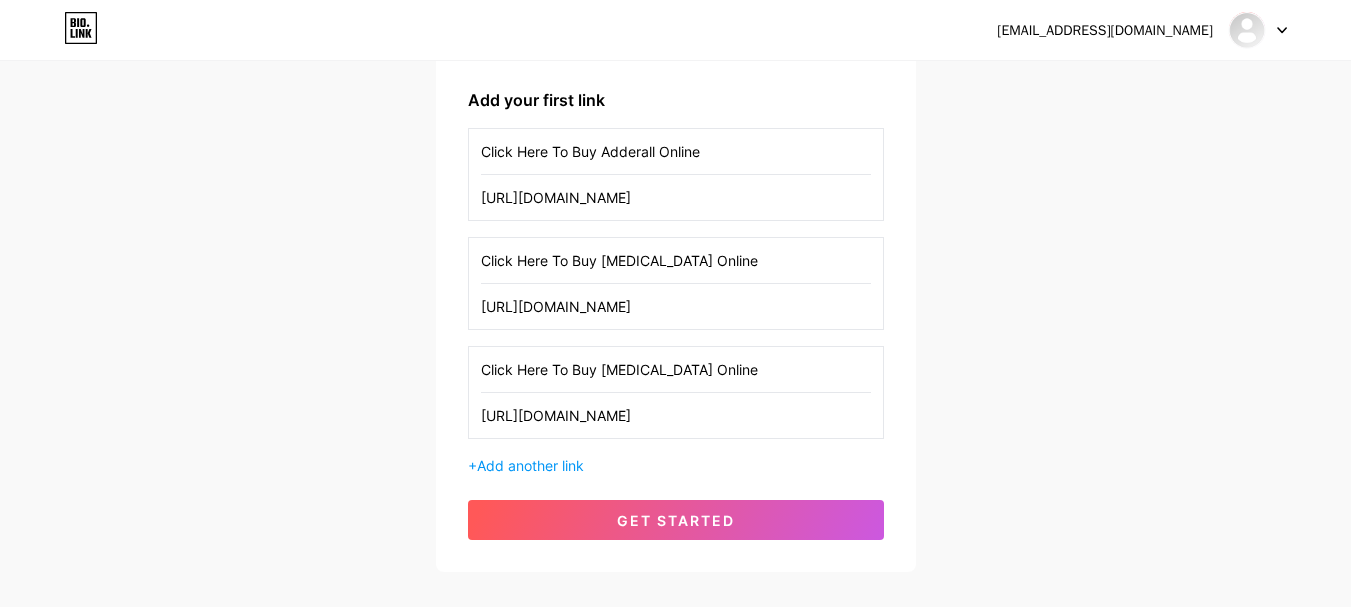 type on "[URL][DOMAIN_NAME]" 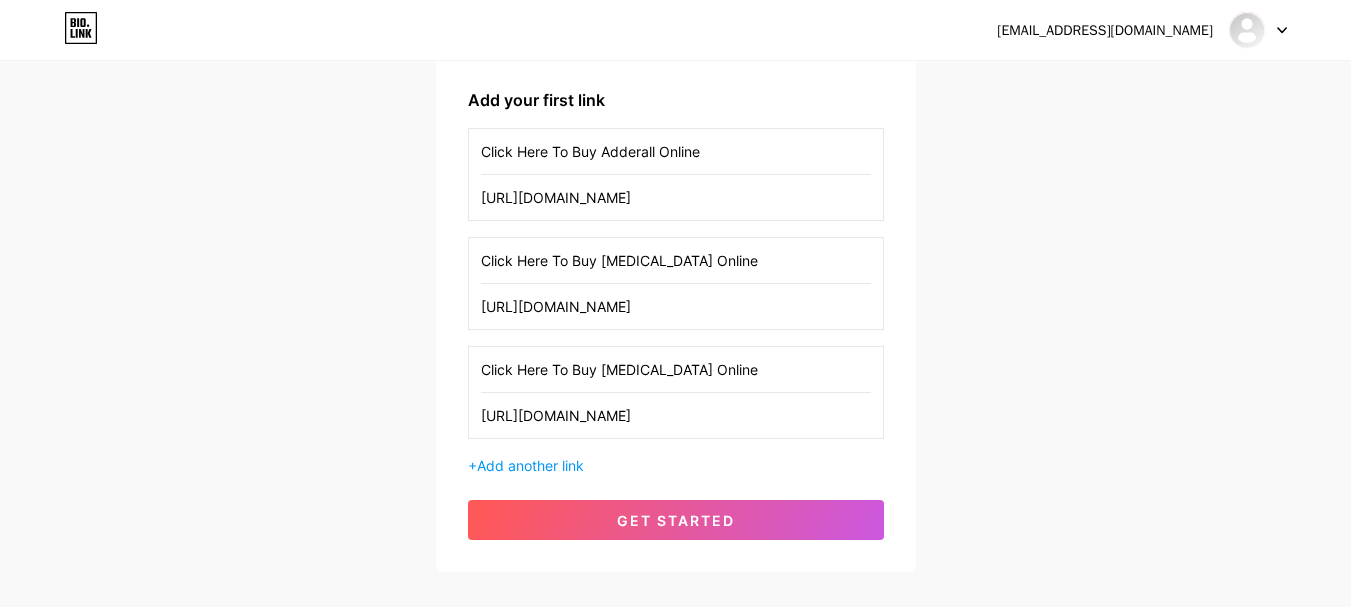 click on "Click Here To Buy [MEDICAL_DATA] Online" at bounding box center (676, 369) 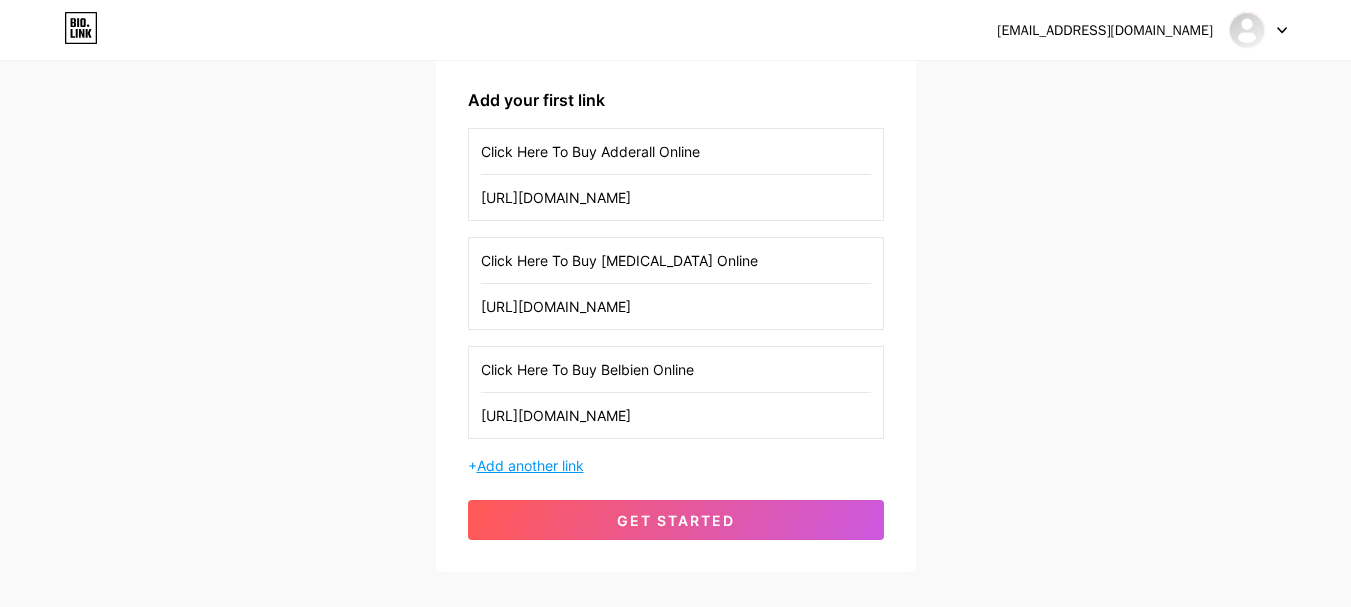 type on "Click Here To Buy Belbien Online" 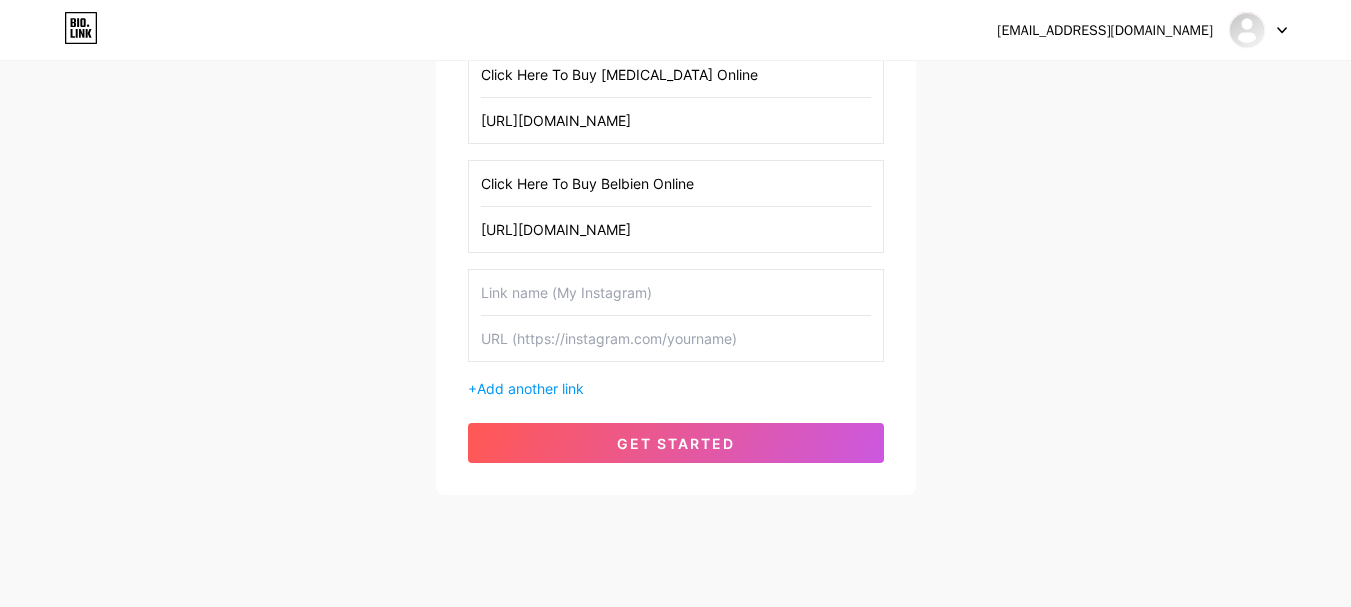 scroll, scrollTop: 495, scrollLeft: 0, axis: vertical 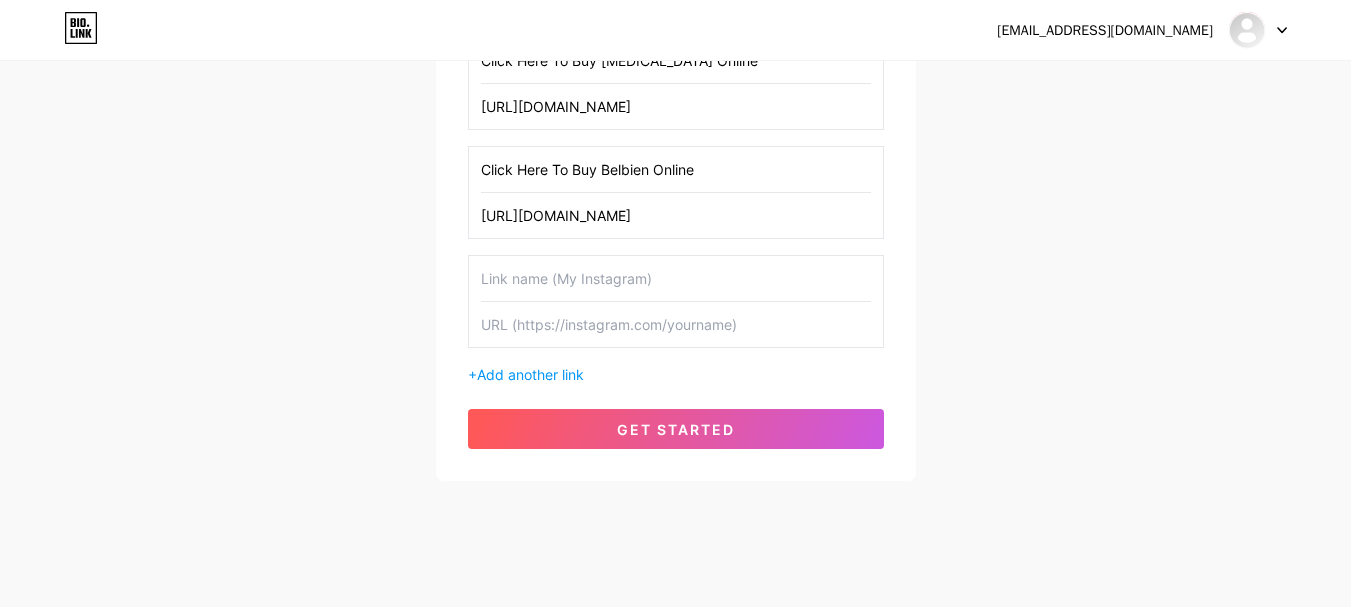 click at bounding box center (676, 324) 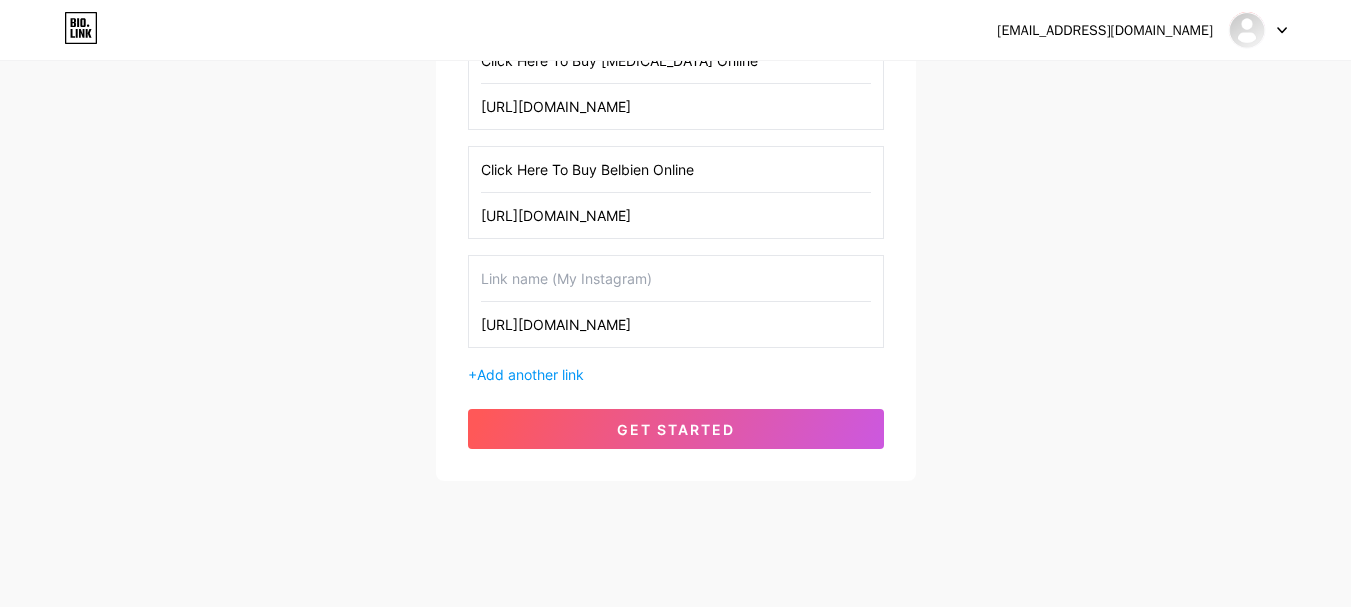 scroll, scrollTop: 0, scrollLeft: 18, axis: horizontal 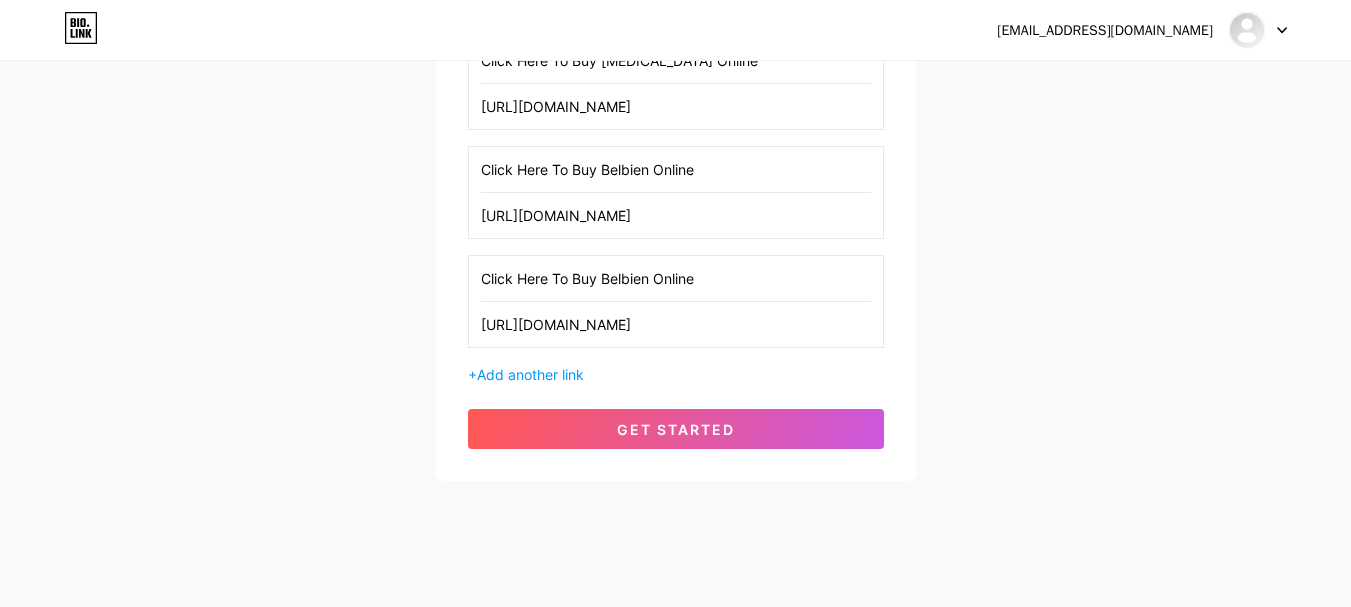 click on "Click Here To Buy Belbien Online" at bounding box center (676, 278) 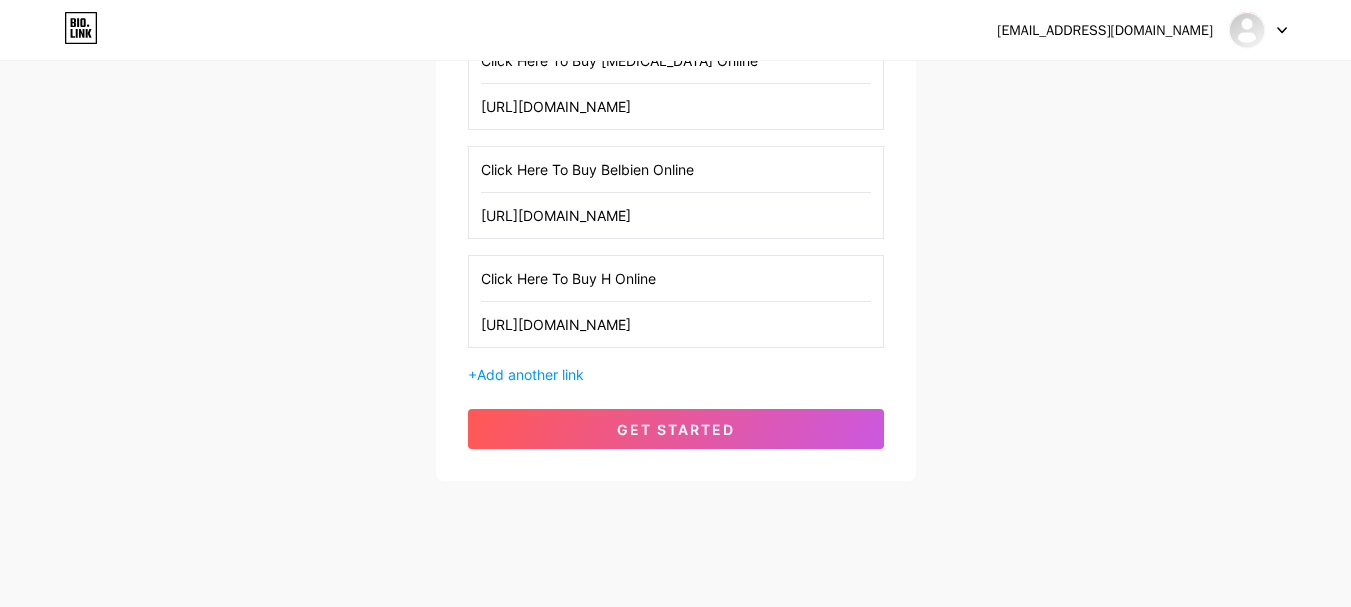 click on "Click Here To Buy H Online" at bounding box center [676, 278] 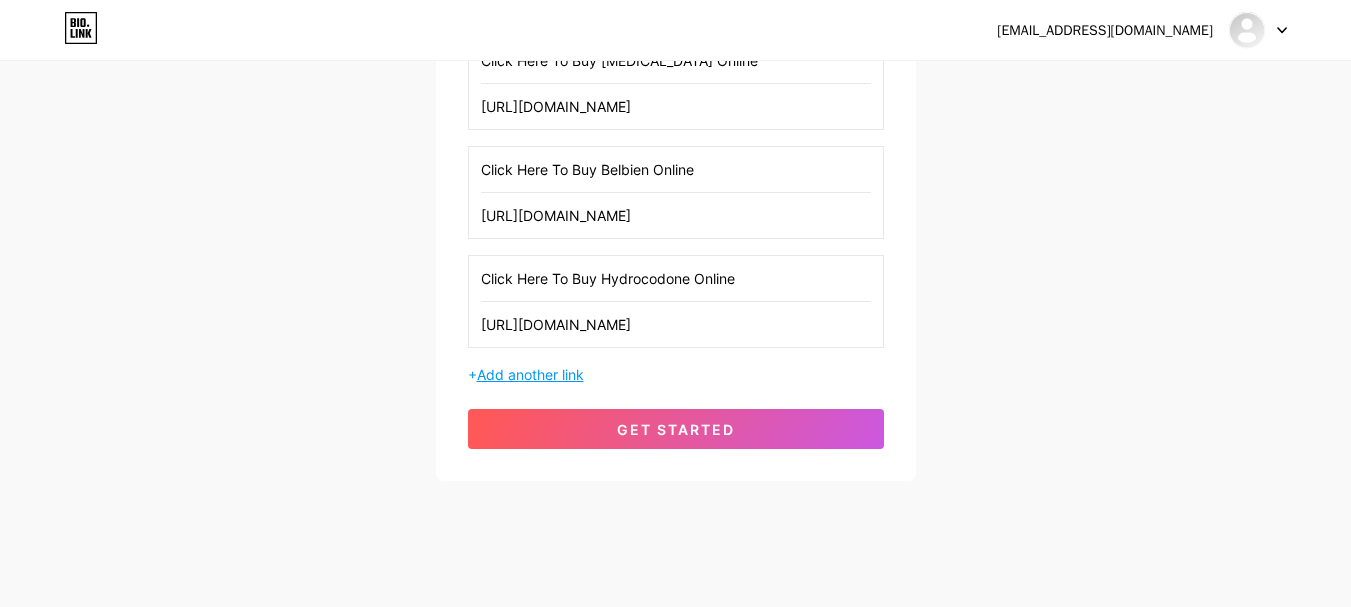 type on "Click Here To Buy Hydrocodone Online" 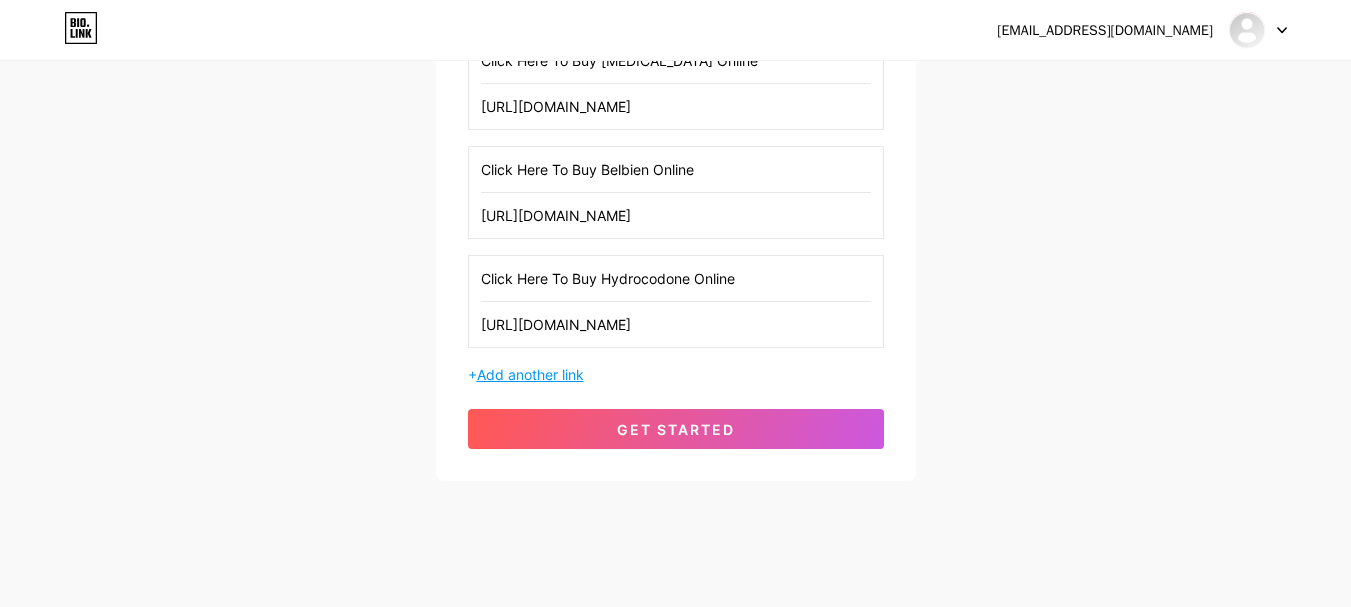click on "Add another link" at bounding box center [530, 374] 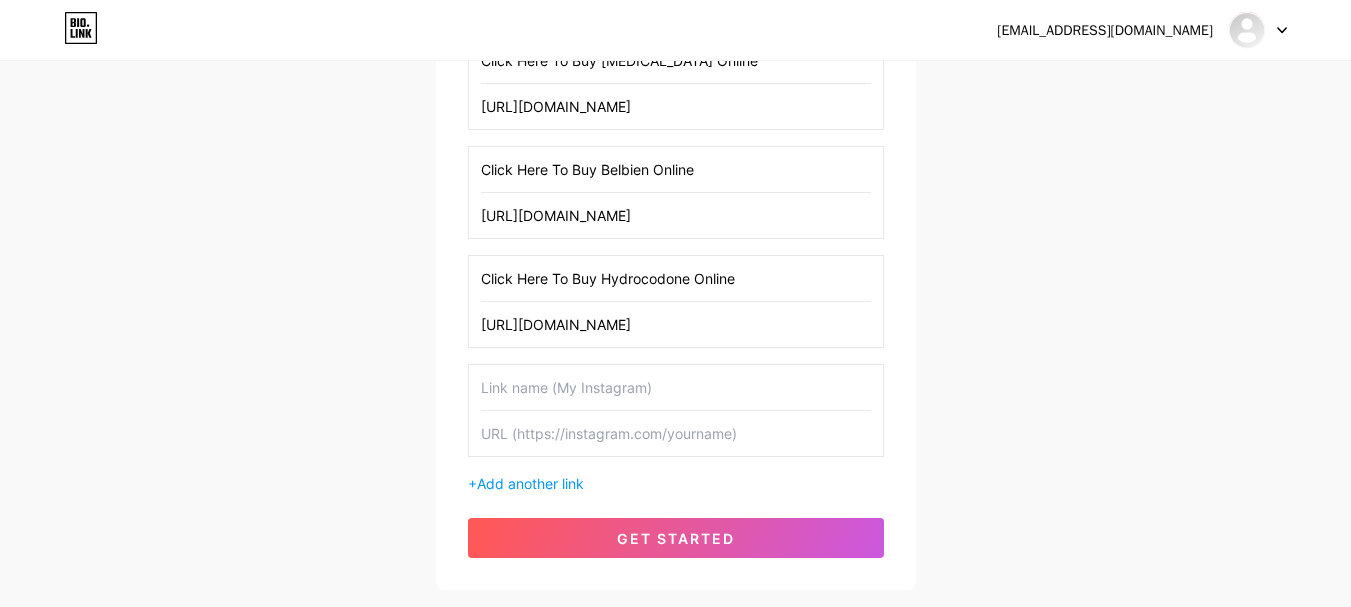 click on "Click Here To Buy Hydrocodone Online" at bounding box center (676, 278) 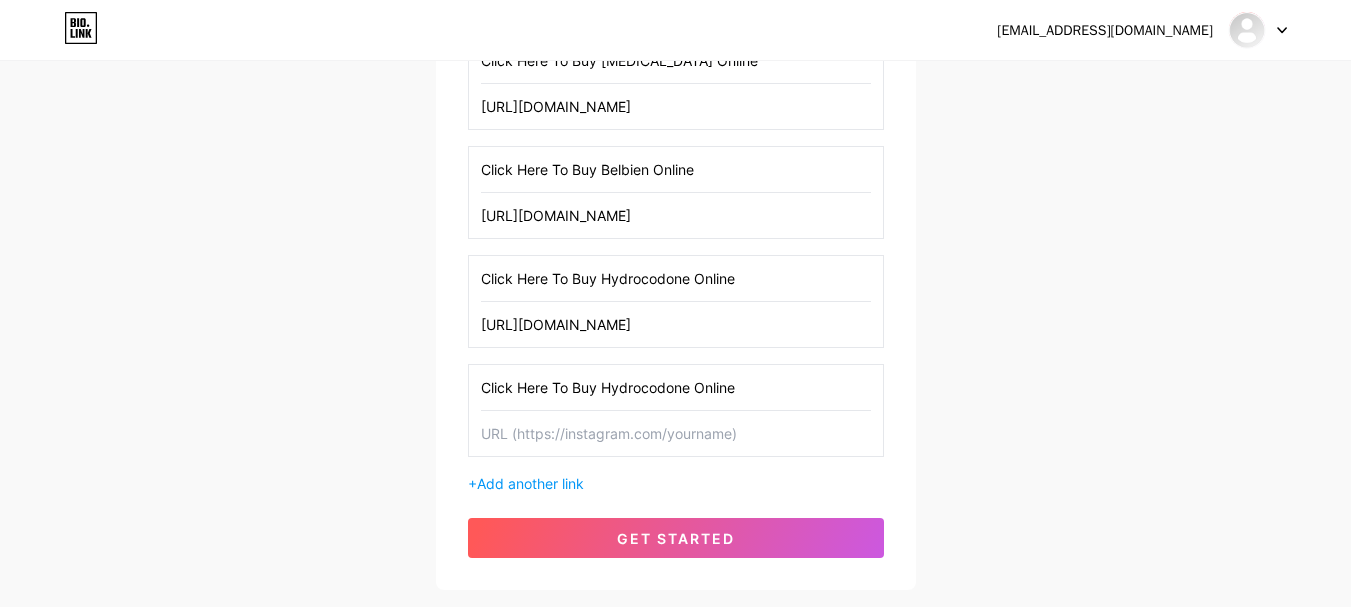 type on "Click Here To Buy Hydrocodone Online" 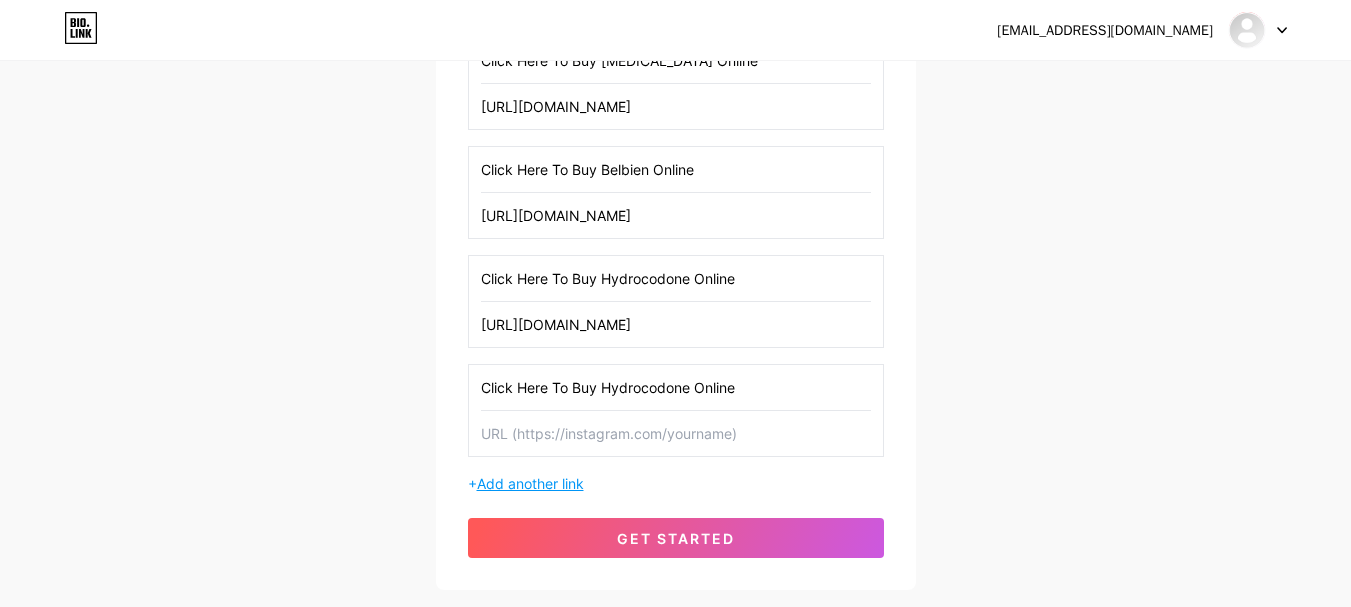click on "Add another link" at bounding box center [530, 483] 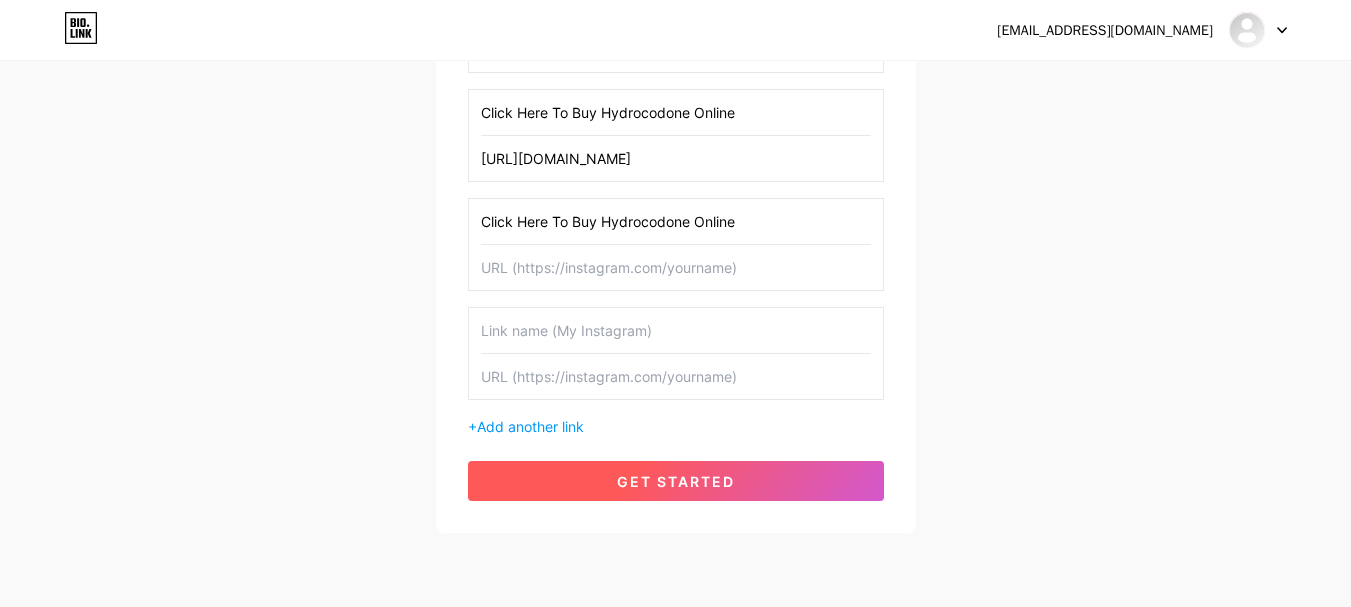 scroll, scrollTop: 695, scrollLeft: 0, axis: vertical 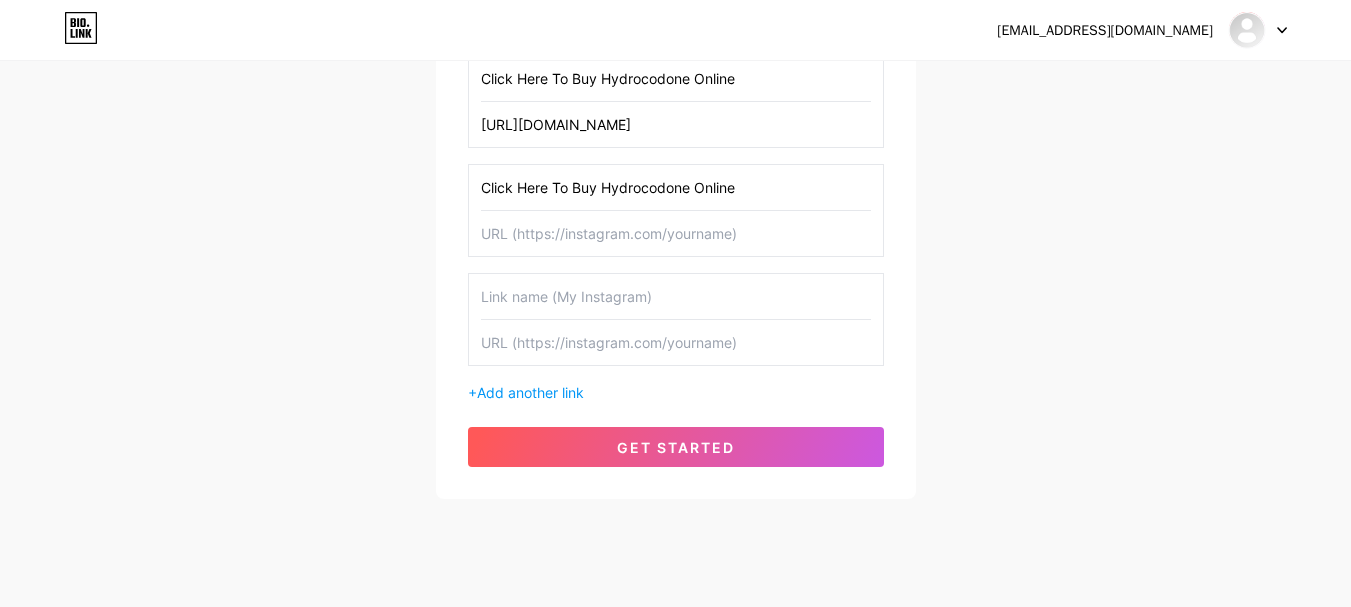 click at bounding box center [676, 342] 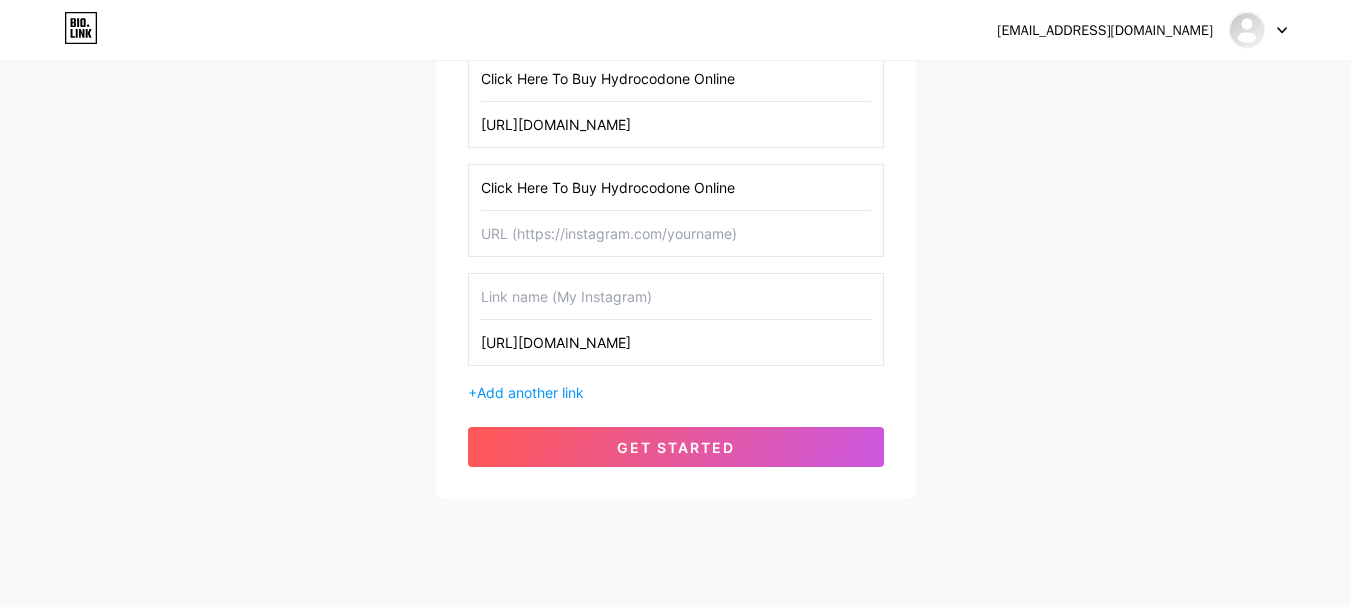 scroll, scrollTop: 0, scrollLeft: 3, axis: horizontal 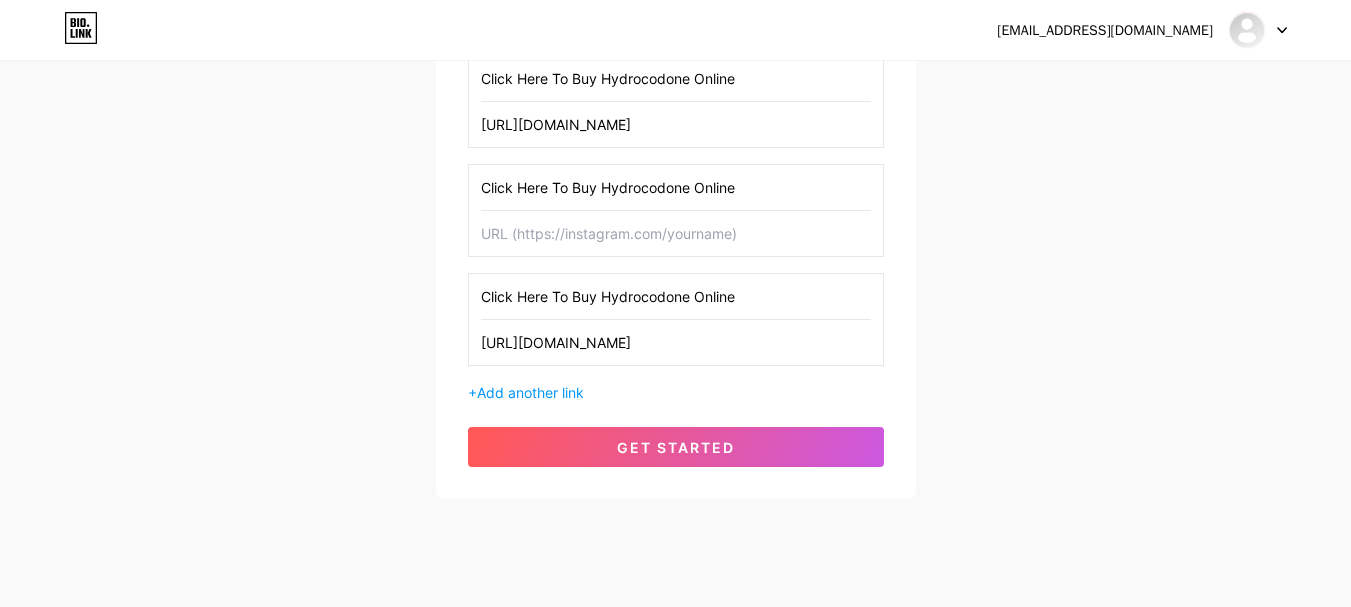 click on "Click Here To Buy Hydrocodone Online" at bounding box center (676, 296) 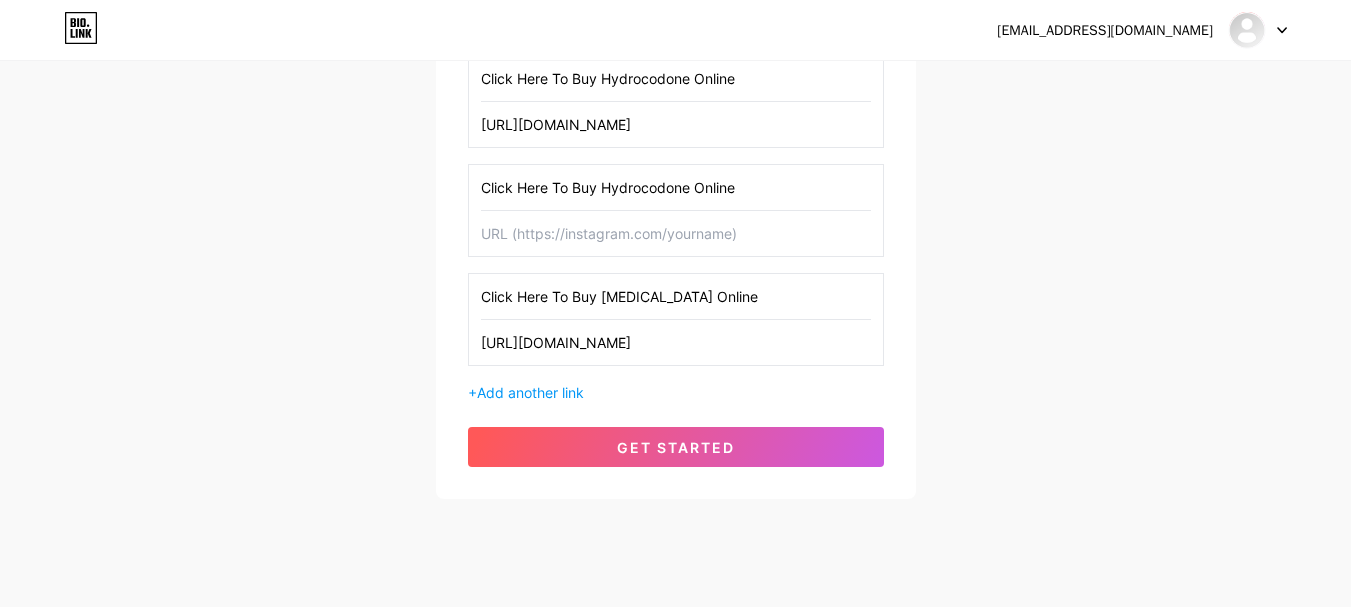 type on "Click Here To Buy [MEDICAL_DATA] Online" 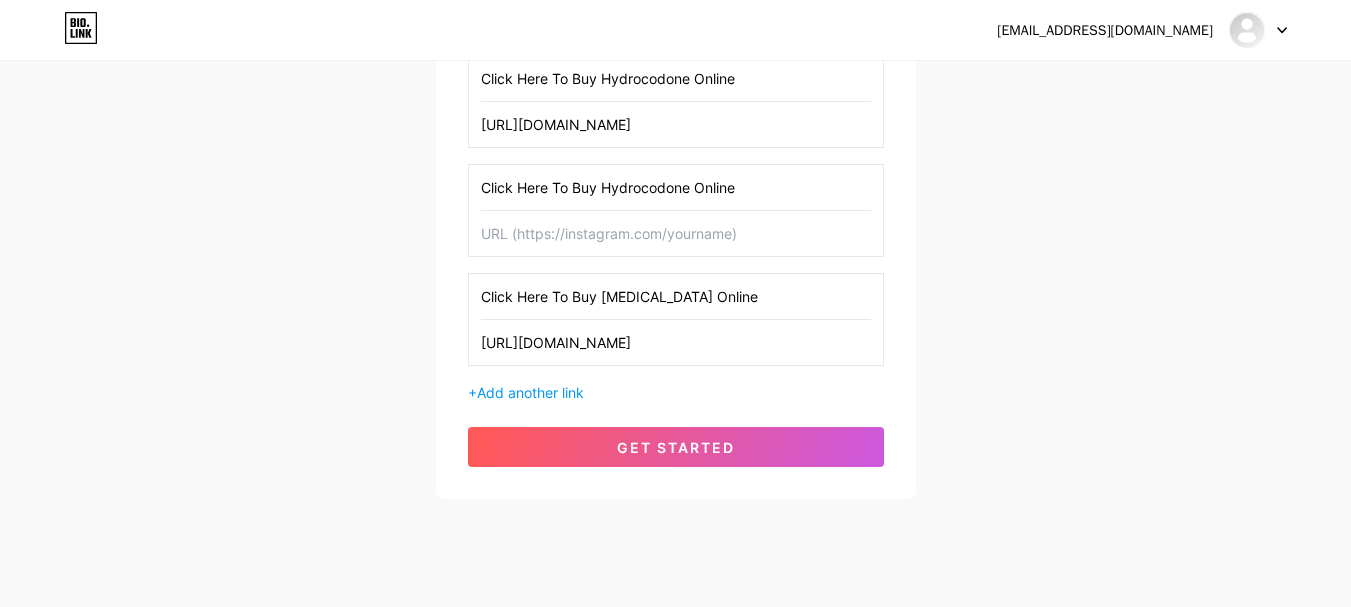 click at bounding box center (676, 233) 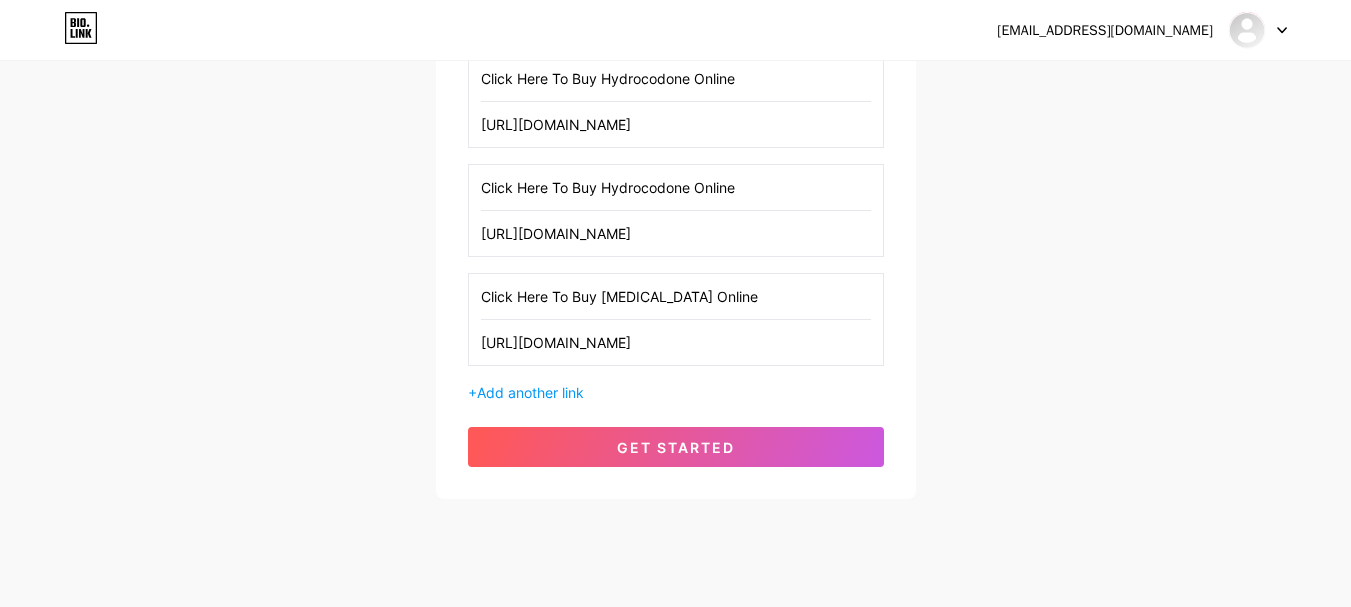 scroll, scrollTop: 0, scrollLeft: 18, axis: horizontal 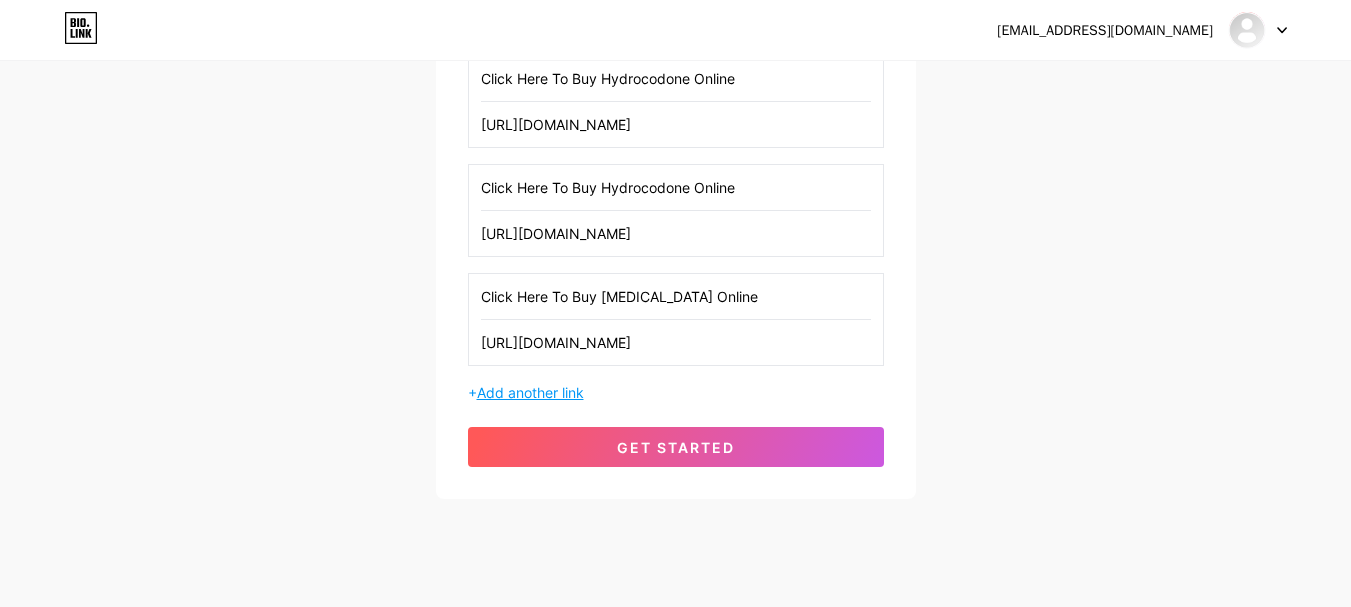 type on "[URL][DOMAIN_NAME]" 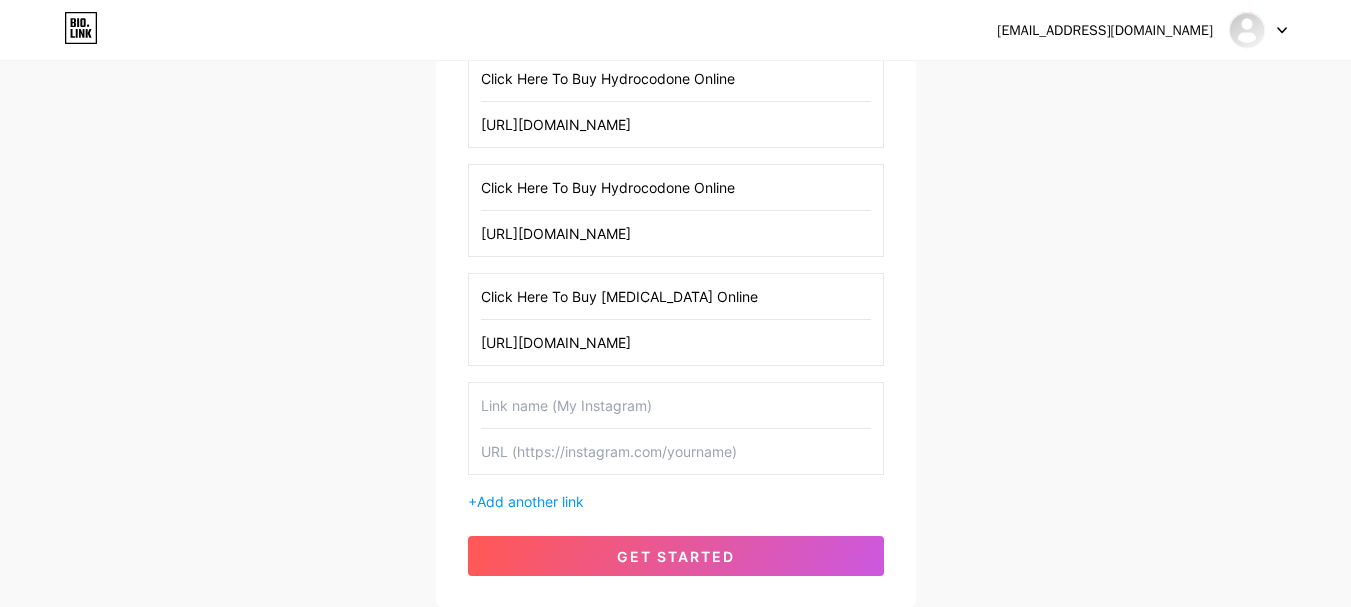 click at bounding box center [676, 451] 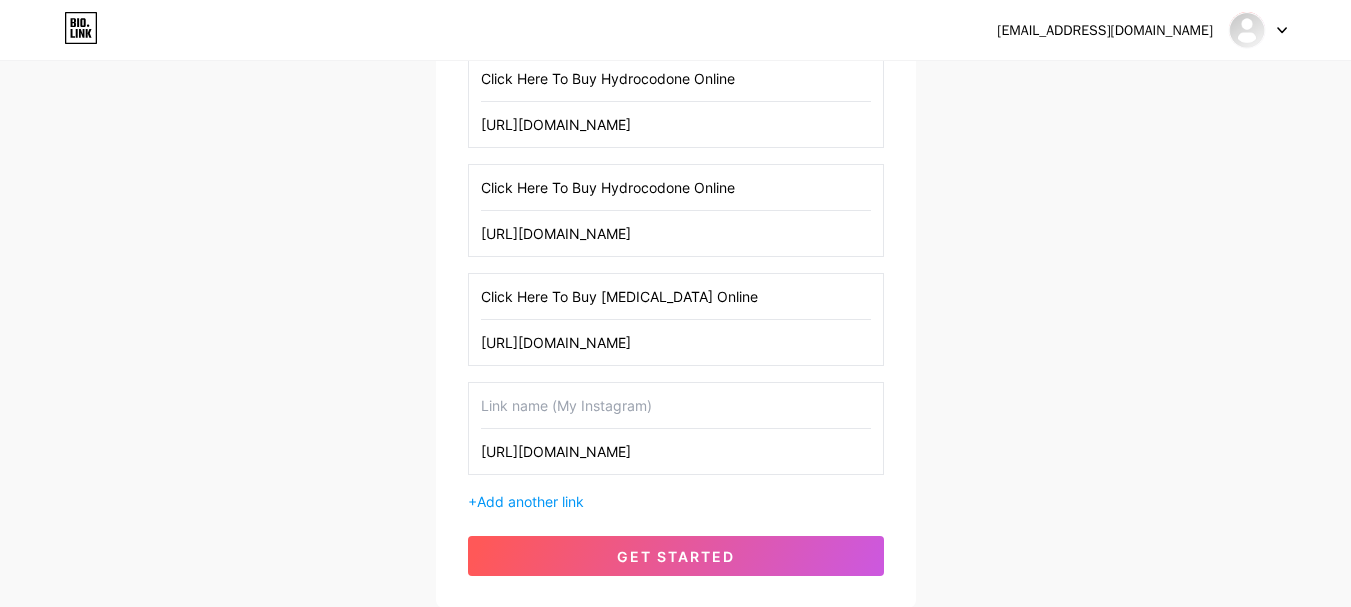 type on "[URL][DOMAIN_NAME]" 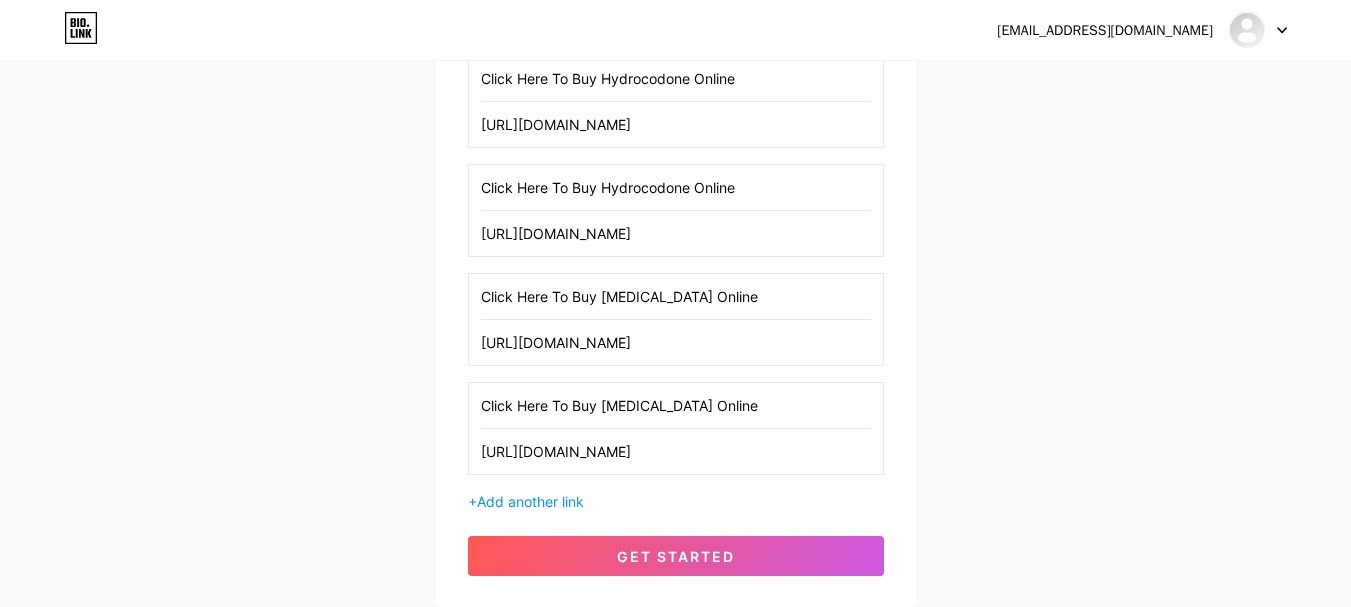 click on "Click Here To Buy [MEDICAL_DATA] Online" at bounding box center (676, 405) 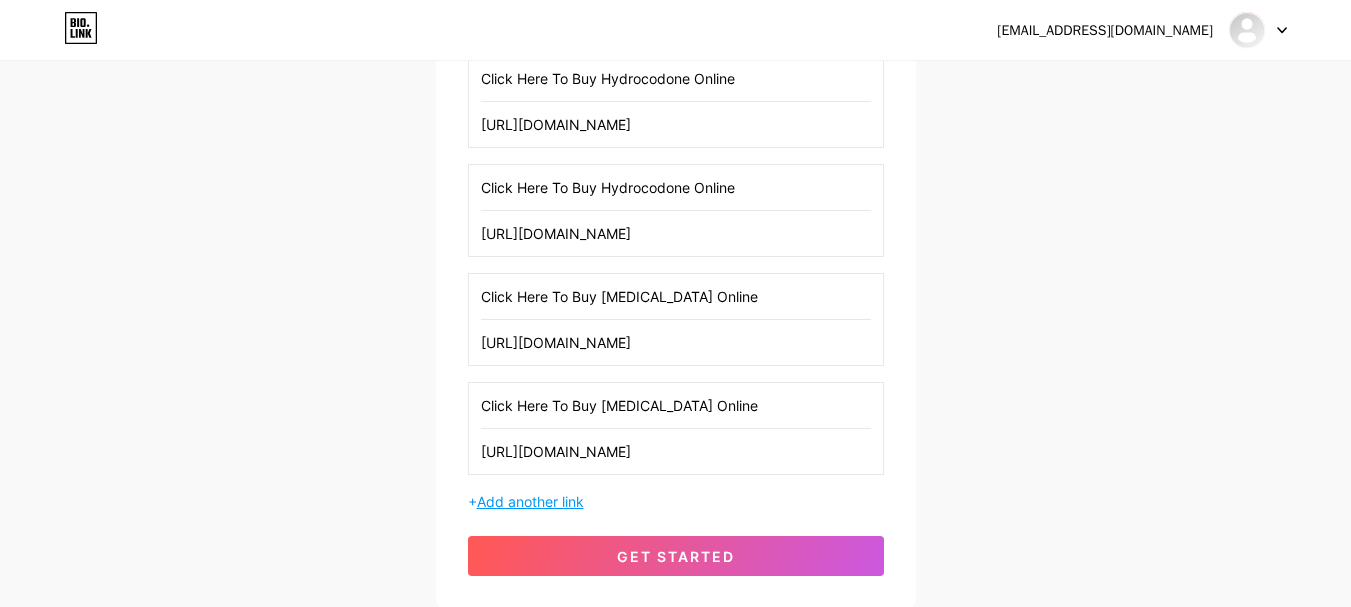 type on "Click Here To Buy [MEDICAL_DATA] Online" 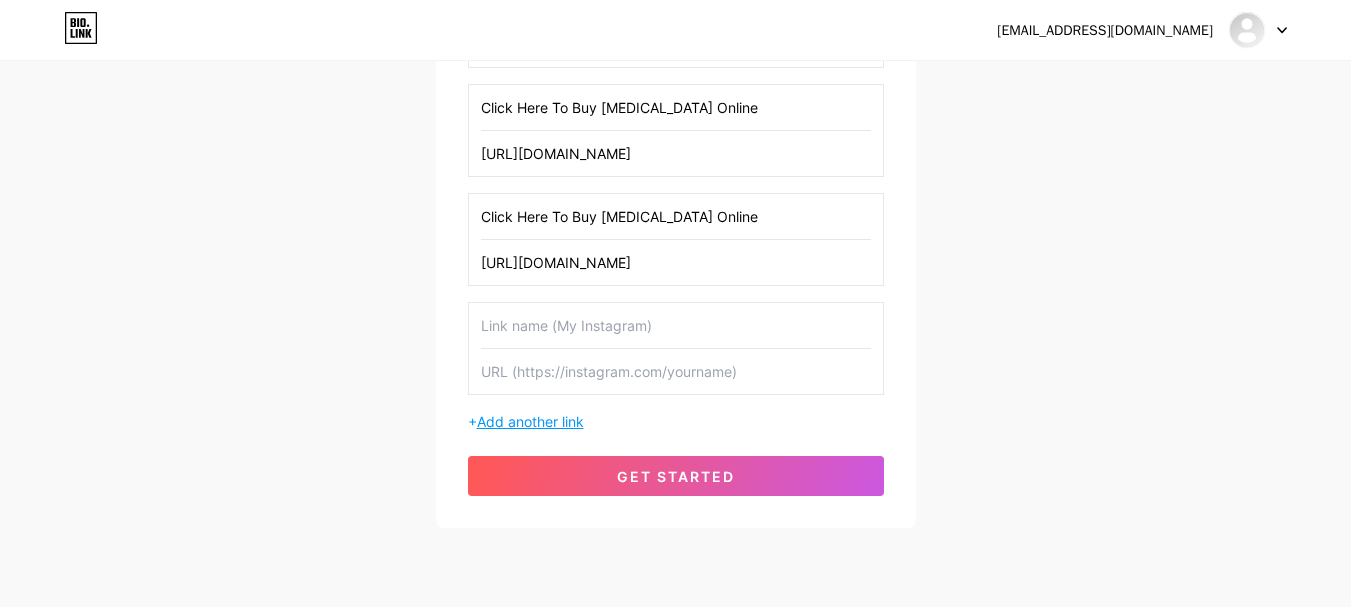 scroll, scrollTop: 949, scrollLeft: 0, axis: vertical 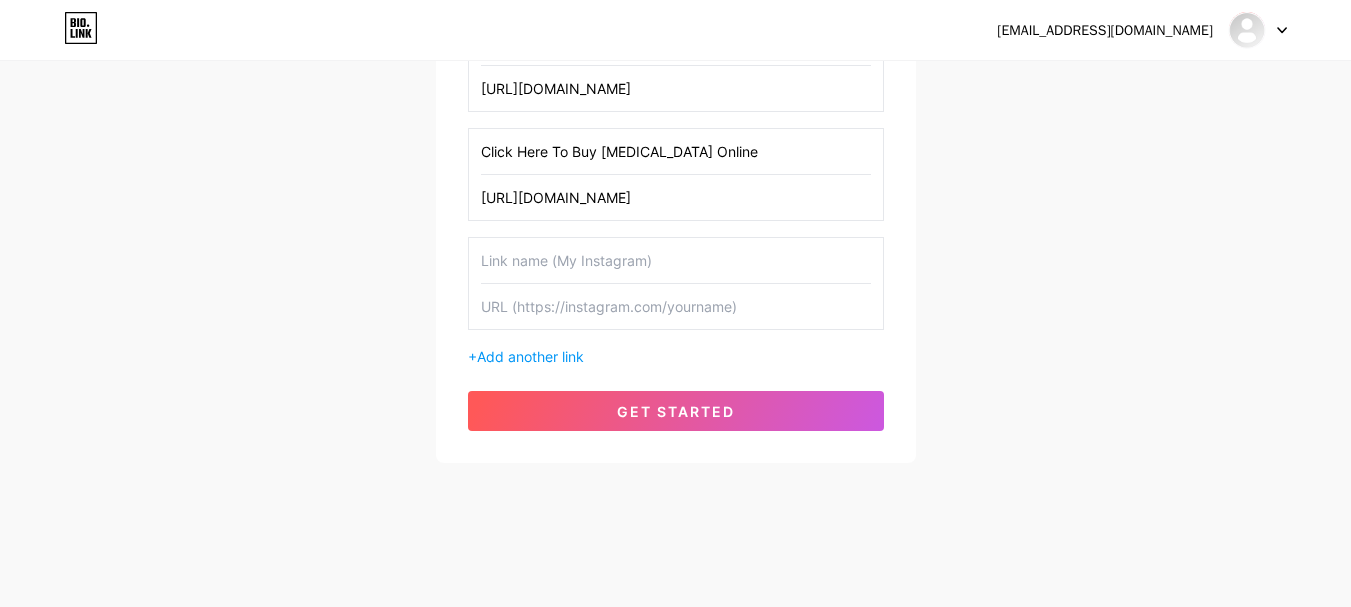 click at bounding box center (676, 306) 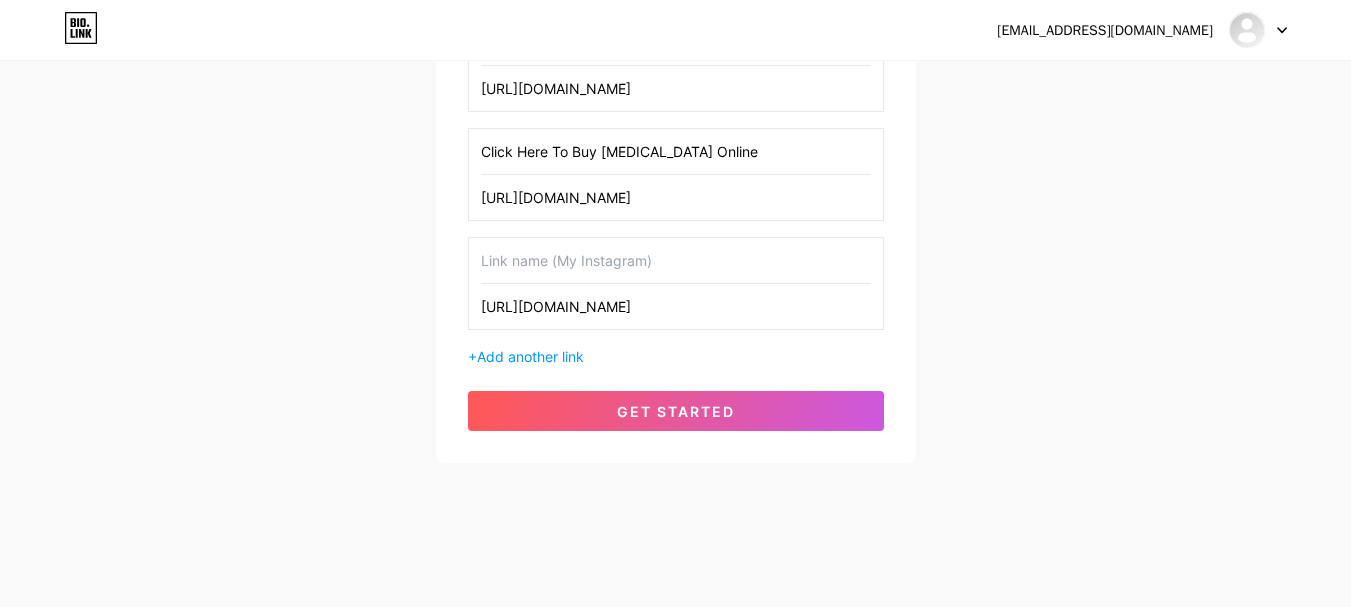 scroll, scrollTop: 0, scrollLeft: 2, axis: horizontal 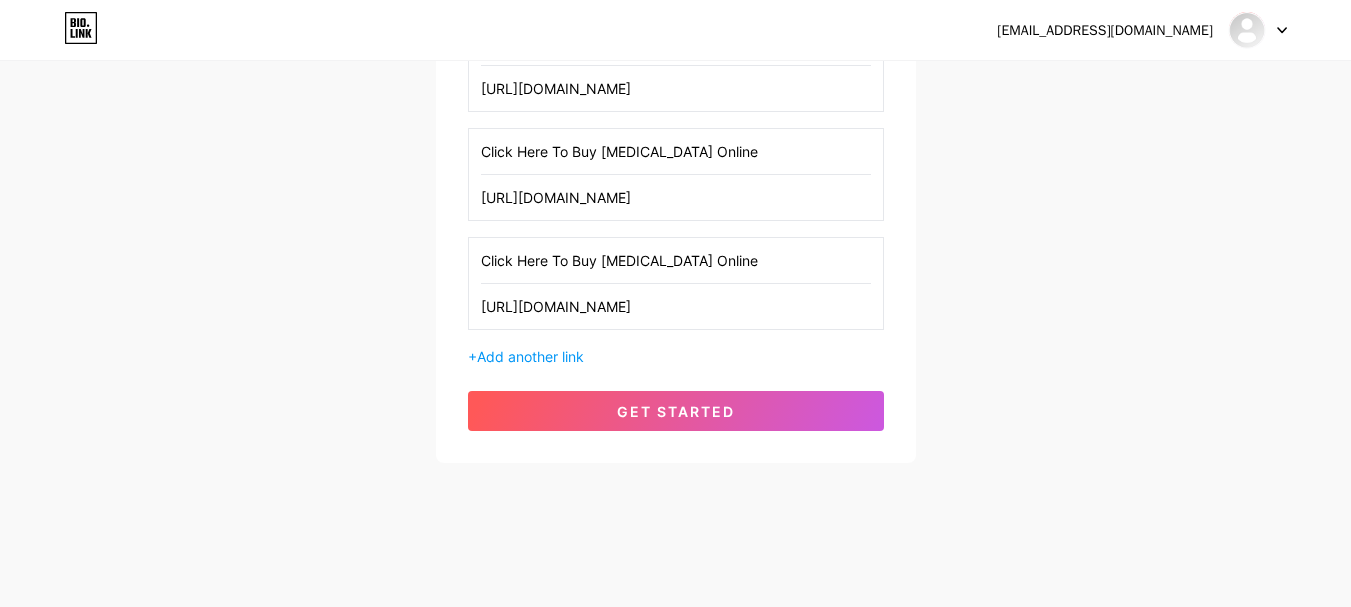 click on "Click Here To Buy [MEDICAL_DATA] Online" at bounding box center (676, 260) 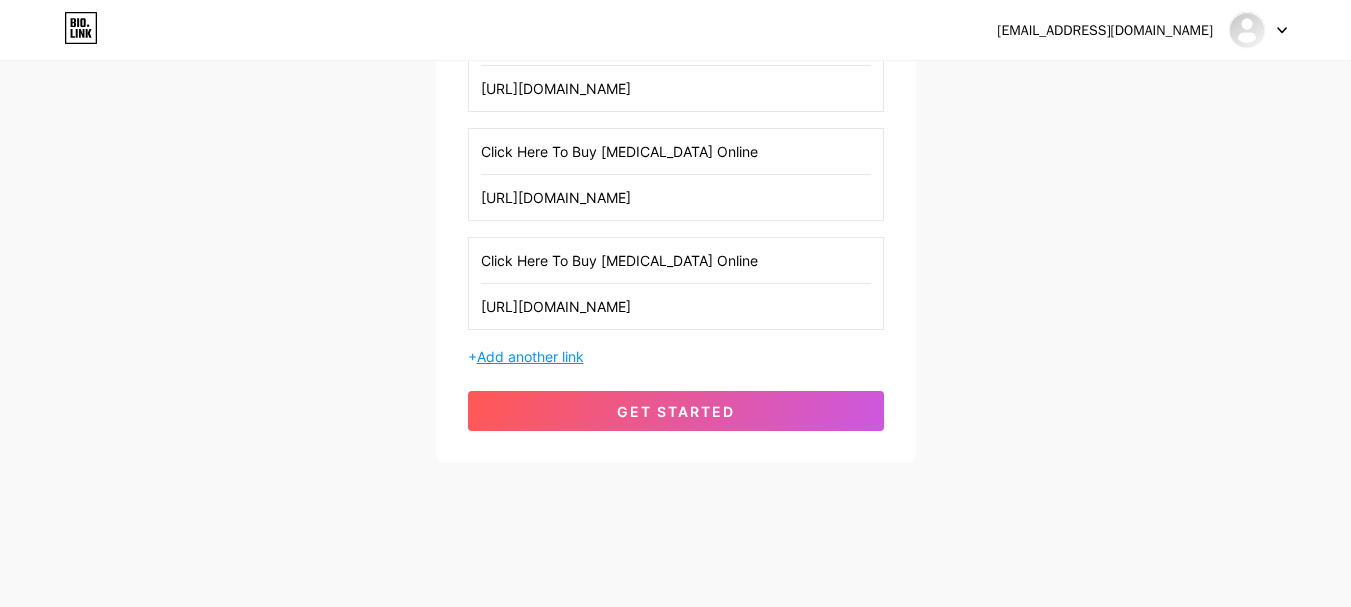 type on "Click Here To Buy [MEDICAL_DATA] Online" 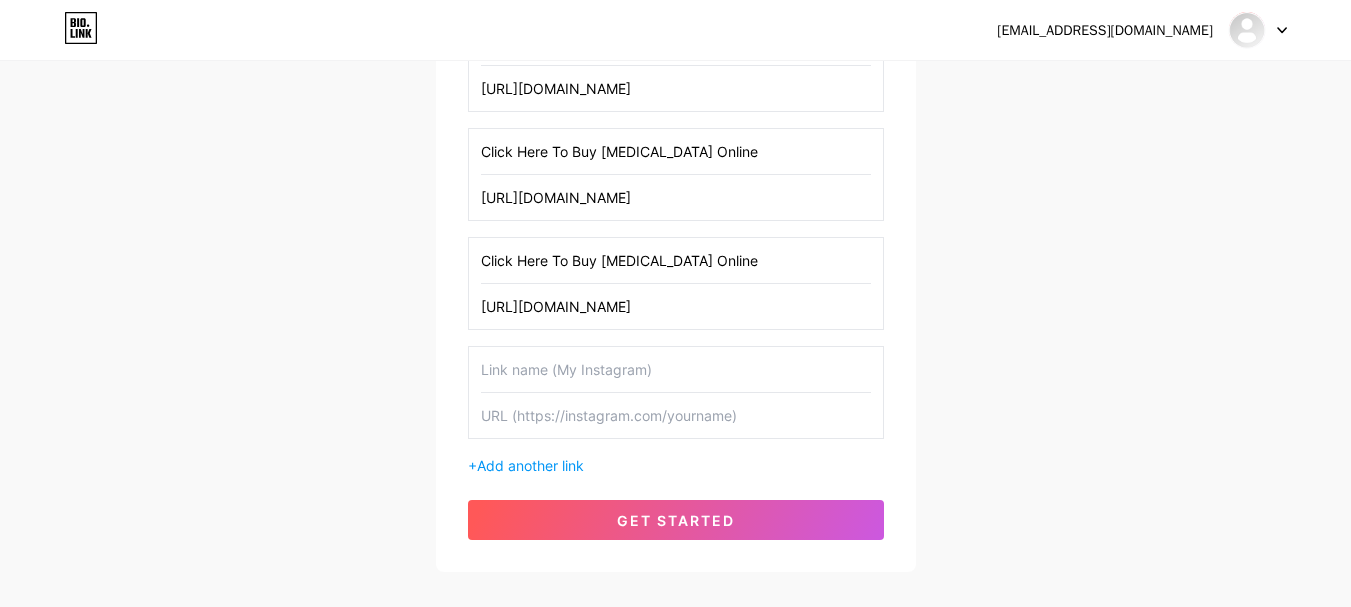 click at bounding box center (676, 415) 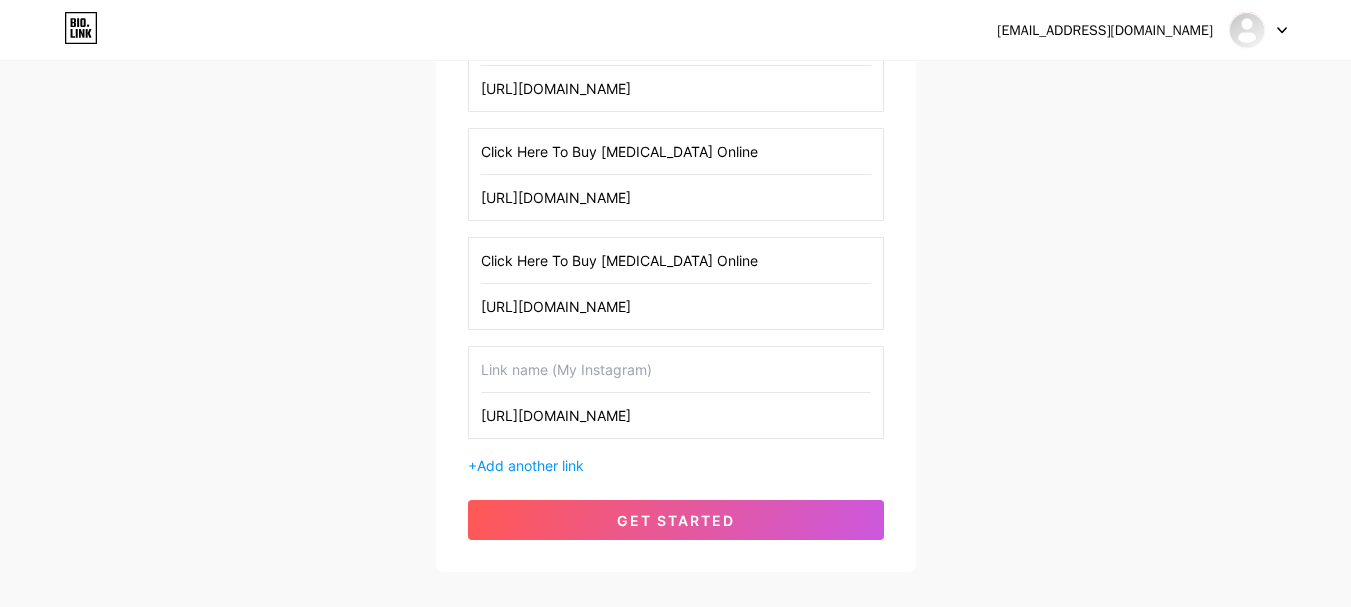 type on "[URL][DOMAIN_NAME]" 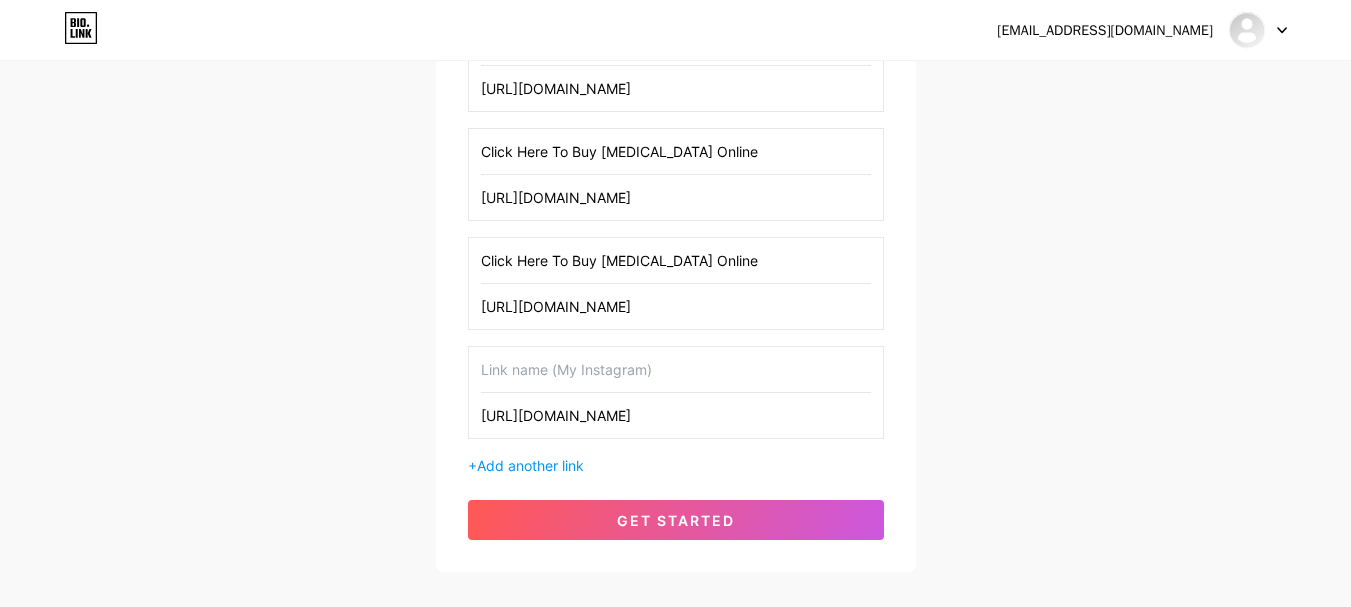 click on "Click Here To Buy [MEDICAL_DATA] Online" at bounding box center (676, 151) 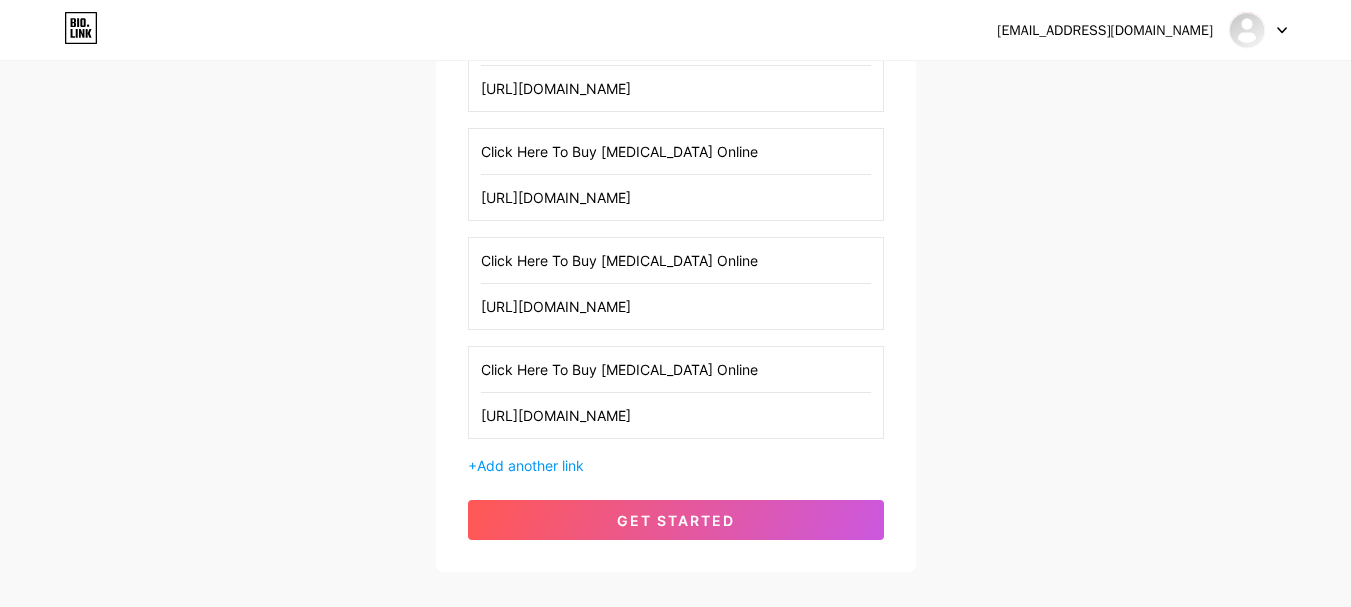 click on "Click Here To Buy [MEDICAL_DATA] Online" at bounding box center [676, 369] 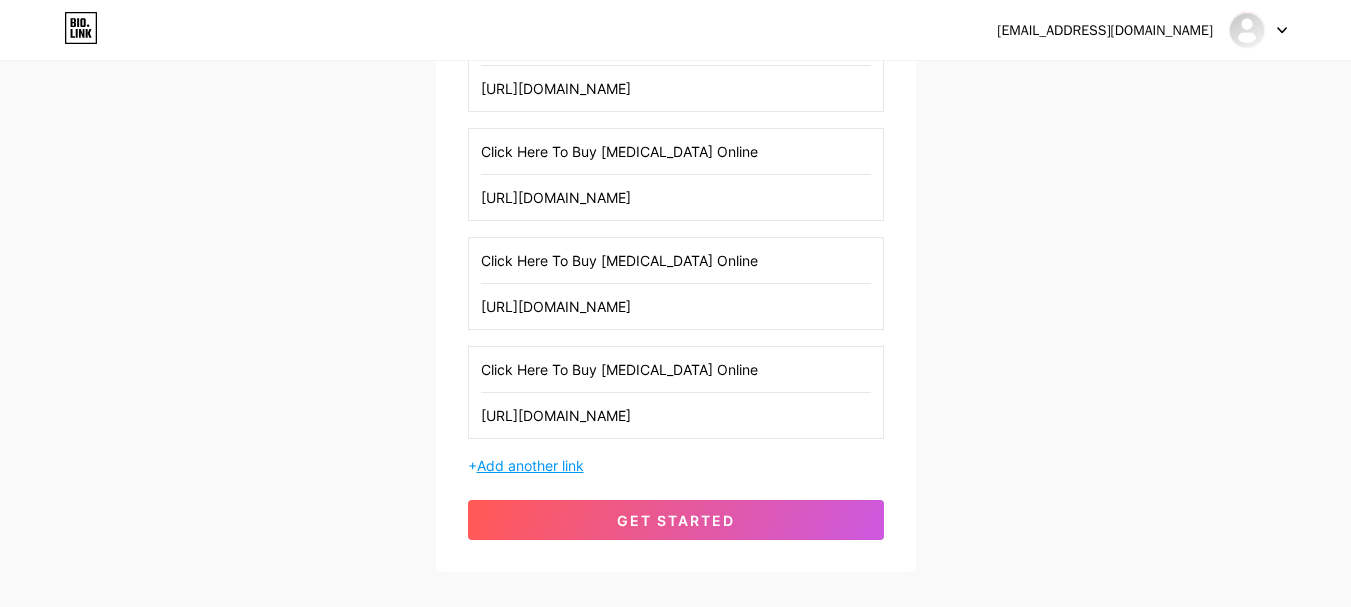 click on "Add another link" at bounding box center (530, 465) 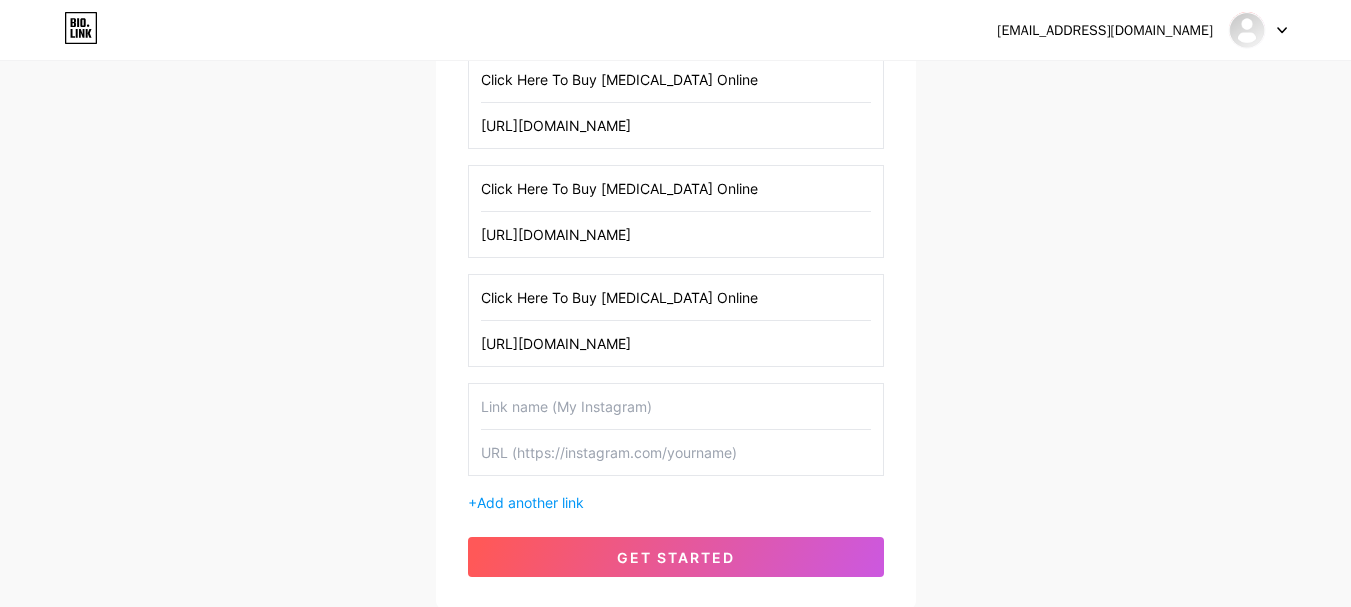 scroll, scrollTop: 1082, scrollLeft: 0, axis: vertical 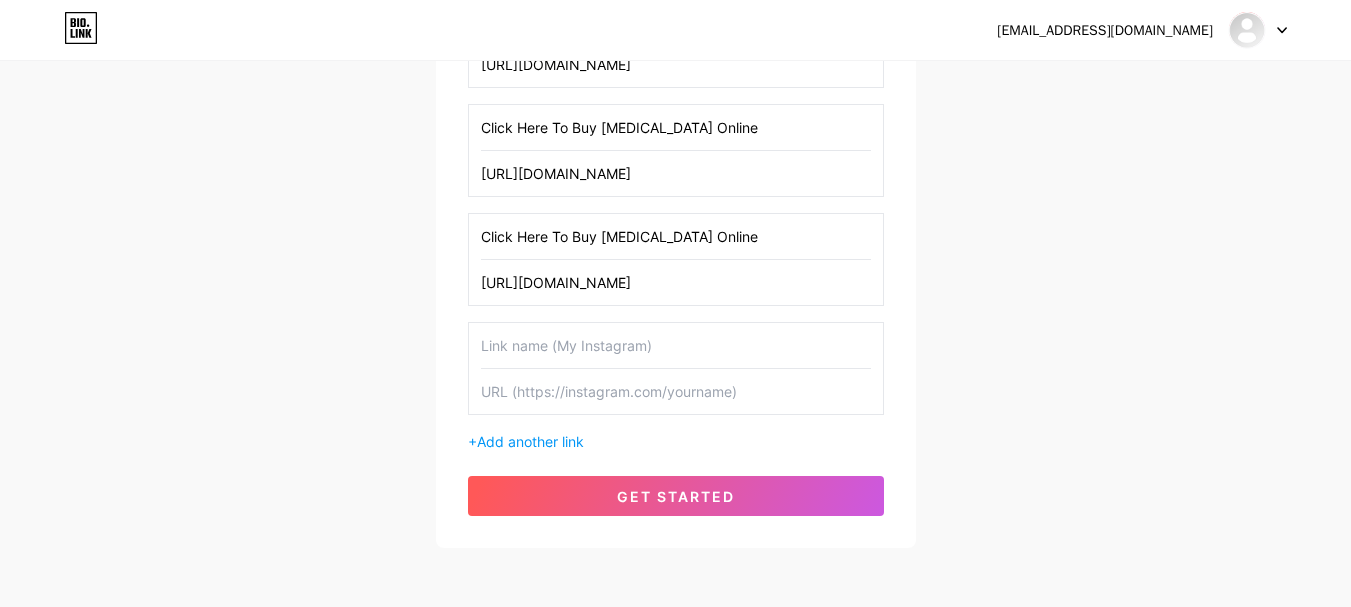 click at bounding box center [676, 391] 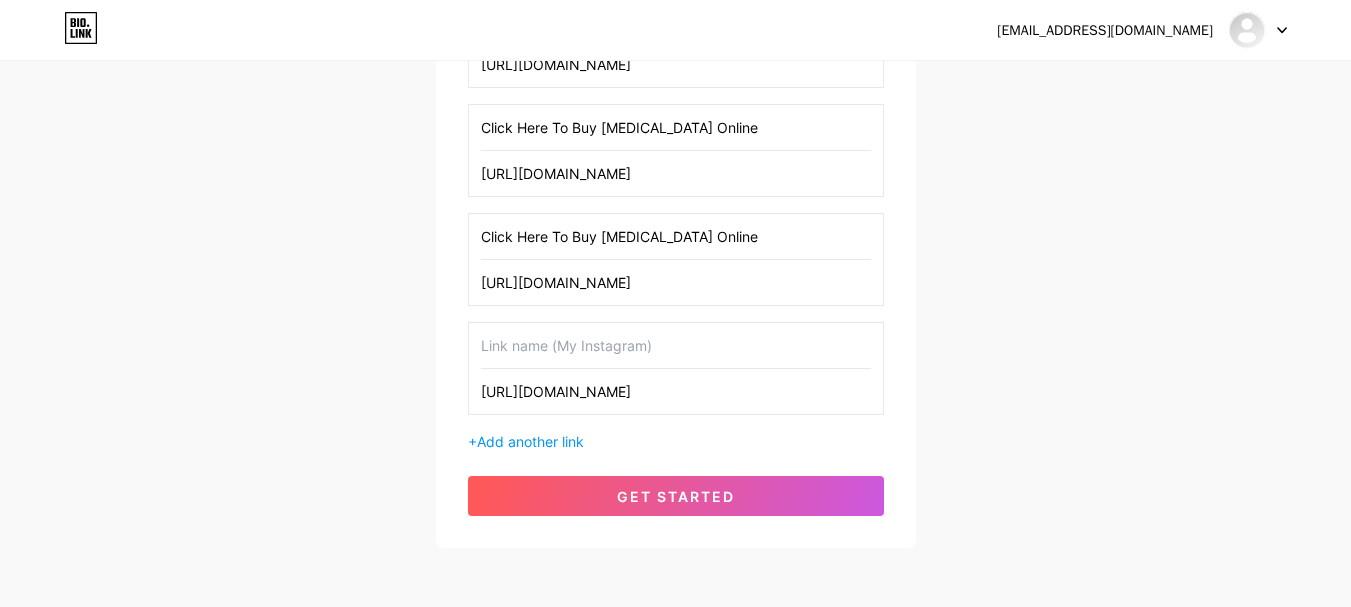 type on "[URL][DOMAIN_NAME]" 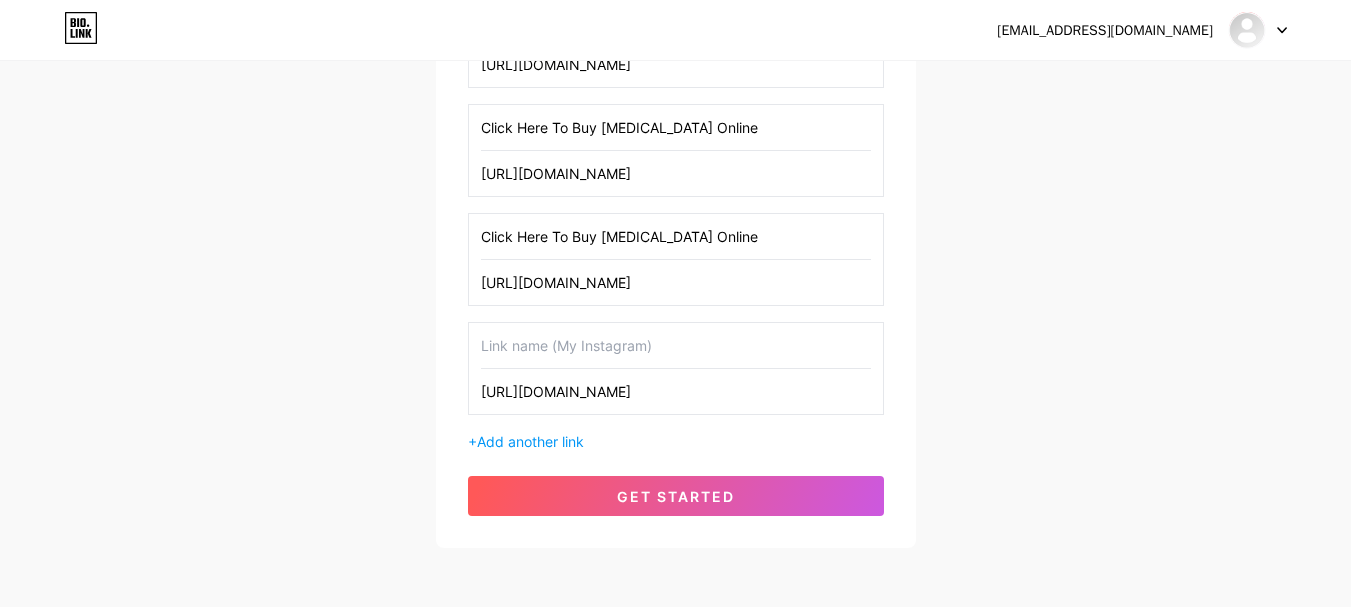 click on "Click Here To Buy [MEDICAL_DATA] Online" at bounding box center (676, 236) 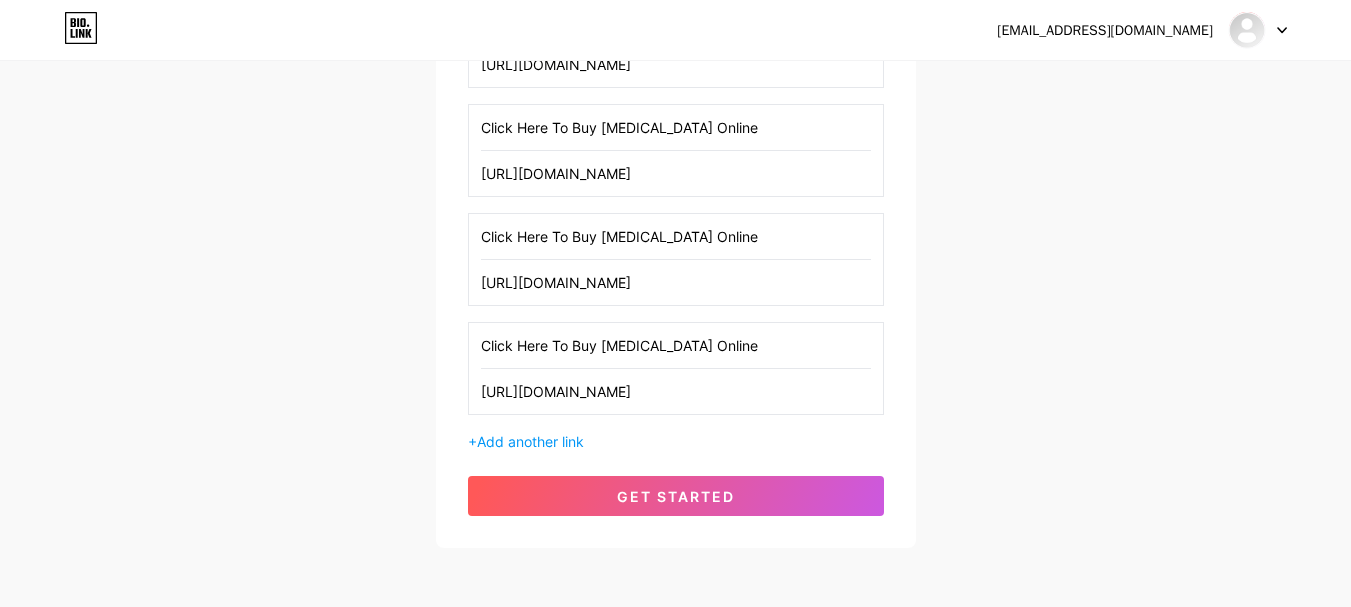 click on "Click Here To Buy [MEDICAL_DATA] Online" at bounding box center [676, 345] 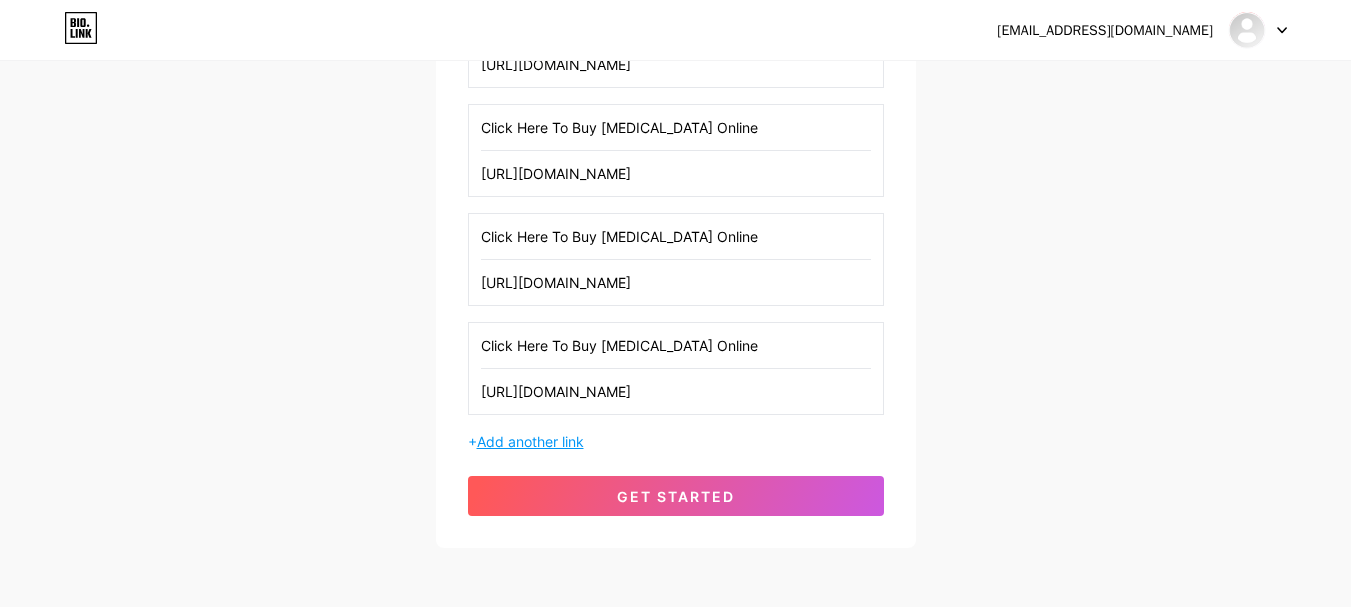 type on "Click Here To Buy [MEDICAL_DATA] Online" 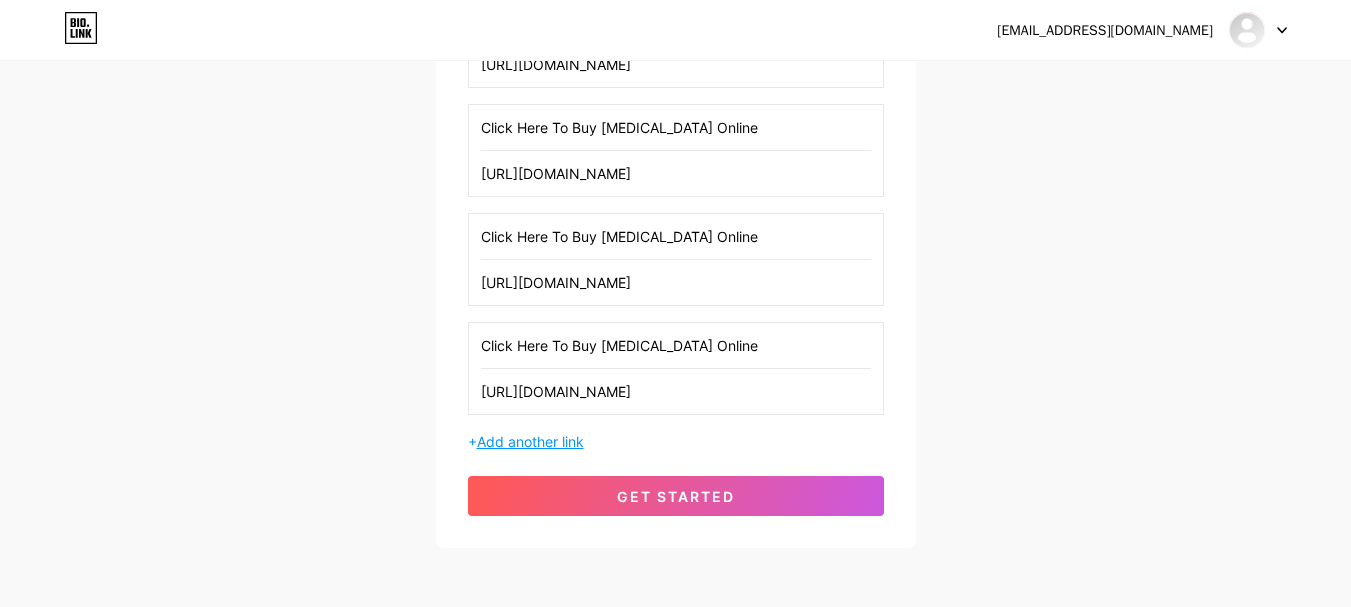 click on "Add another link" at bounding box center [530, 441] 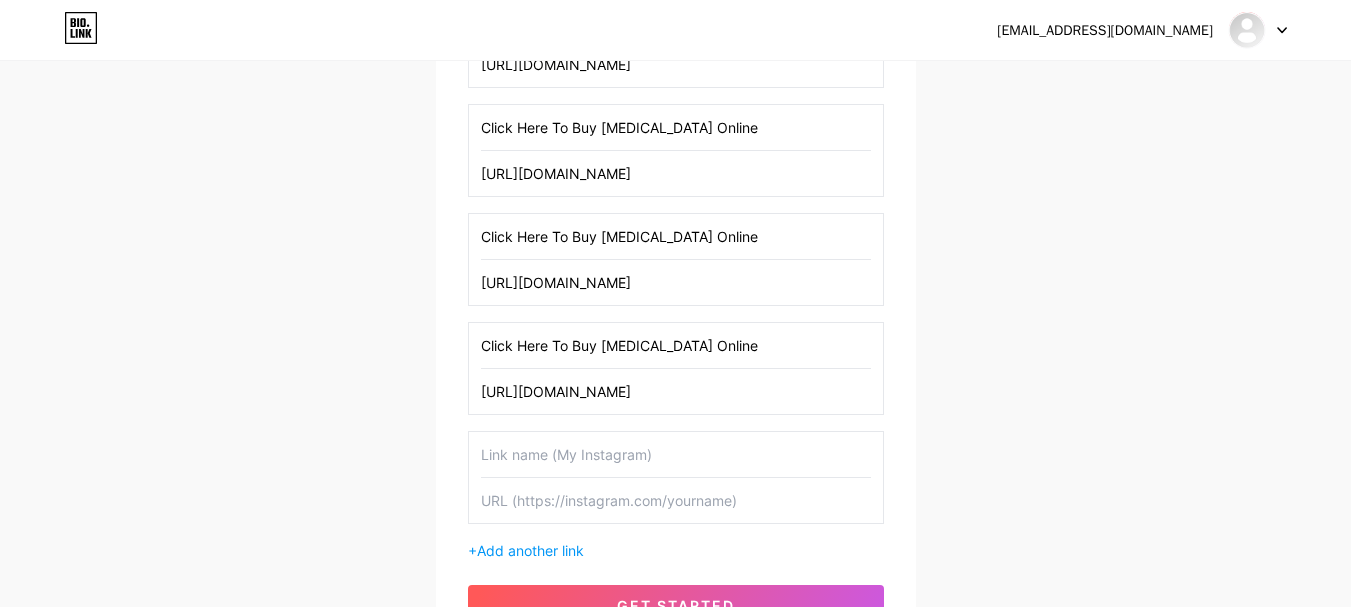 click at bounding box center (676, 500) 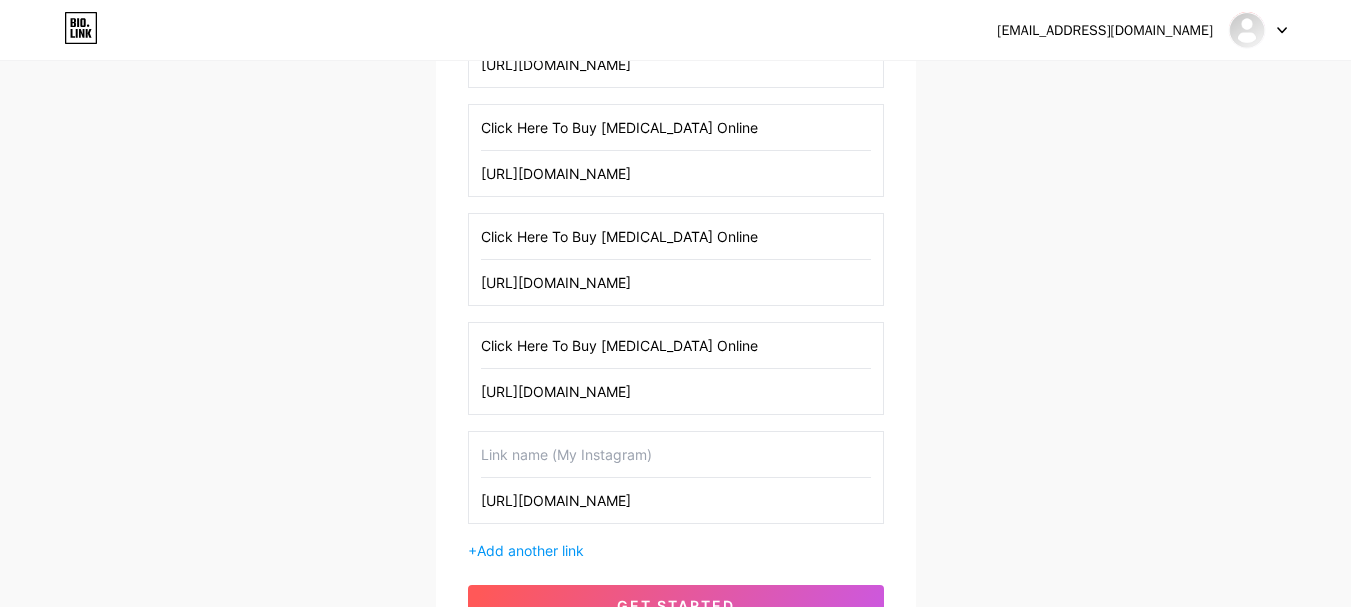 type on "[URL][DOMAIN_NAME]" 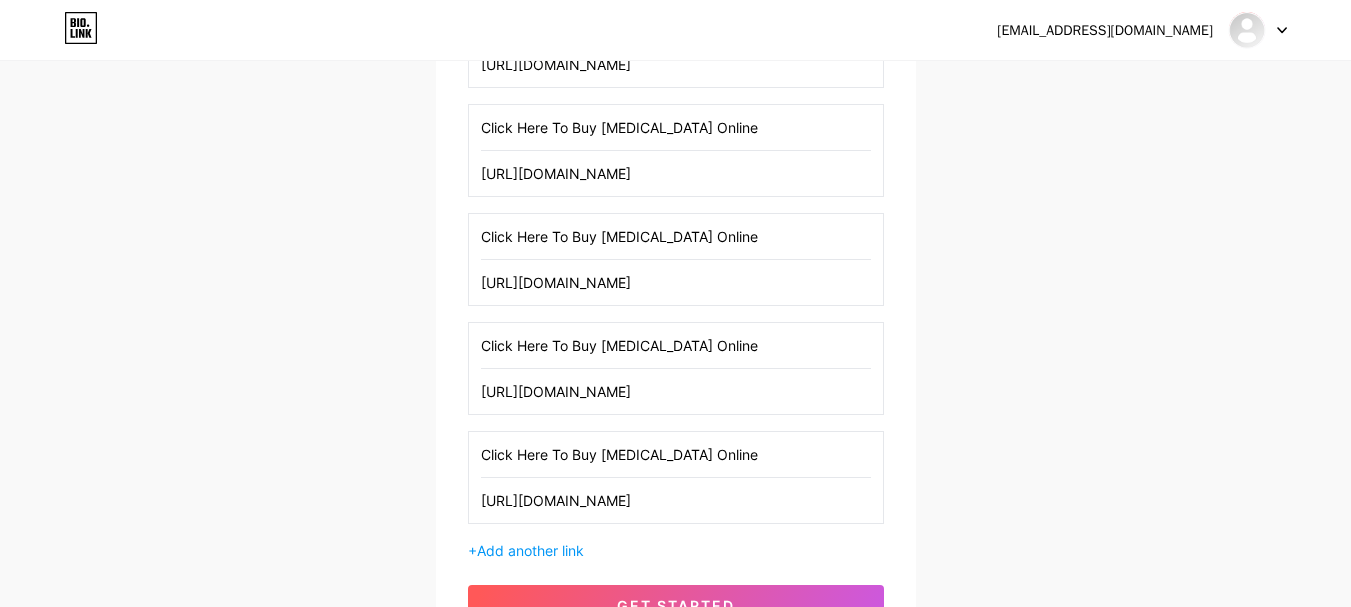 click on "Click Here To Buy [MEDICAL_DATA] Online" at bounding box center (676, 454) 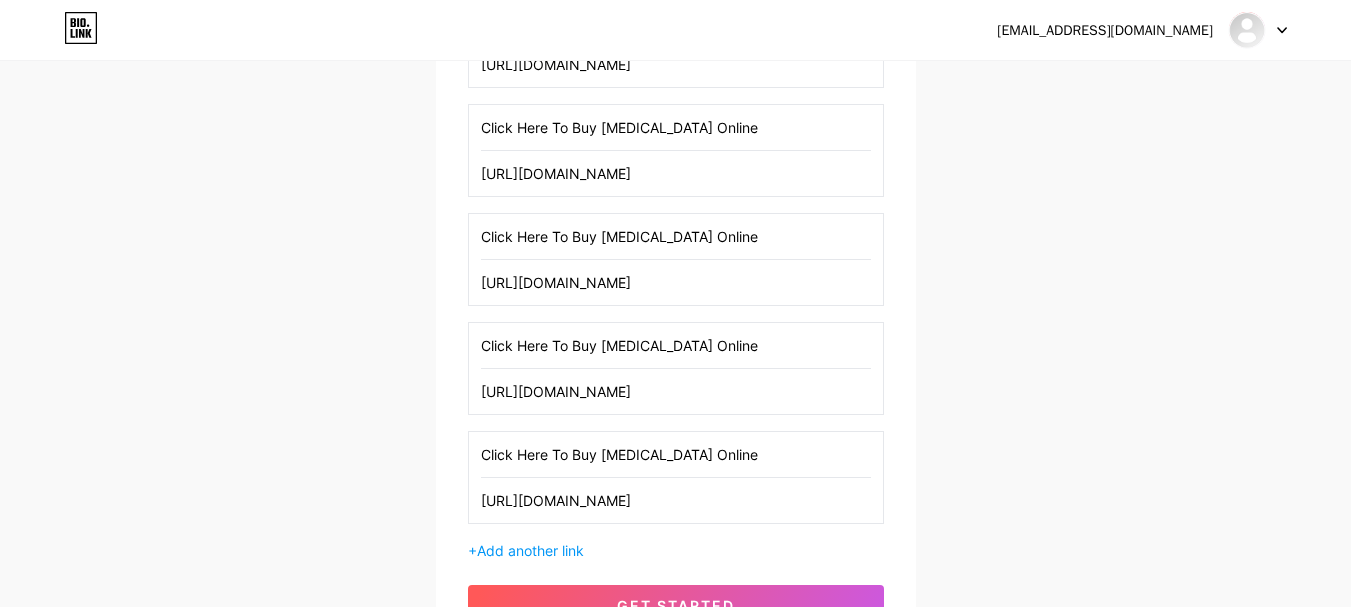 type on "Click Here To Buy [MEDICAL_DATA] Online" 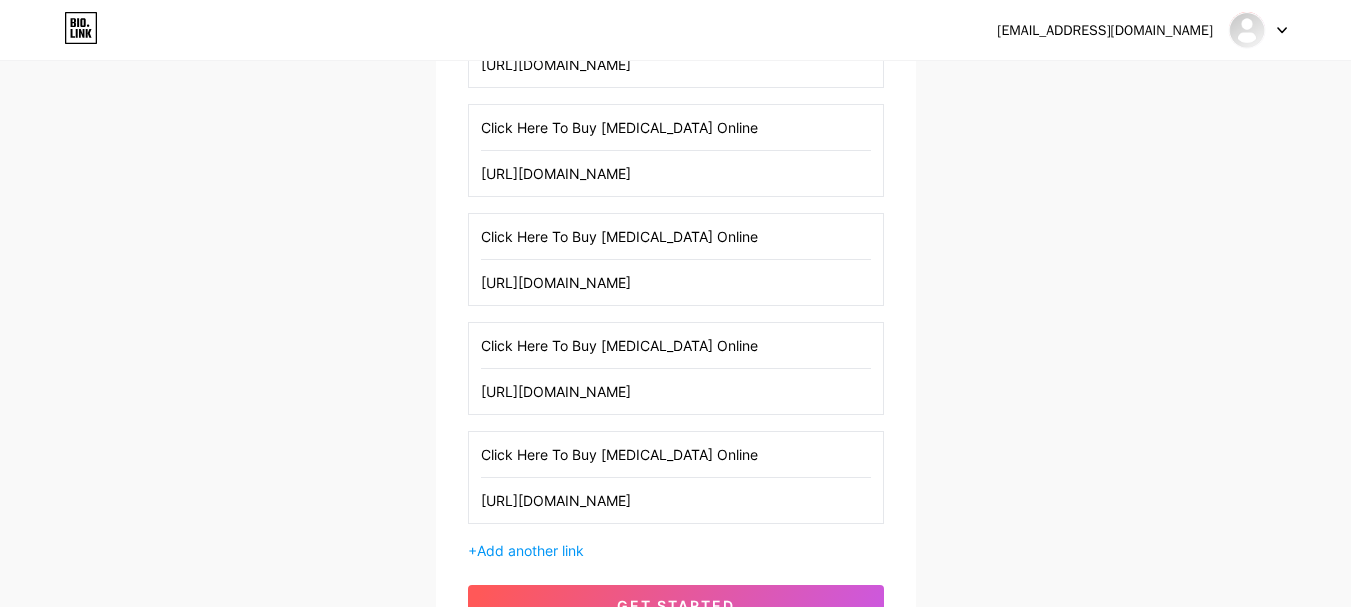 click on "dacaj87504@pacfut.com           Dashboard     Logout   Setup your page   Let’s setup bio.link/pillsnetus 🎉               PillNetUS     Call +1 888-201-3221, Sure! Pillnetus is an online pharmacy that offers a wide range of prescription and over-the-counter medications. They aim to provide customers with convenient, affordable, and reliable access to essential healthcare products. You can also use your paypal and credit card to Order Medication online with overnight delivery to your doorstep and also without prescription at 10% Discount from our online pharmacy.     Add your first link   Click Here To Buy Adderall Online   https://pillnetusa.com/product-category/adderall-online/   Click Here To Buy Ambien Online   https://pillnetusa.com/product-category/ambien-online/   Click Here To Buy Belbien Online   https://pillnetusa.com/product-category/belbien-online/   Click Here To Buy Hydrocodone Online   https://pillnetusa.com/product-category/hydrocodone-online/   Click Here To Buy Hydrocodone Online" at bounding box center (675, -181) 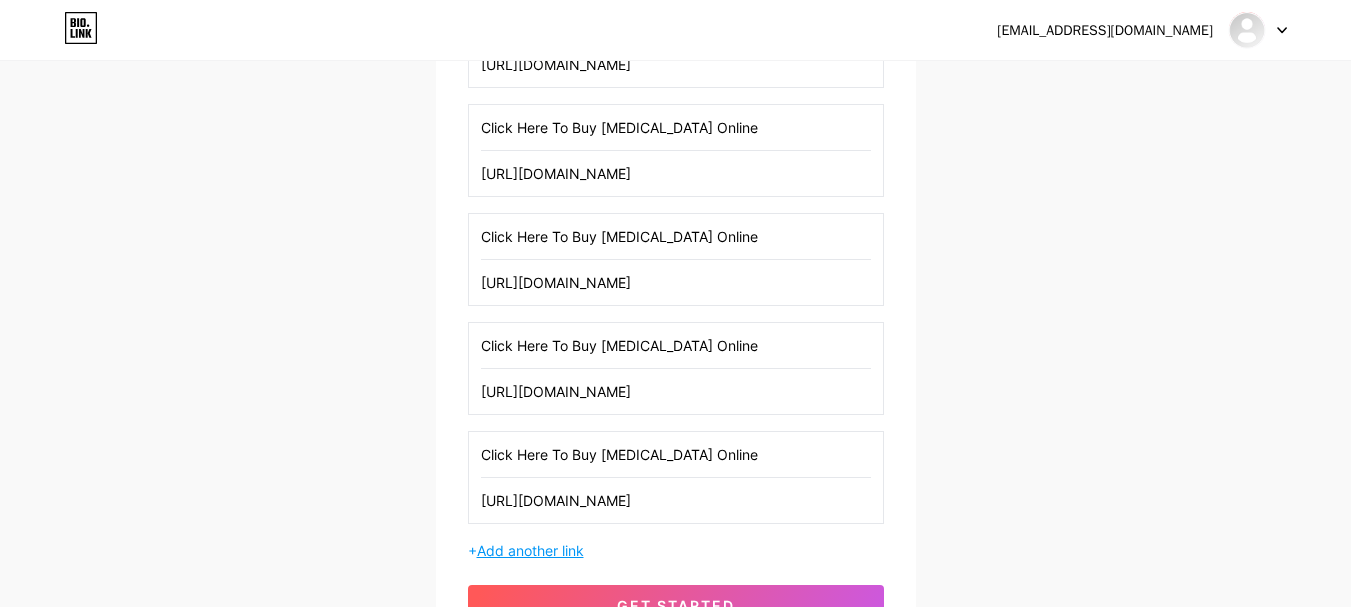 click on "Add another link" at bounding box center [530, 550] 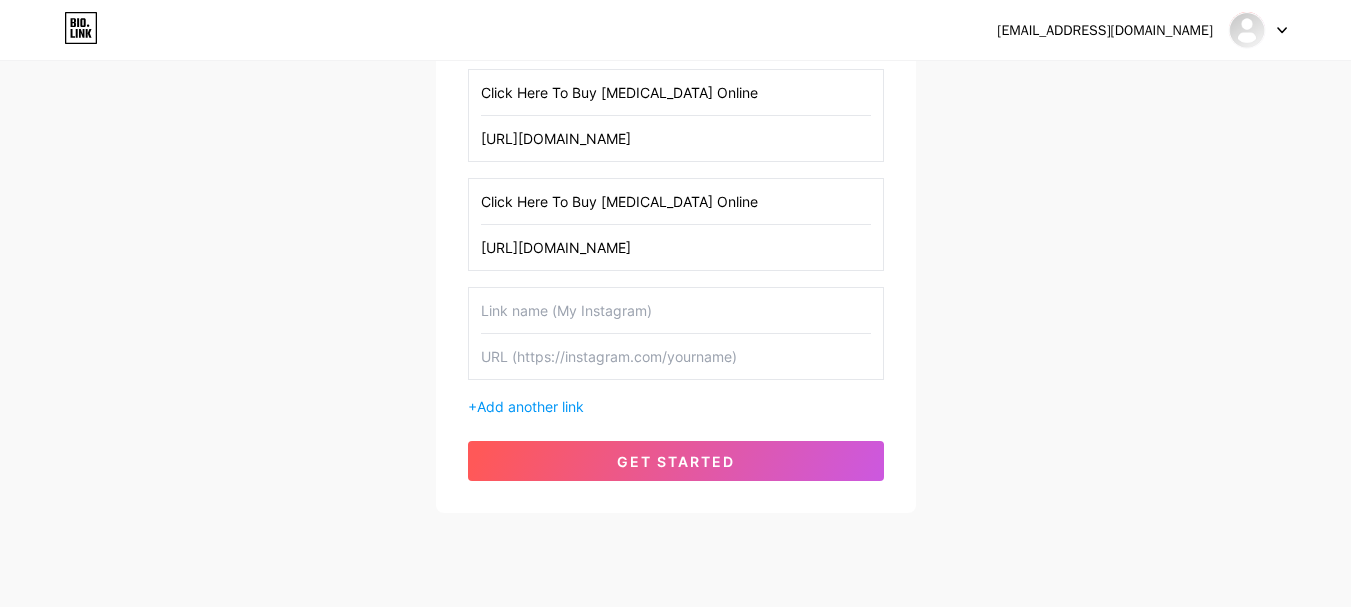 scroll, scrollTop: 1349, scrollLeft: 0, axis: vertical 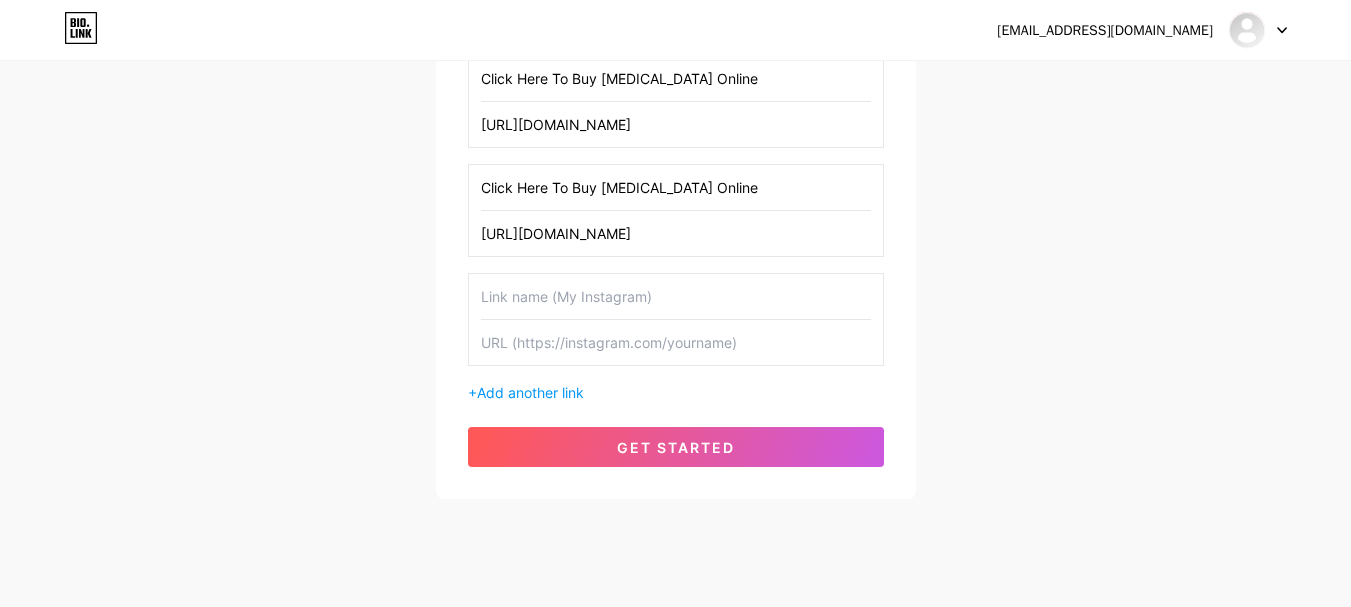 click at bounding box center [676, 342] 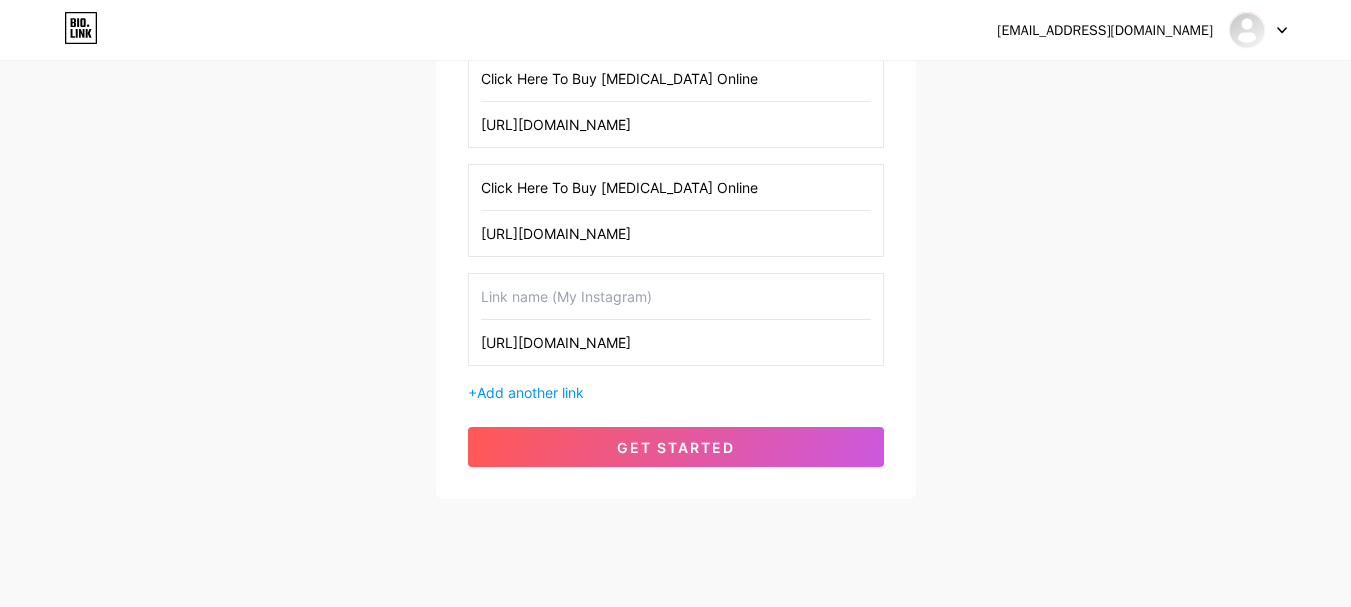 type on "[URL][DOMAIN_NAME]" 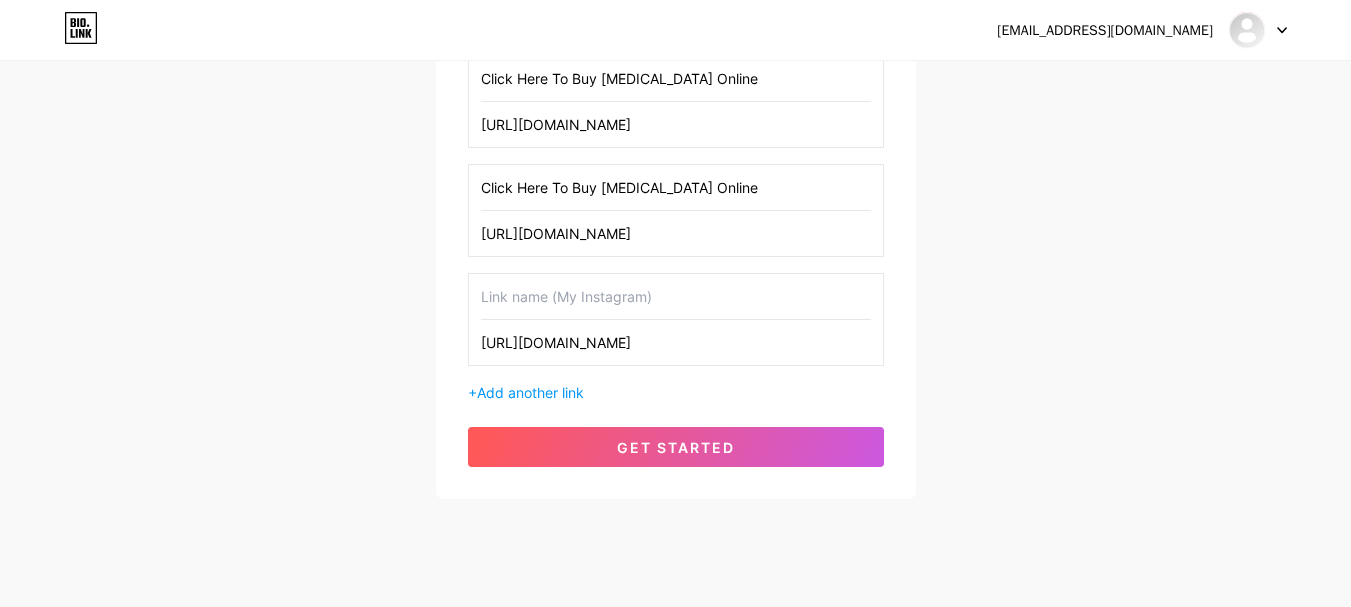 click on "Click Here To Buy [MEDICAL_DATA] Online" at bounding box center (676, 187) 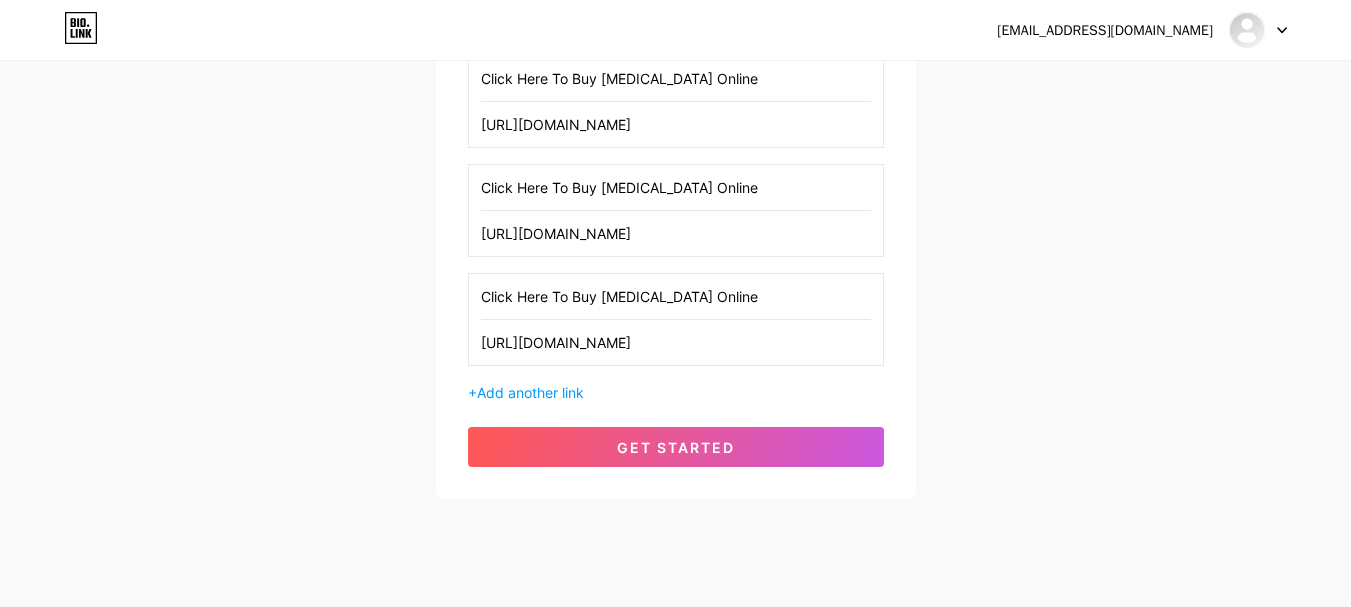 click on "Click Here To Buy [MEDICAL_DATA] Online" at bounding box center [676, 296] 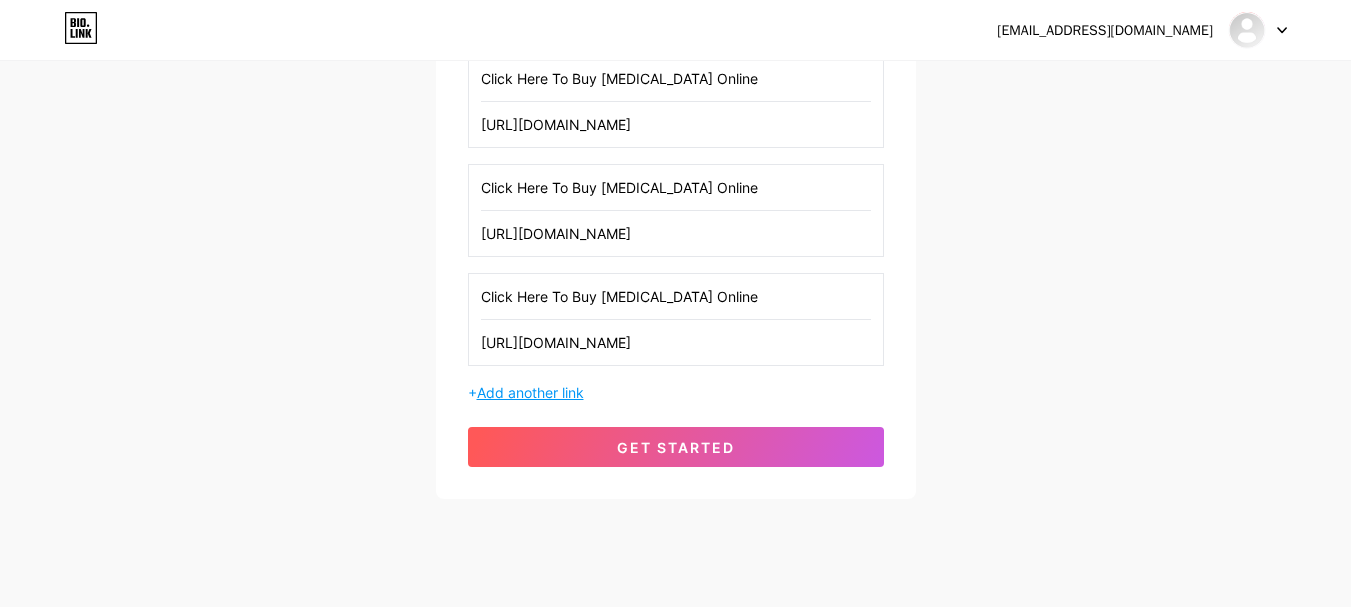 type on "Click Here To Buy [MEDICAL_DATA] Online" 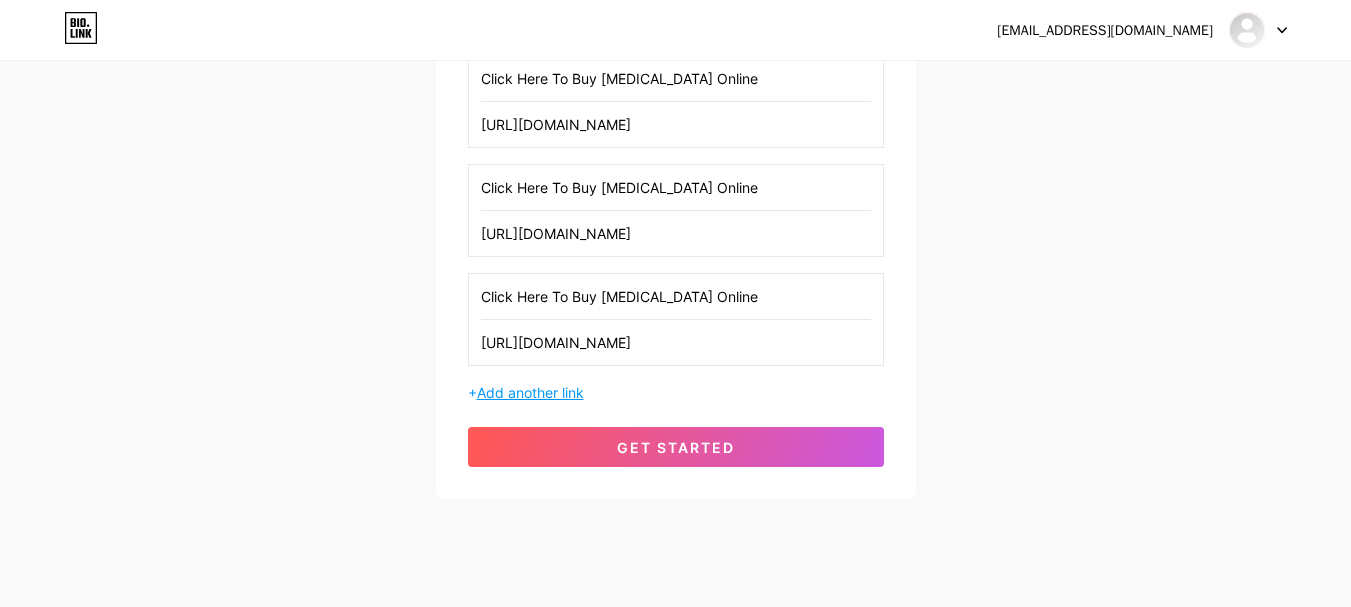 click on "Add another link" at bounding box center [530, 392] 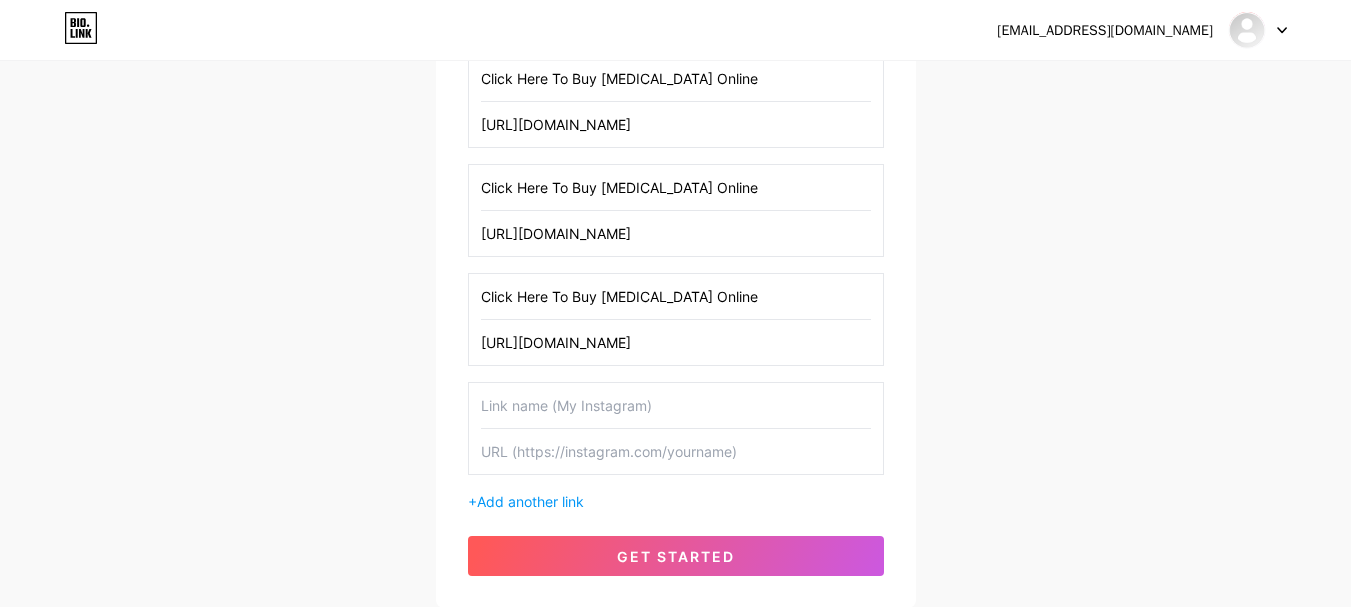 click at bounding box center (676, 451) 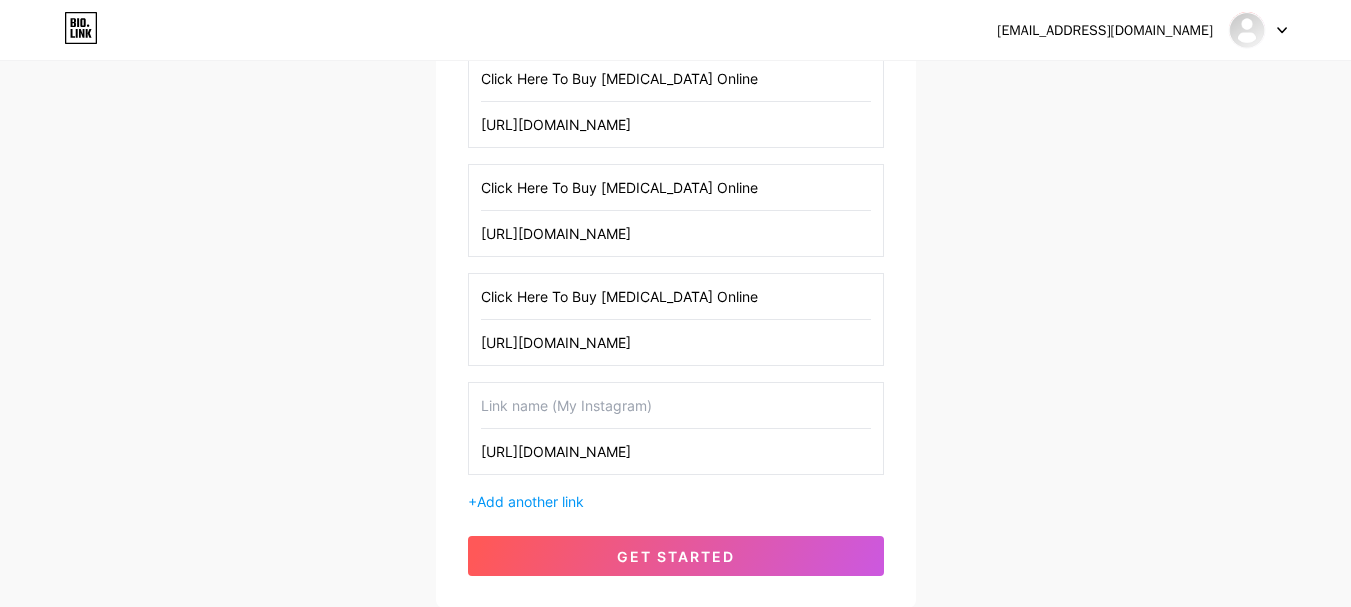 type on "[URL][DOMAIN_NAME]" 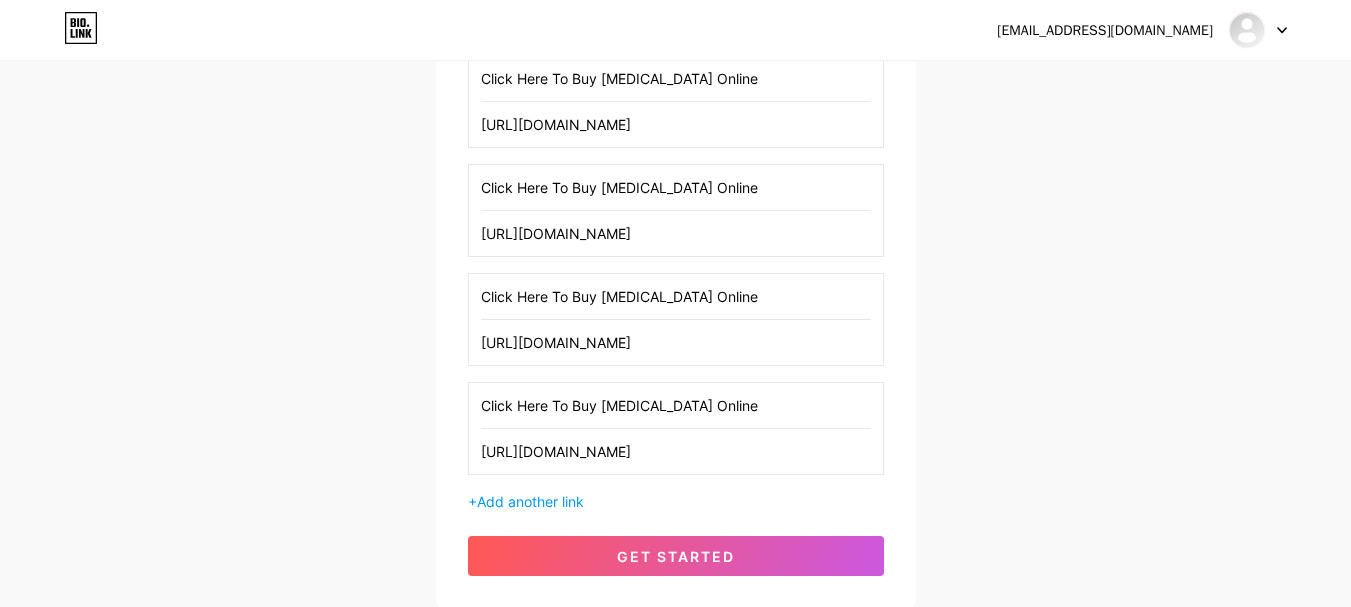 click on "Click Here To Buy [MEDICAL_DATA] Online" at bounding box center [676, 405] 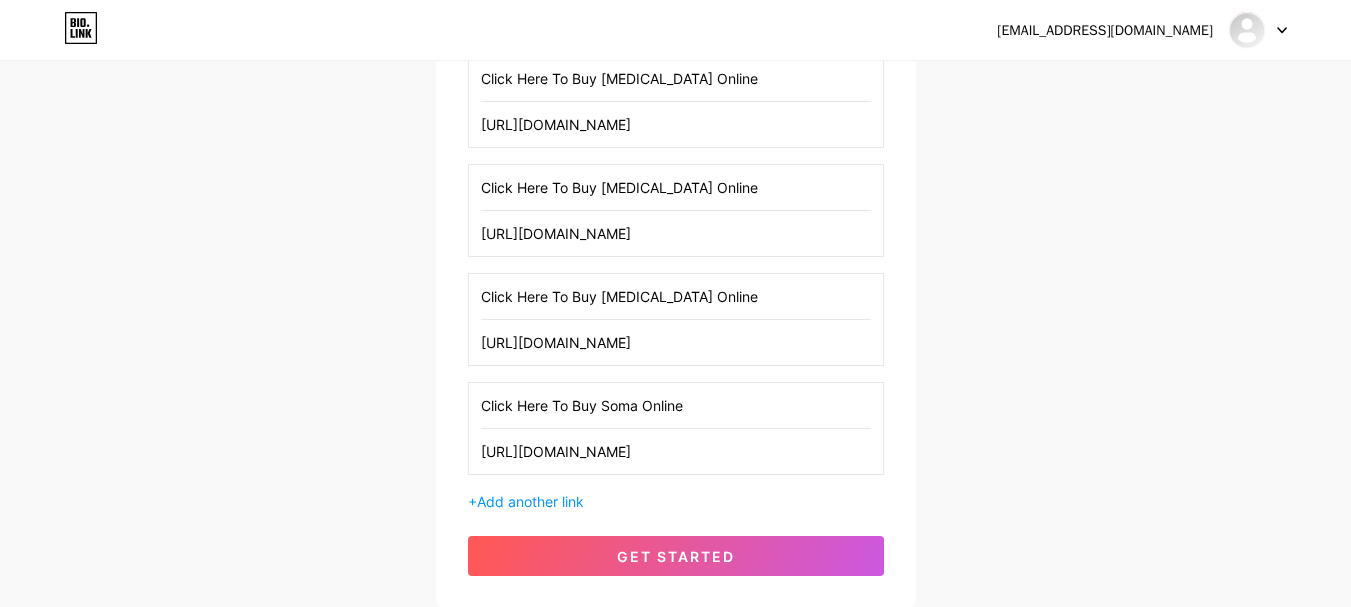 type on "Click Here To Buy Soma Online" 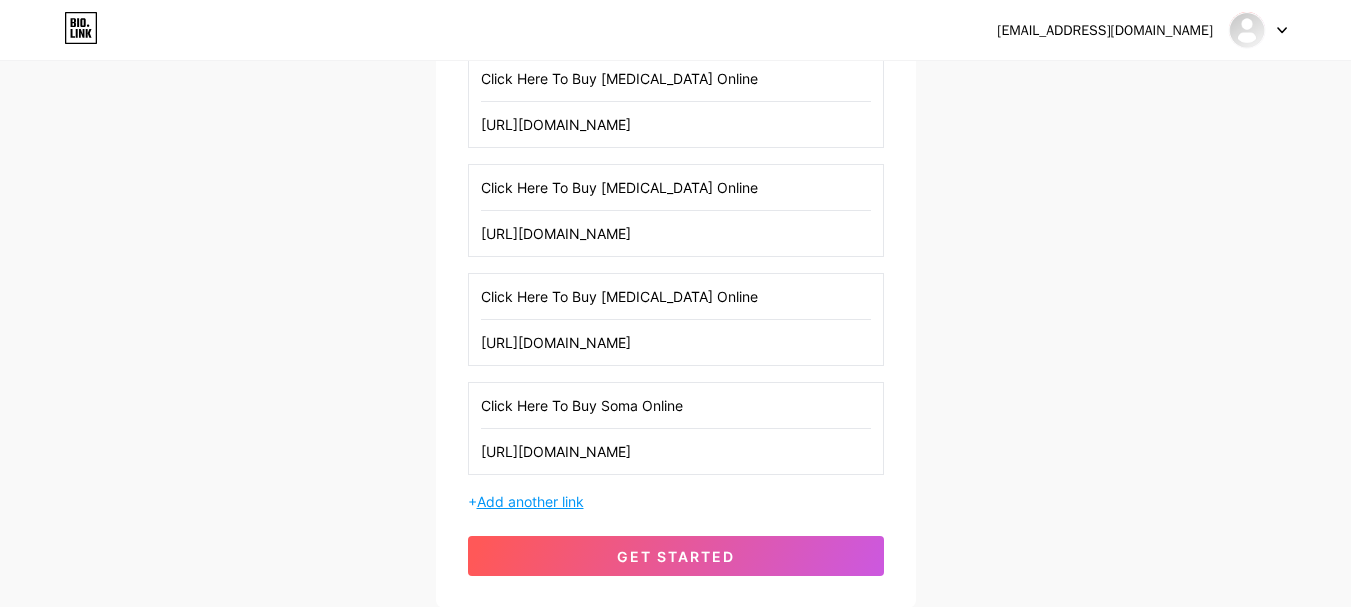 click on "Add another link" at bounding box center [530, 501] 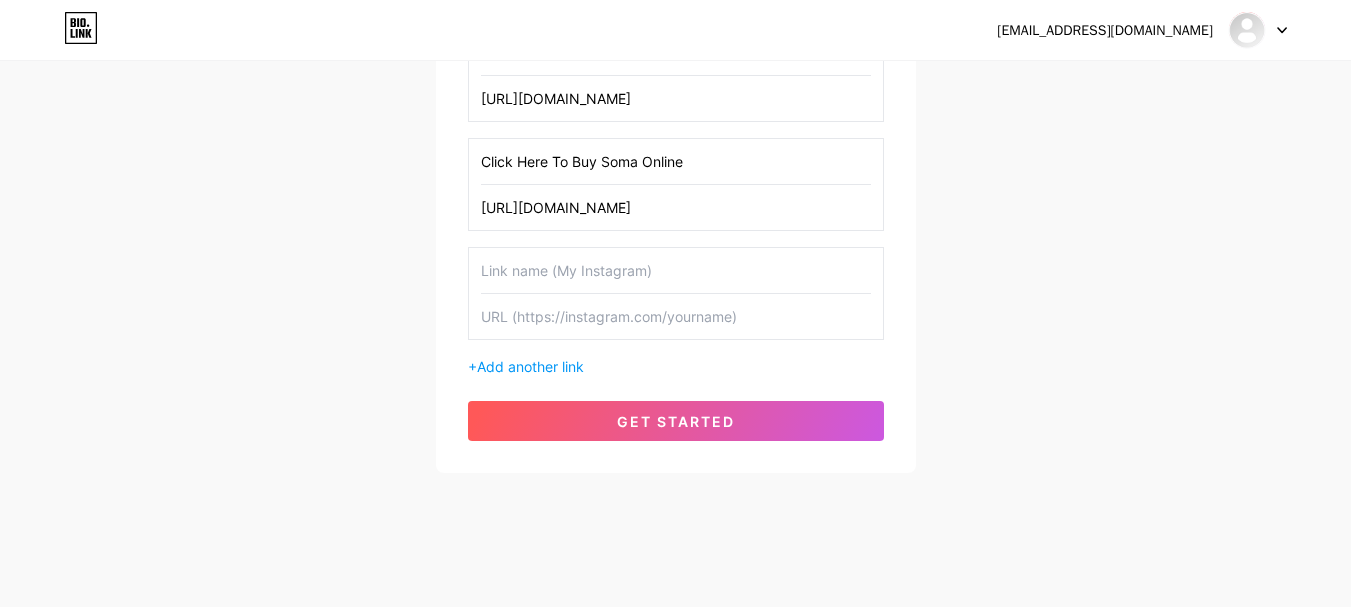 scroll, scrollTop: 1603, scrollLeft: 0, axis: vertical 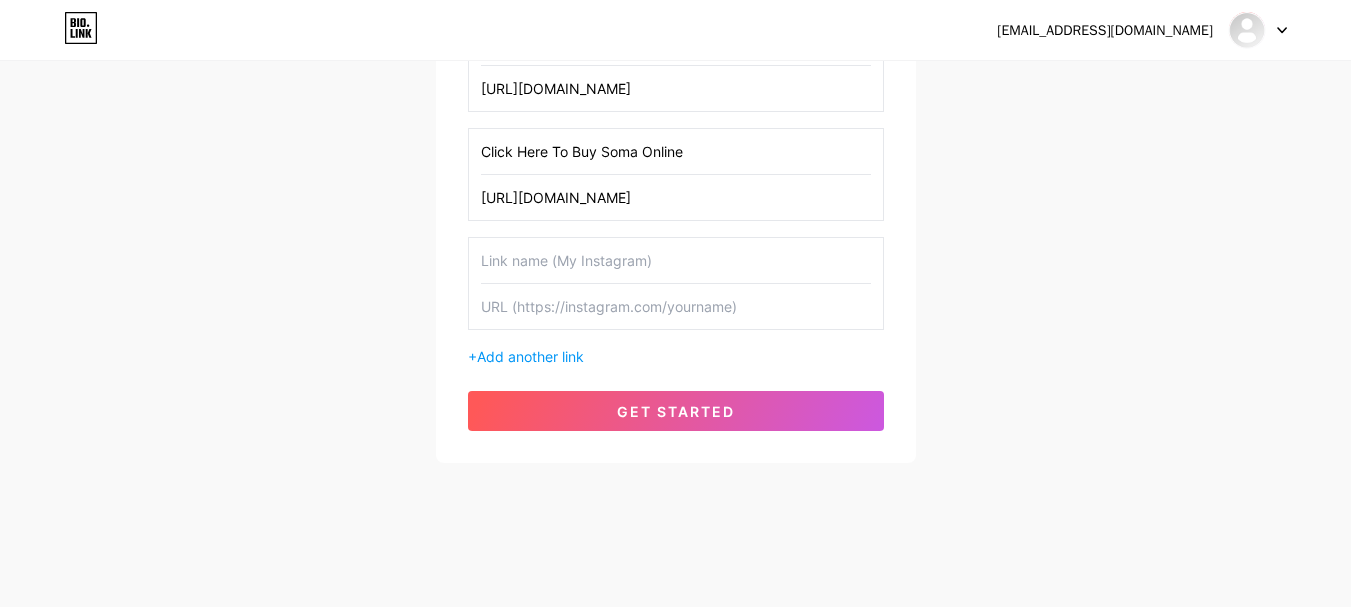 click at bounding box center [676, 306] 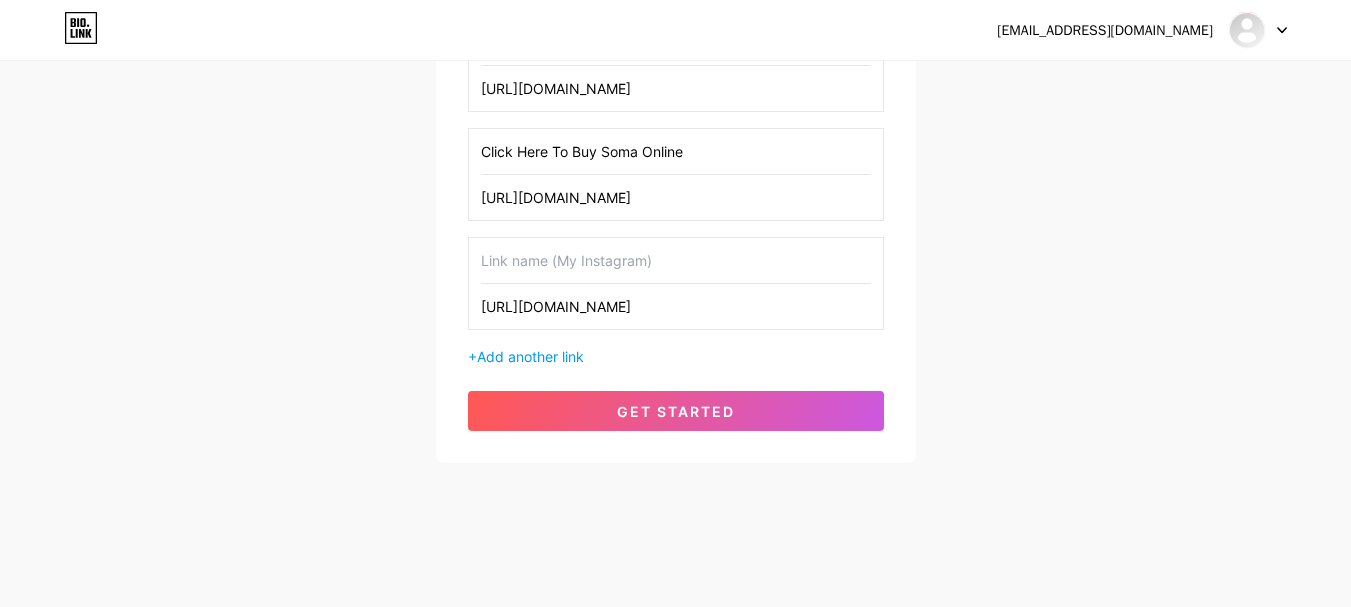 type on "[URL][DOMAIN_NAME]" 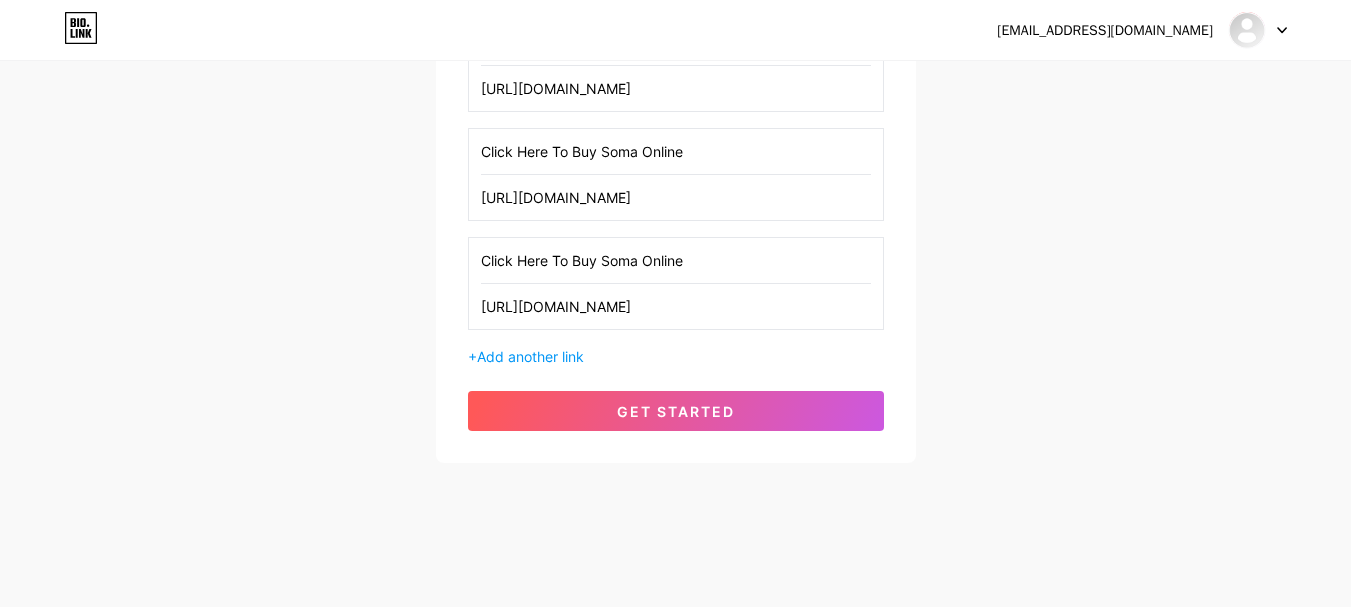 click on "Click Here To Buy Soma Online" at bounding box center (676, 260) 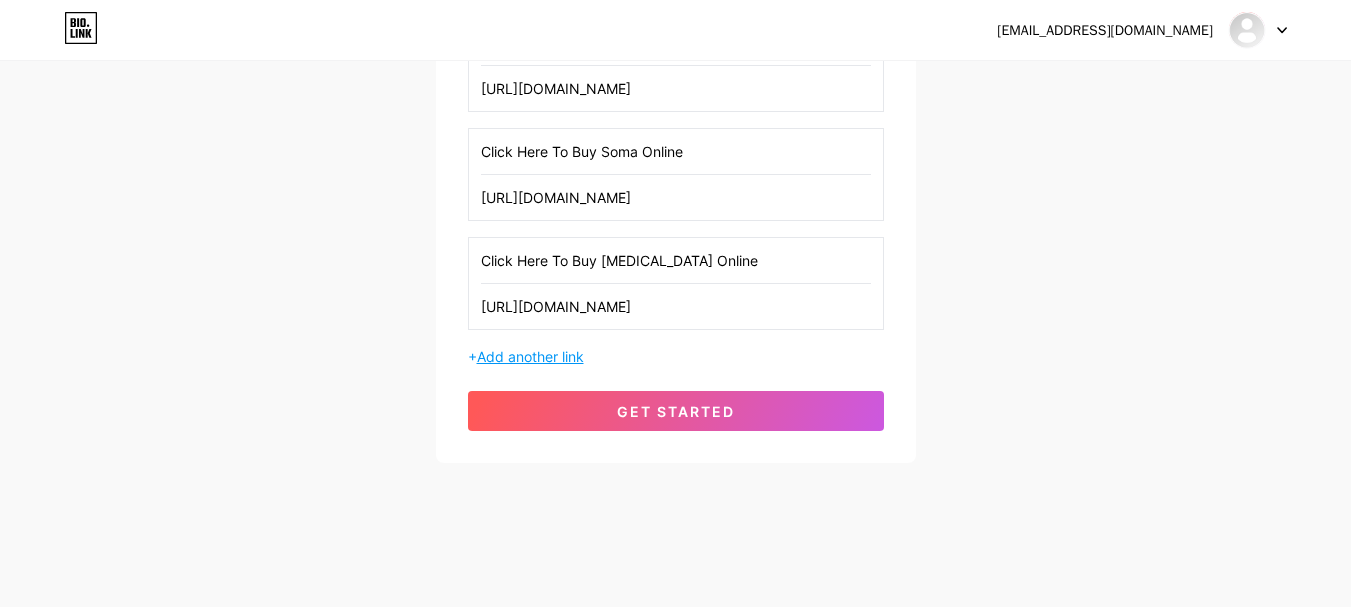 type on "Click Here To Buy [MEDICAL_DATA] Online" 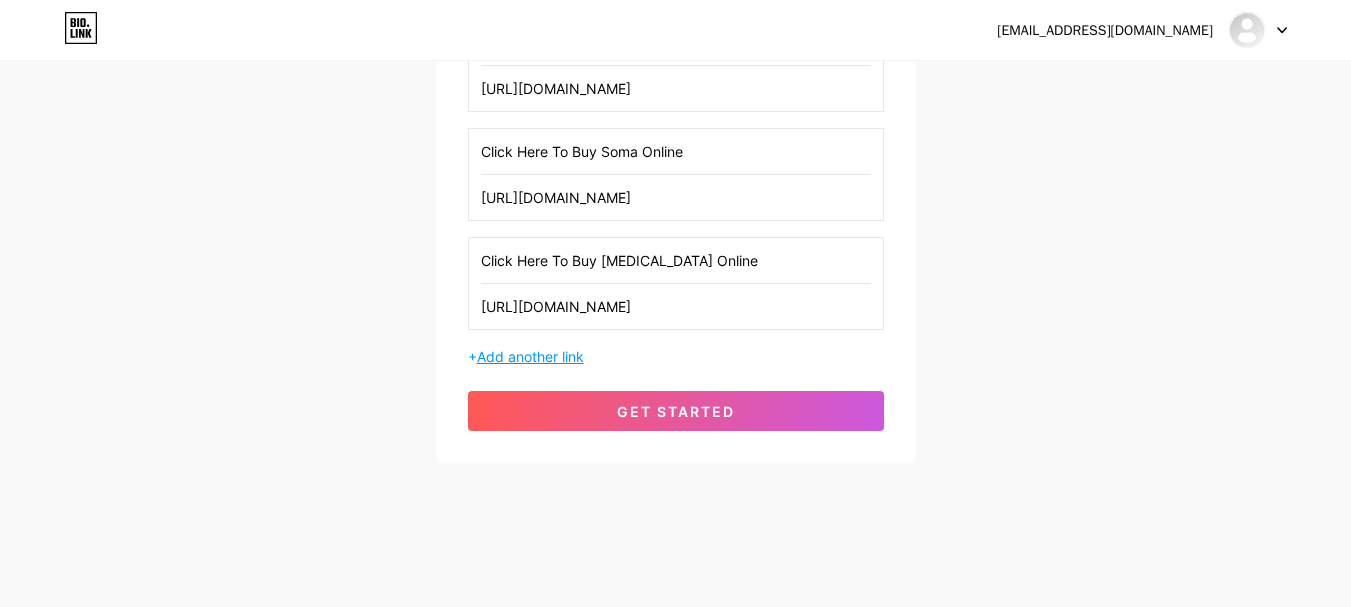 click on "Add another link" at bounding box center [530, 356] 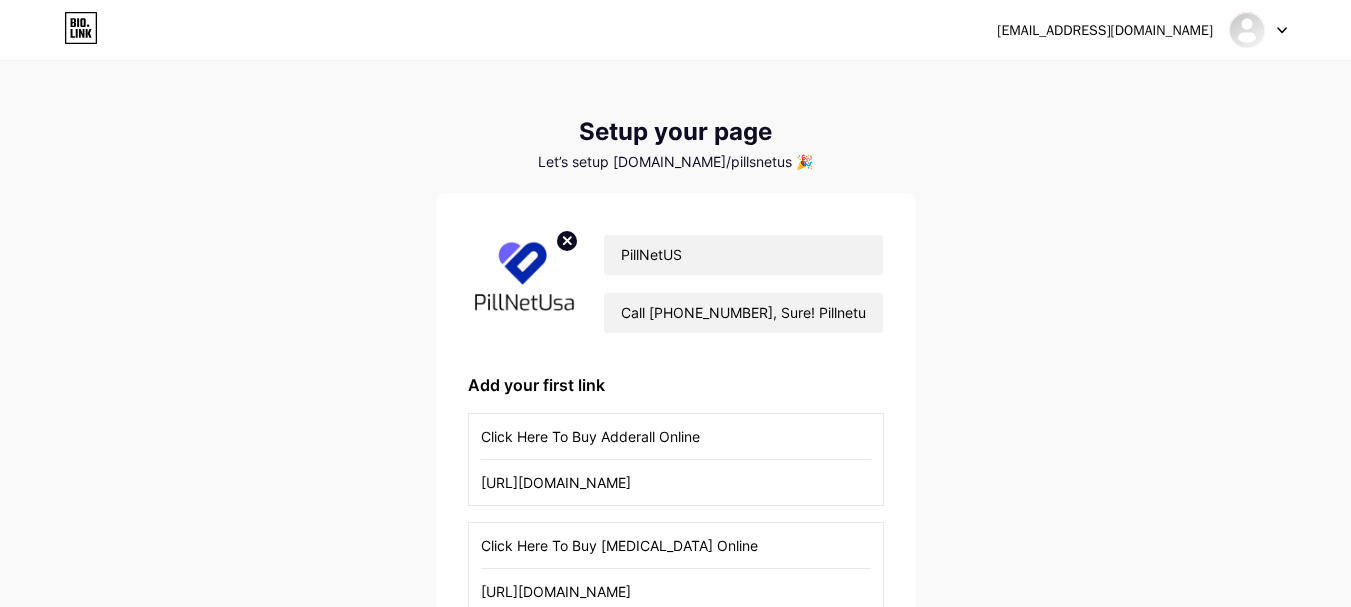 scroll, scrollTop: 0, scrollLeft: 0, axis: both 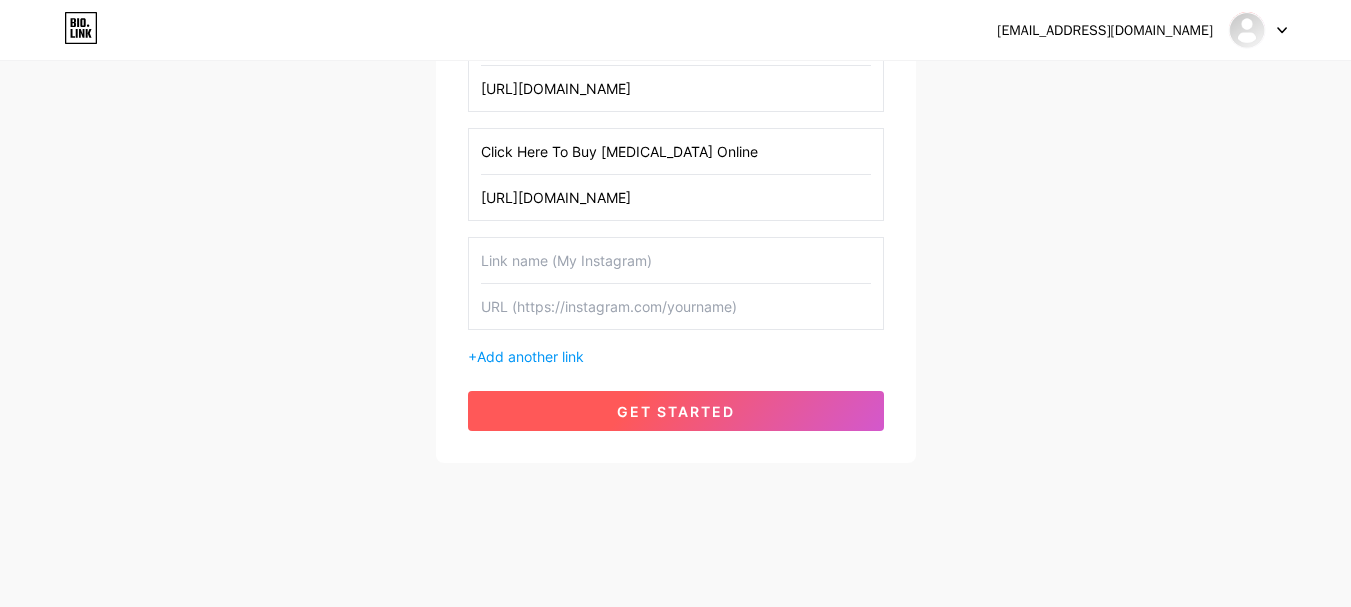 click on "get started" at bounding box center (676, 411) 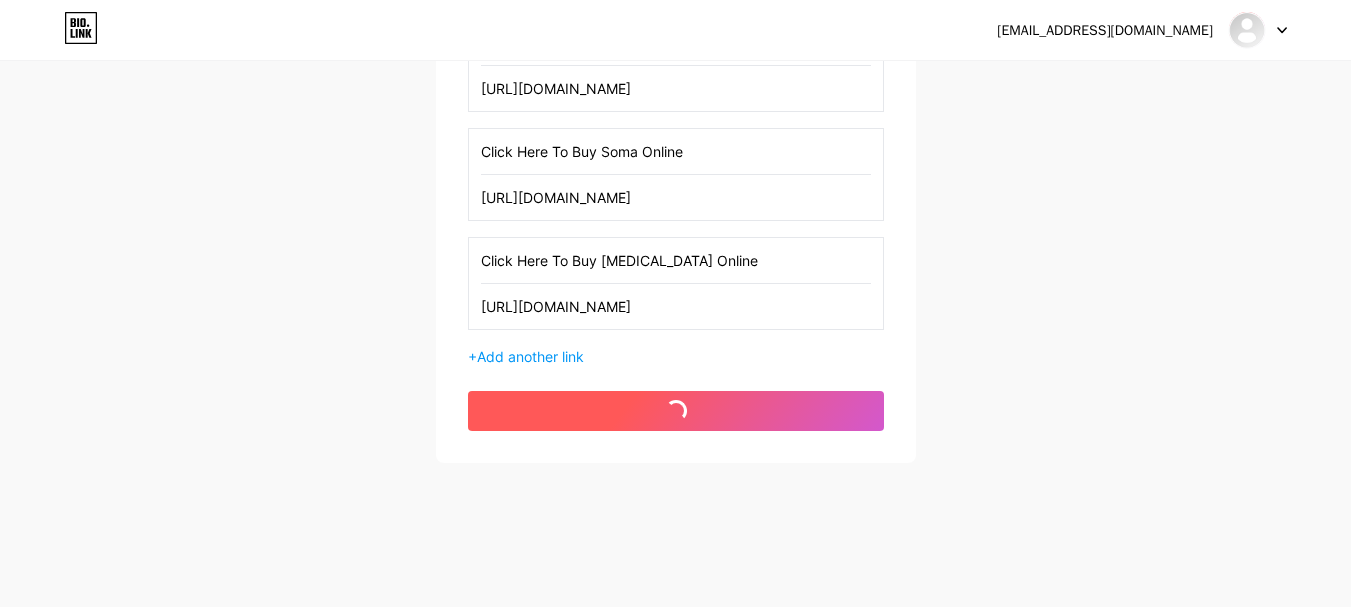 scroll, scrollTop: 1603, scrollLeft: 0, axis: vertical 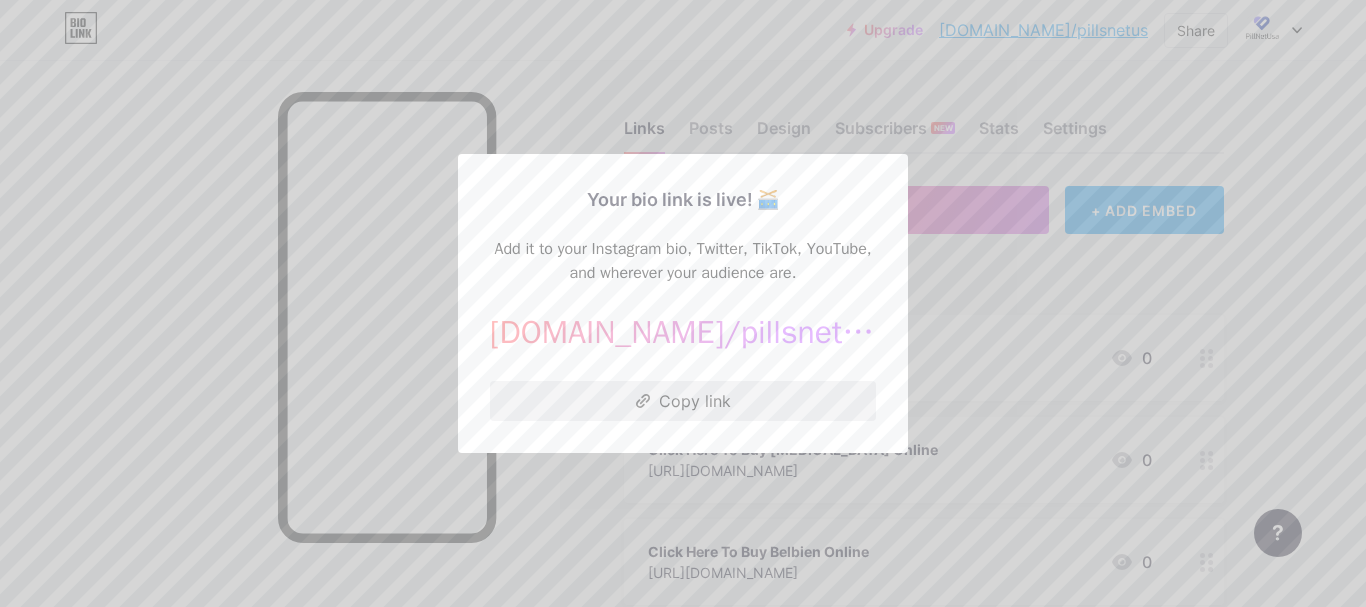 click on "Copy link" at bounding box center (683, 401) 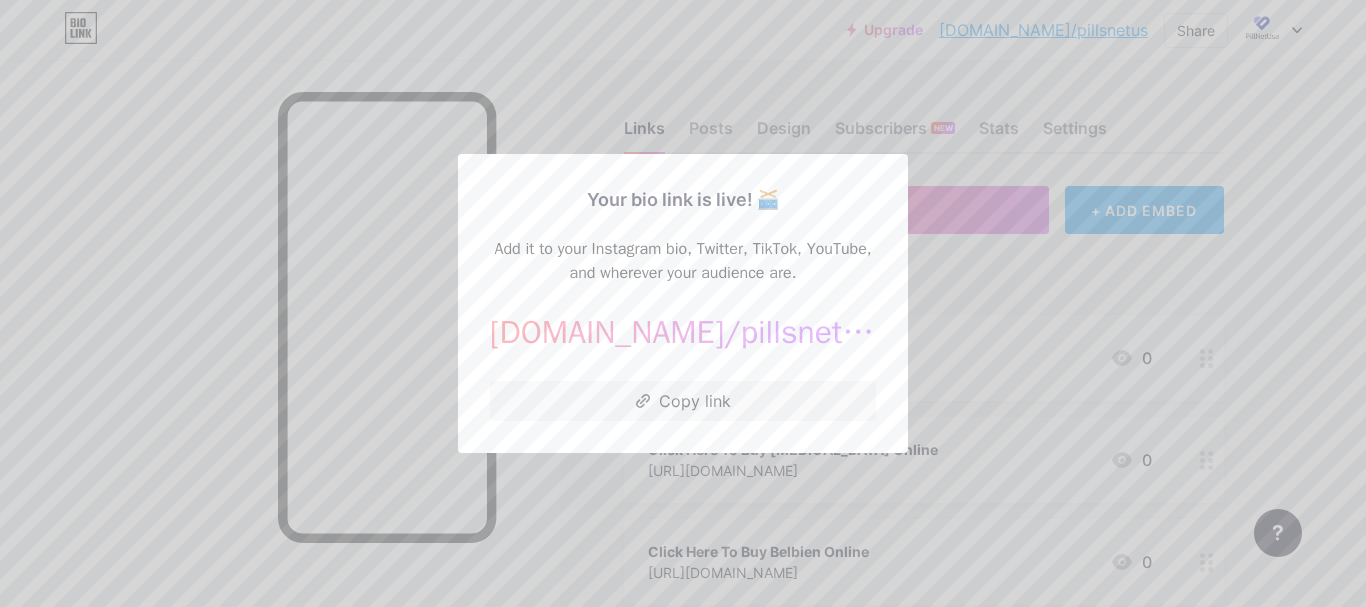 click at bounding box center [683, 303] 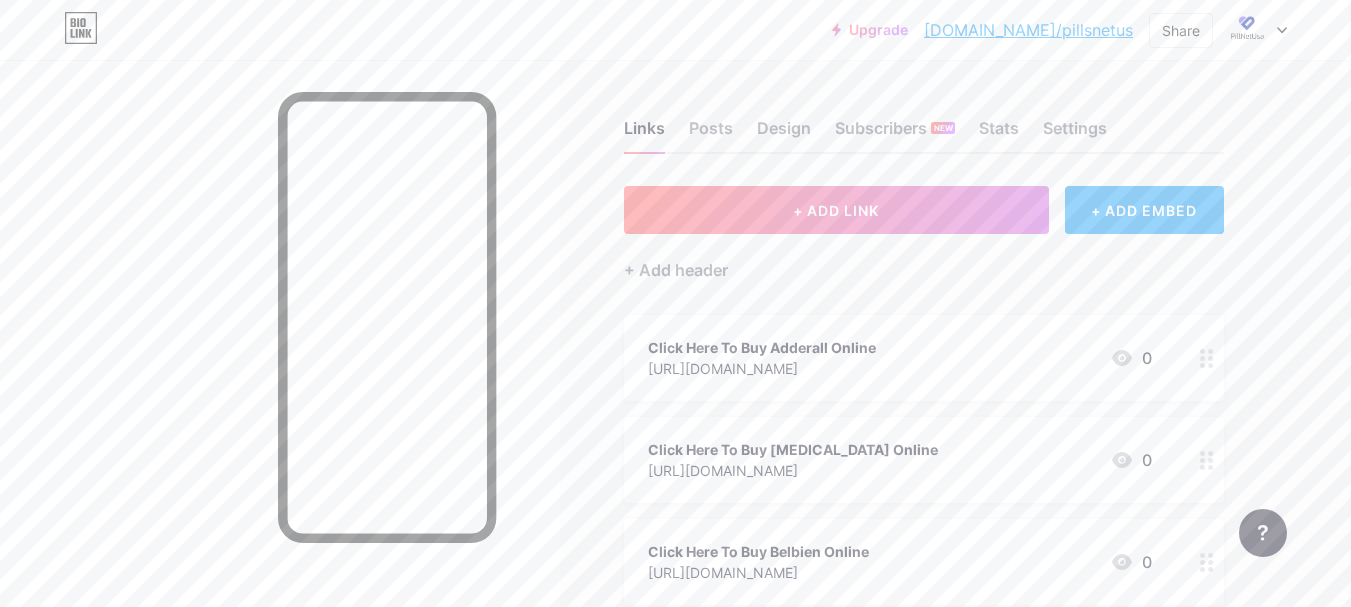 click on "Upgrade   bio.link/pillsn...   bio.link/pillsnetus   Share               Switch accounts     PillNetUS   bio.link/pillsnetus       + Add a new page        Account settings   Logout" at bounding box center (675, 30) 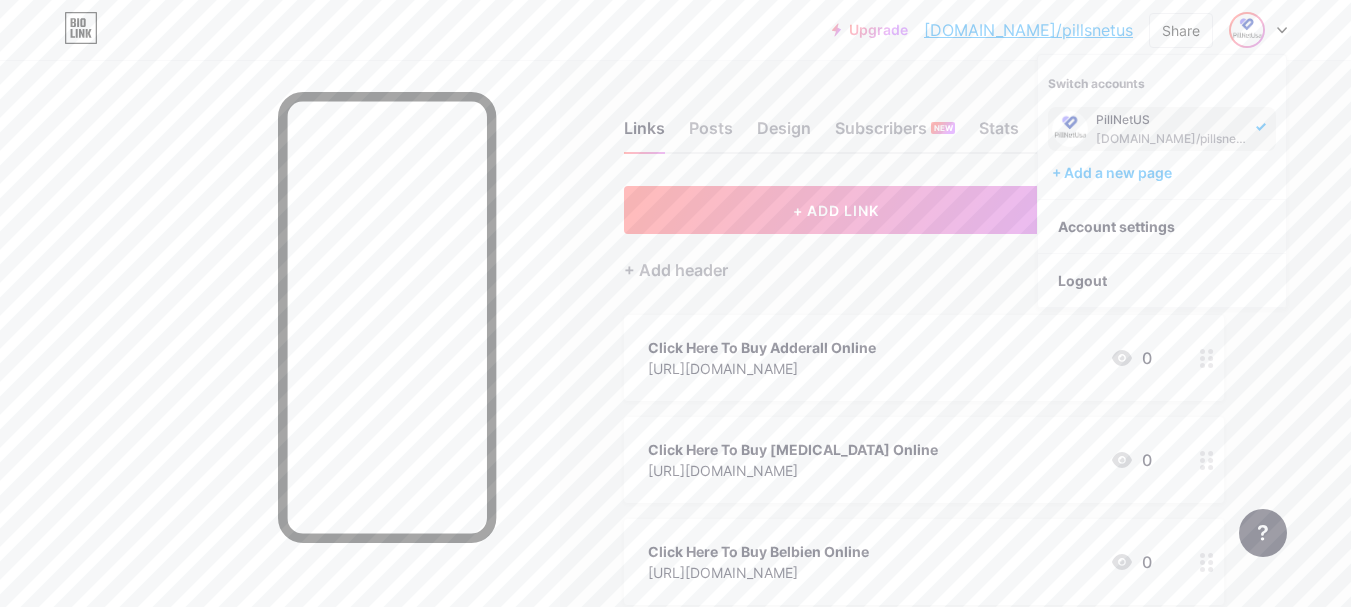click on "PillNetUS" at bounding box center (1173, 120) 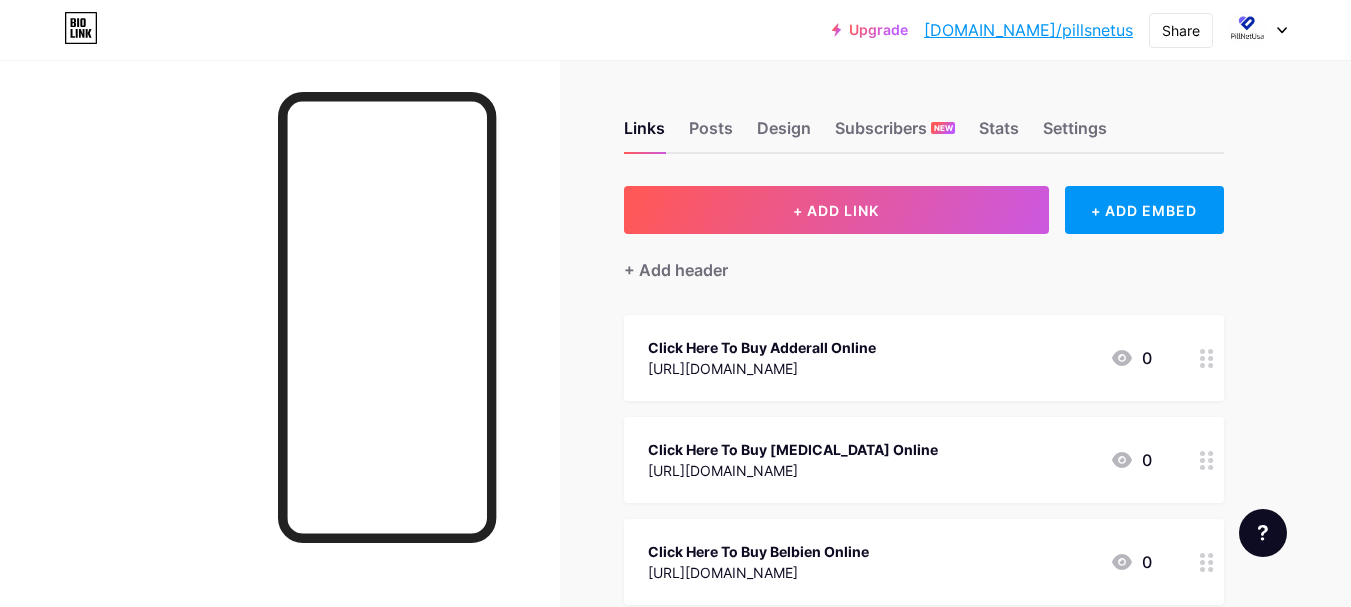 scroll, scrollTop: 0, scrollLeft: 0, axis: both 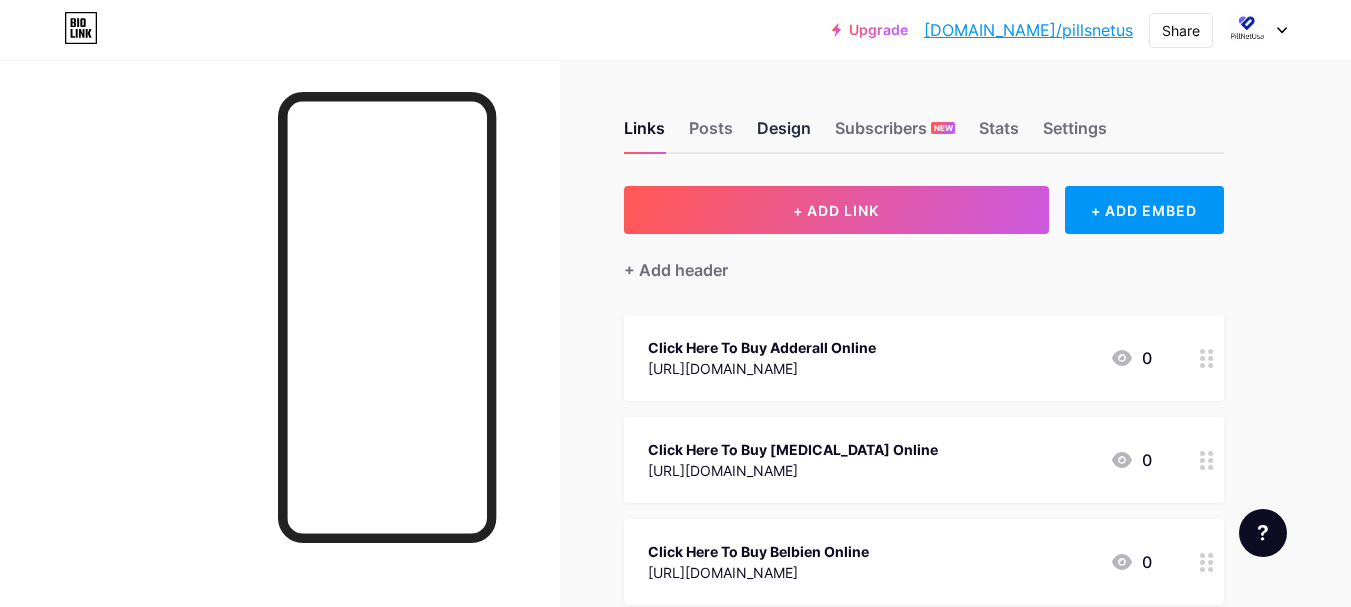 click on "Design" at bounding box center (784, 134) 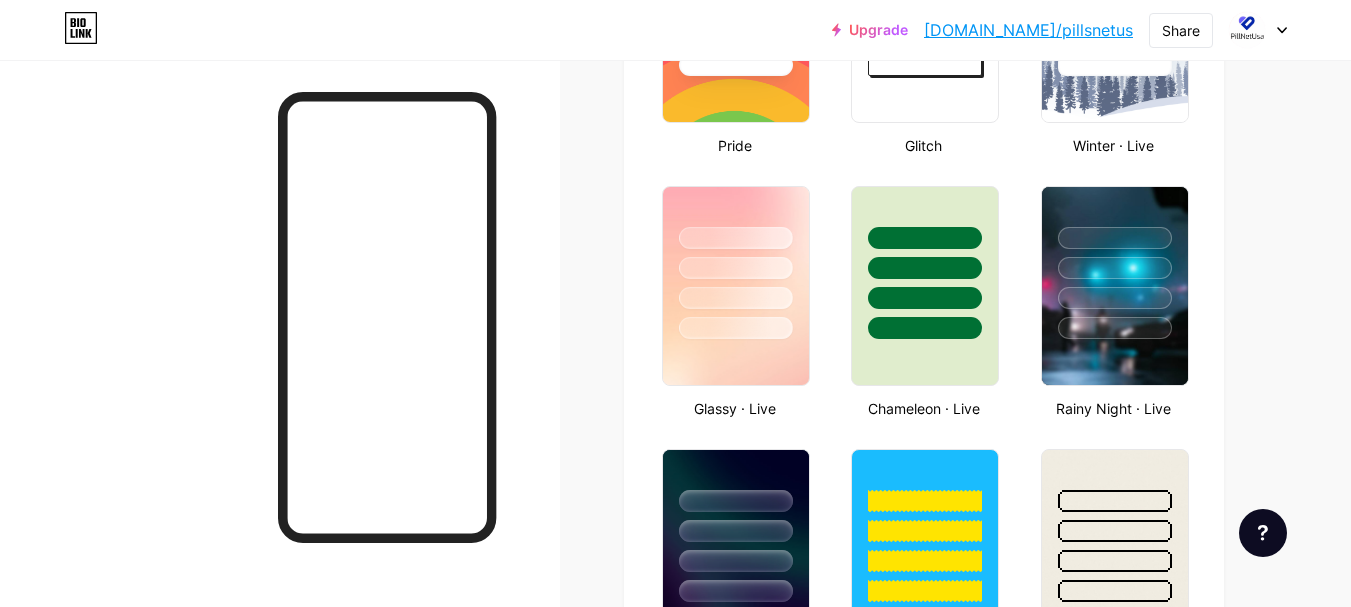 scroll, scrollTop: 933, scrollLeft: 0, axis: vertical 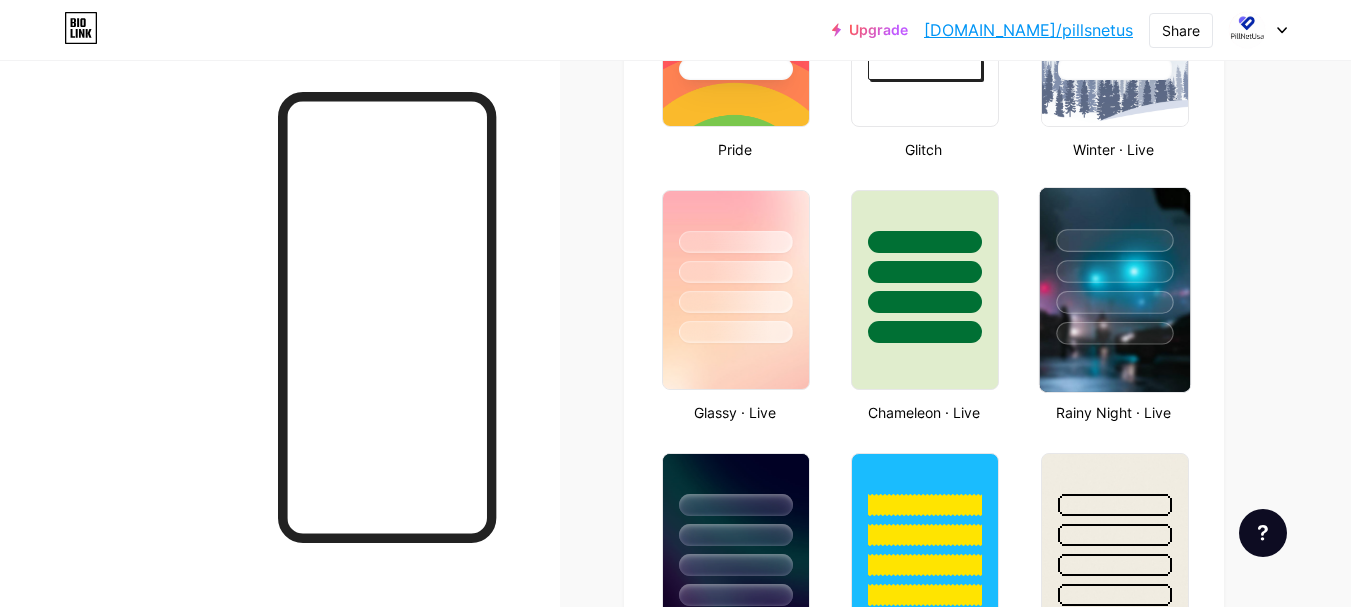 click at bounding box center [1114, 240] 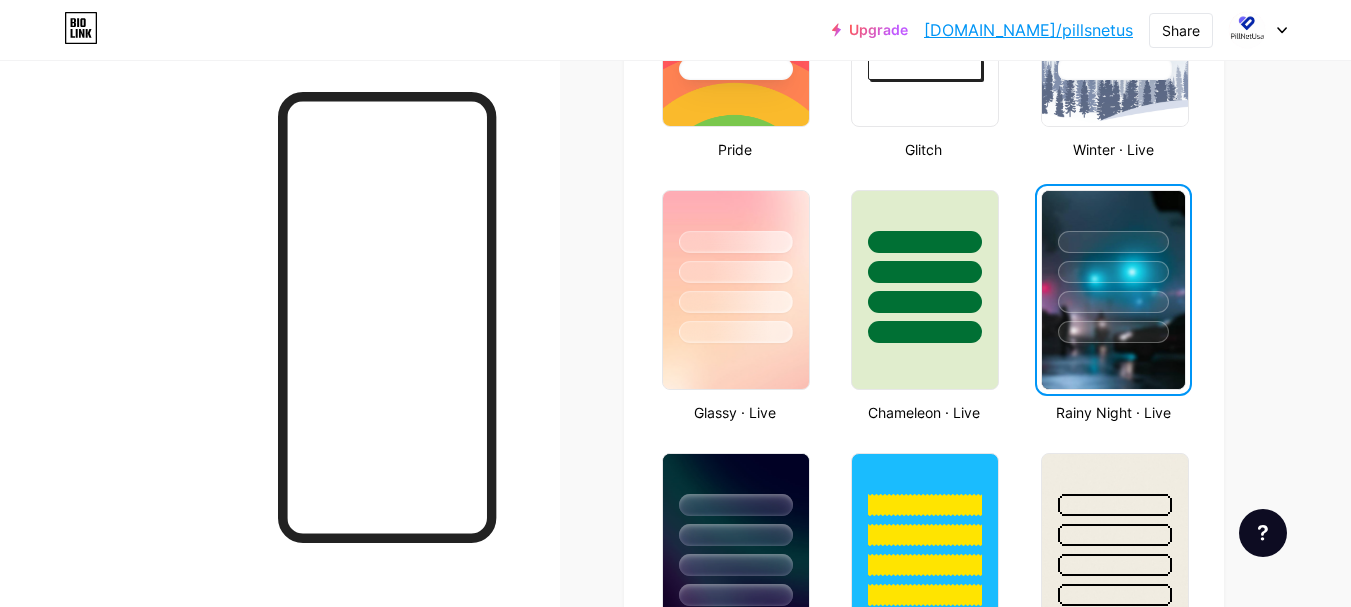 click at bounding box center (1113, 290) 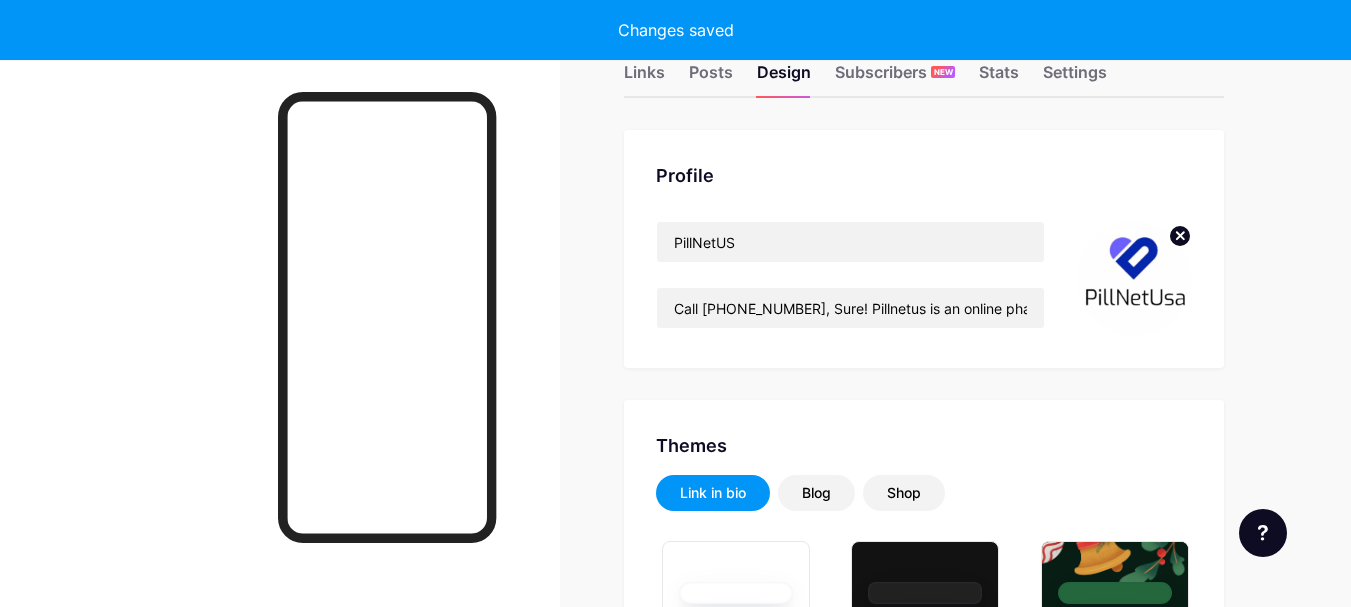 scroll, scrollTop: 0, scrollLeft: 0, axis: both 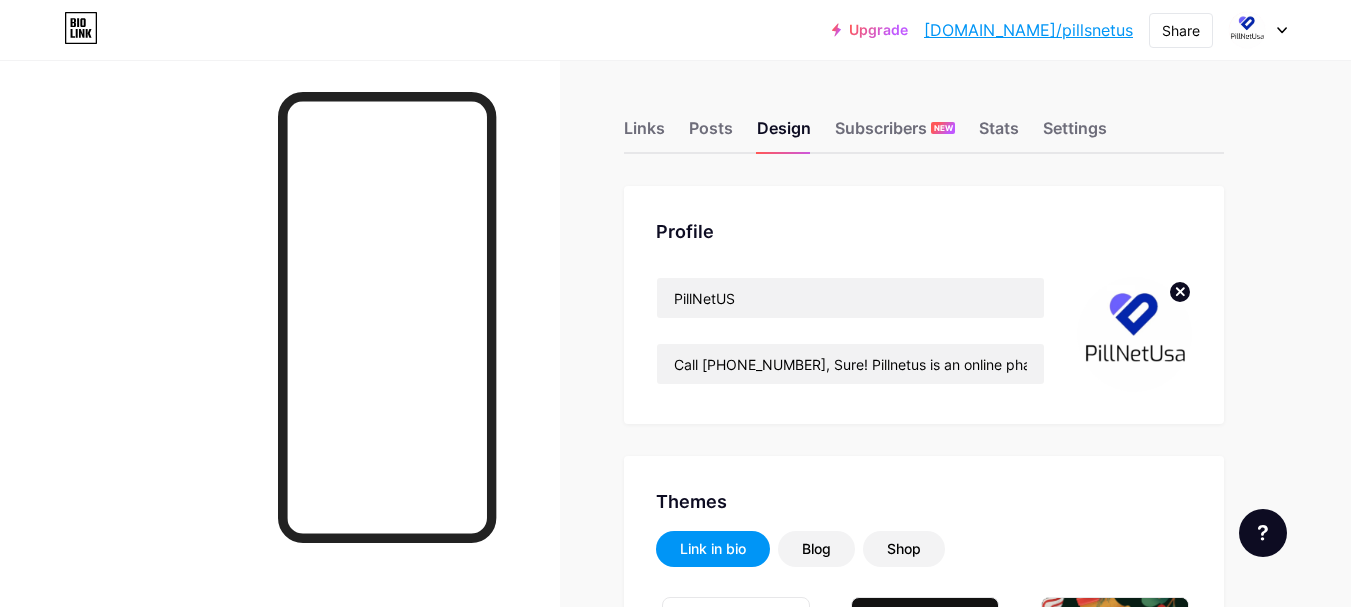 click at bounding box center (1258, 30) 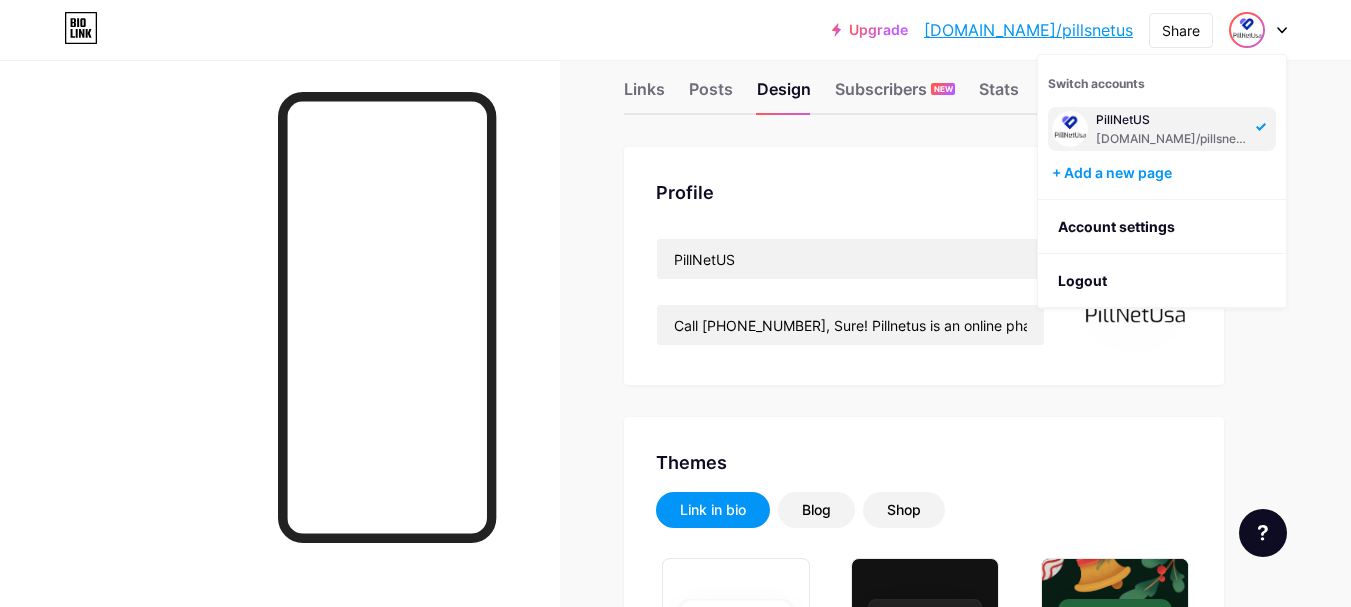 scroll, scrollTop: 0, scrollLeft: 0, axis: both 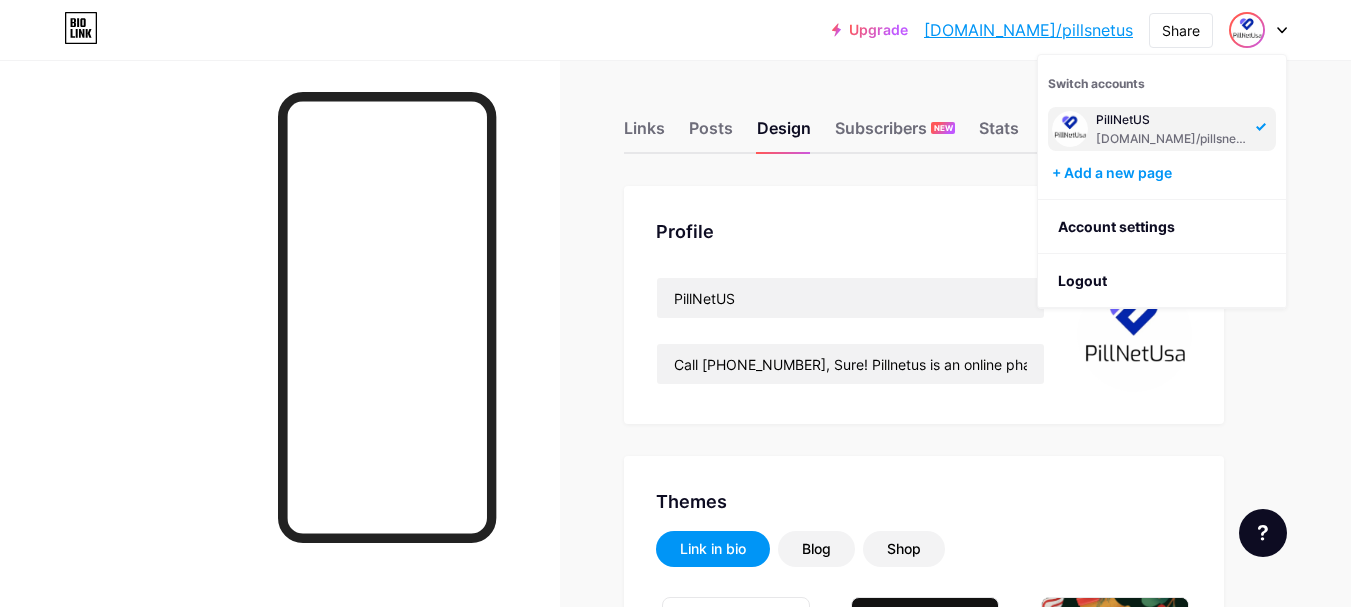 click on "Profile   PillNetUS     Call [PHONE_NUMBER], Sure! Pillnetus is an online pharmacy that offers a wide range of prescription and over-the-counter medications. They aim to provide customers with convenient, affordable, and reliable access to essential healthcare products. You can also use your paypal and credit card to Order Medication online with overnight delivery to your doorstep and also without prescription at 10% Discount from our online pharmacy." at bounding box center [924, 305] 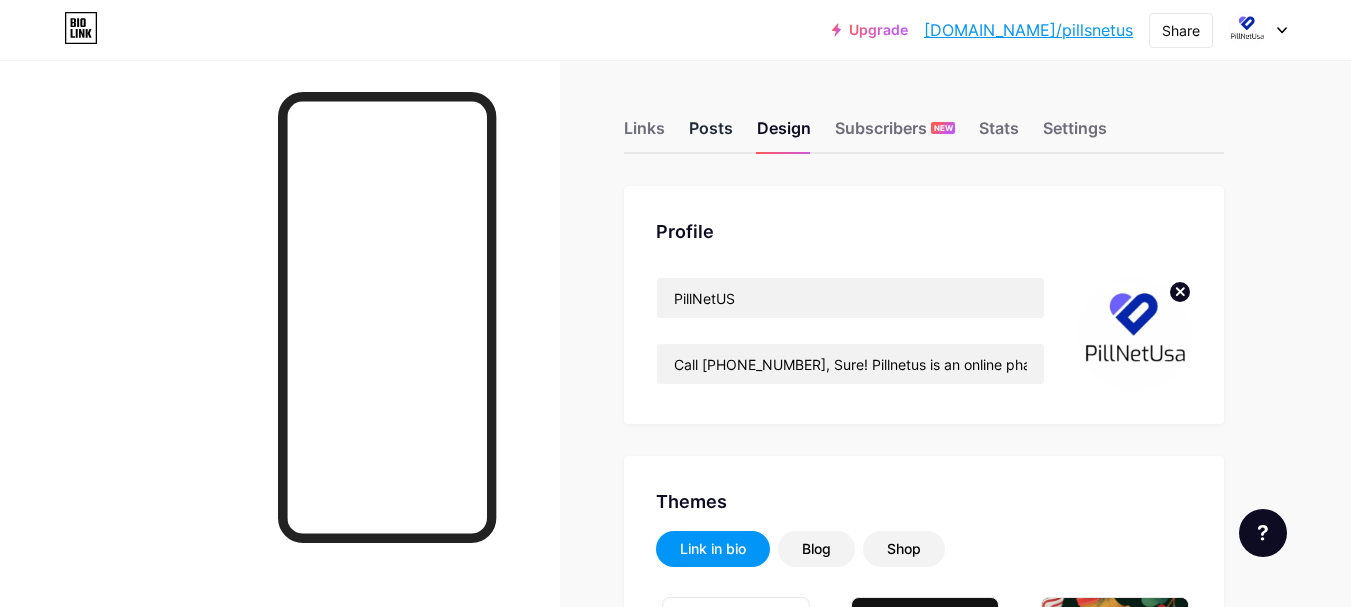 click on "Posts" at bounding box center [711, 134] 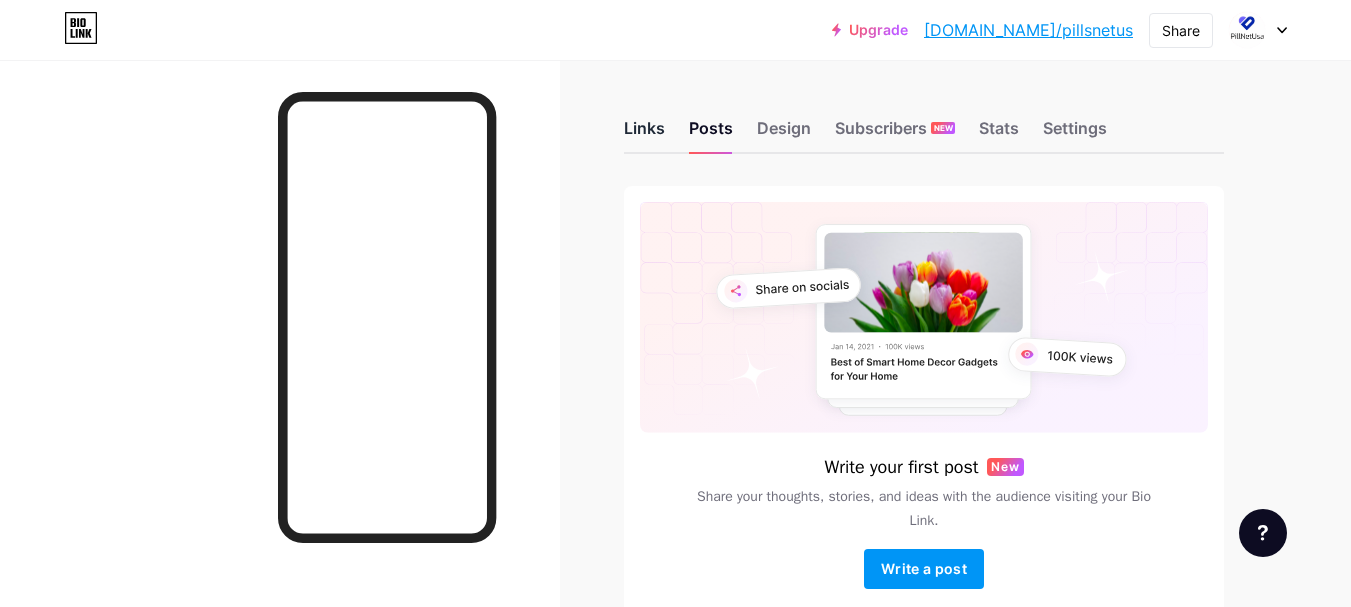 click on "Links" at bounding box center [644, 134] 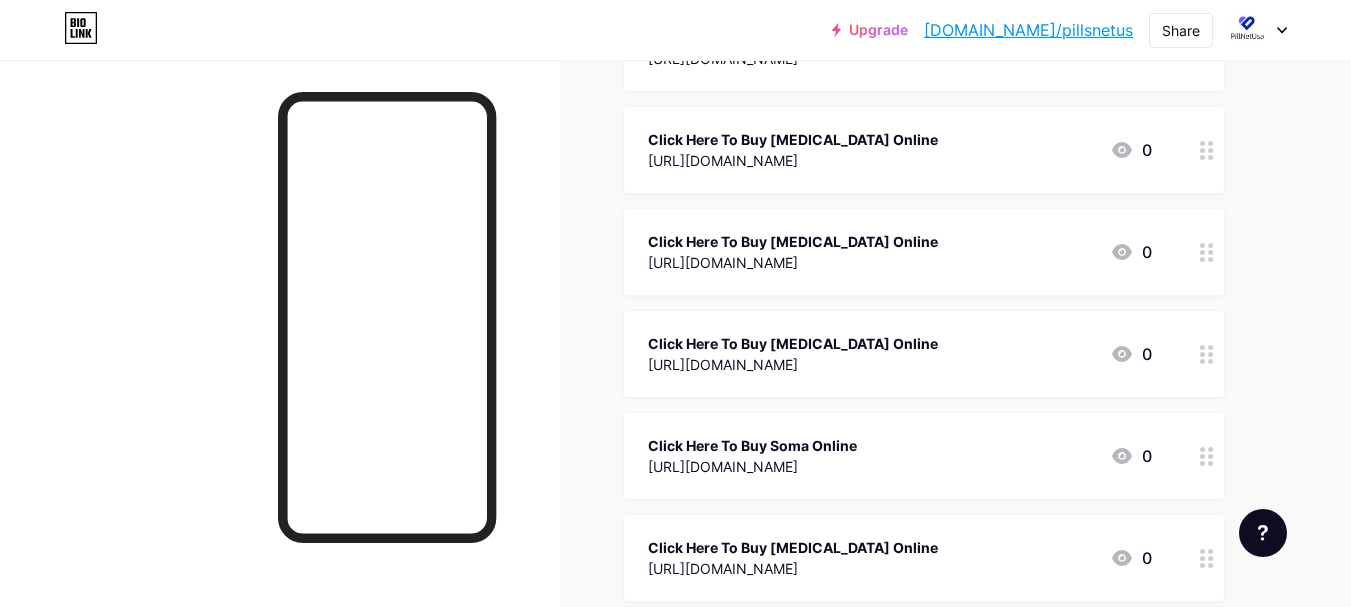 scroll, scrollTop: 1133, scrollLeft: 0, axis: vertical 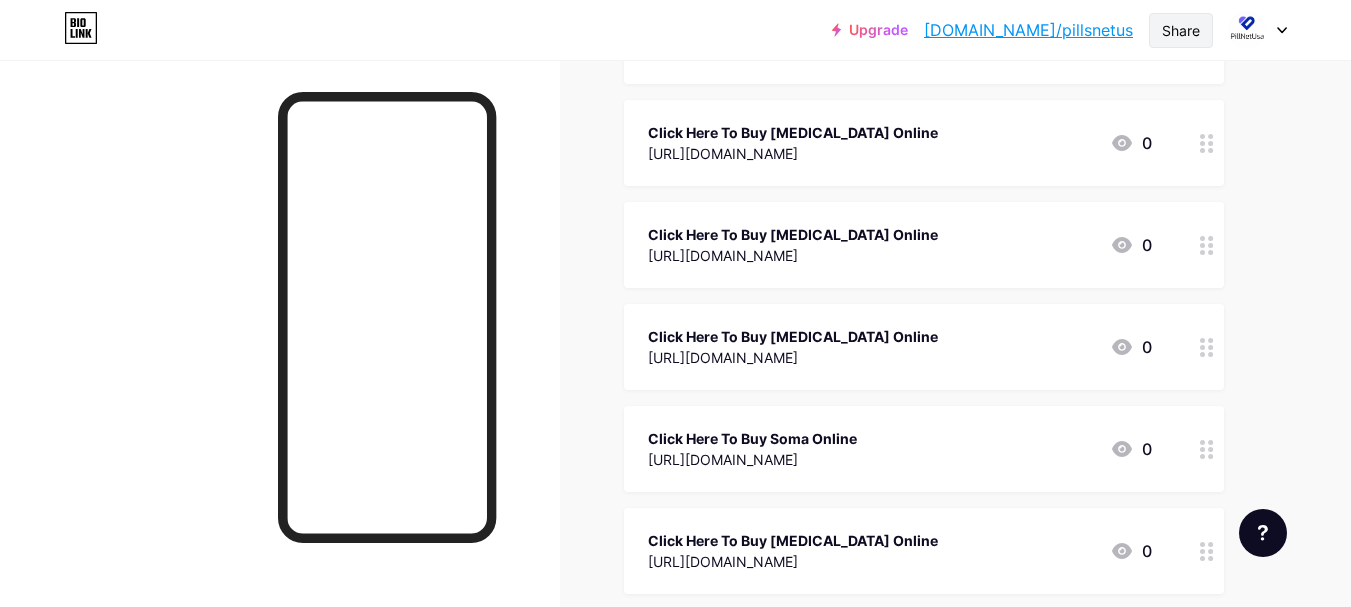 click on "Share" at bounding box center (1181, 30) 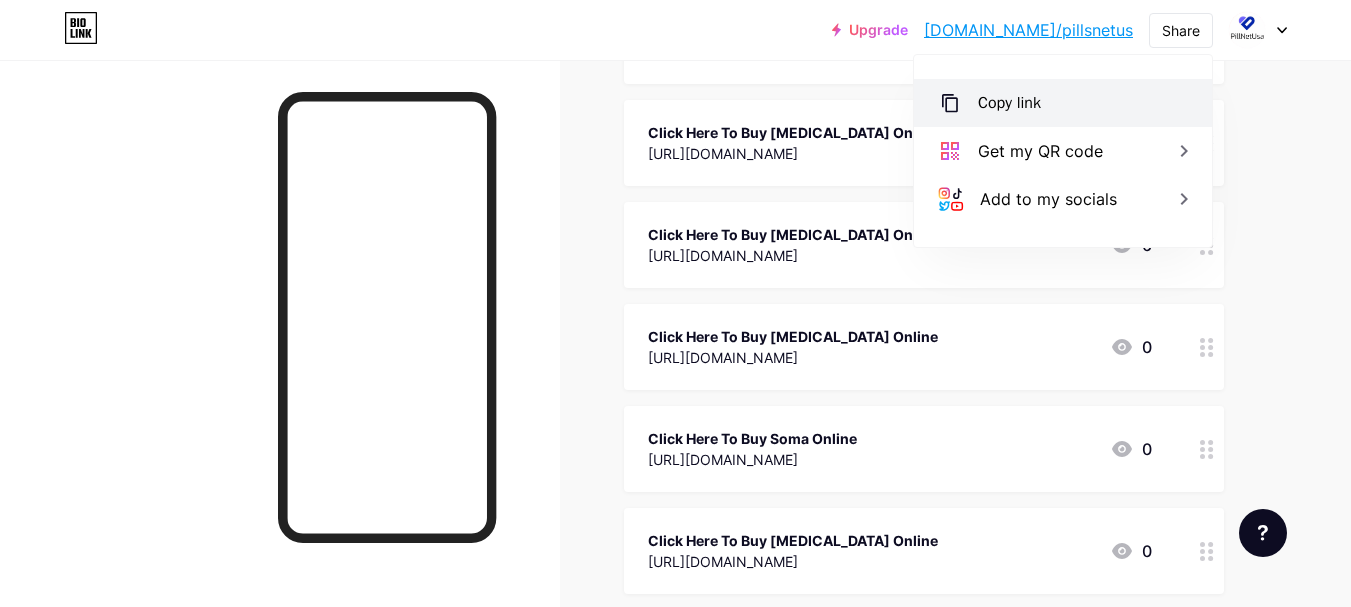click on "Copy link" at bounding box center [1063, 103] 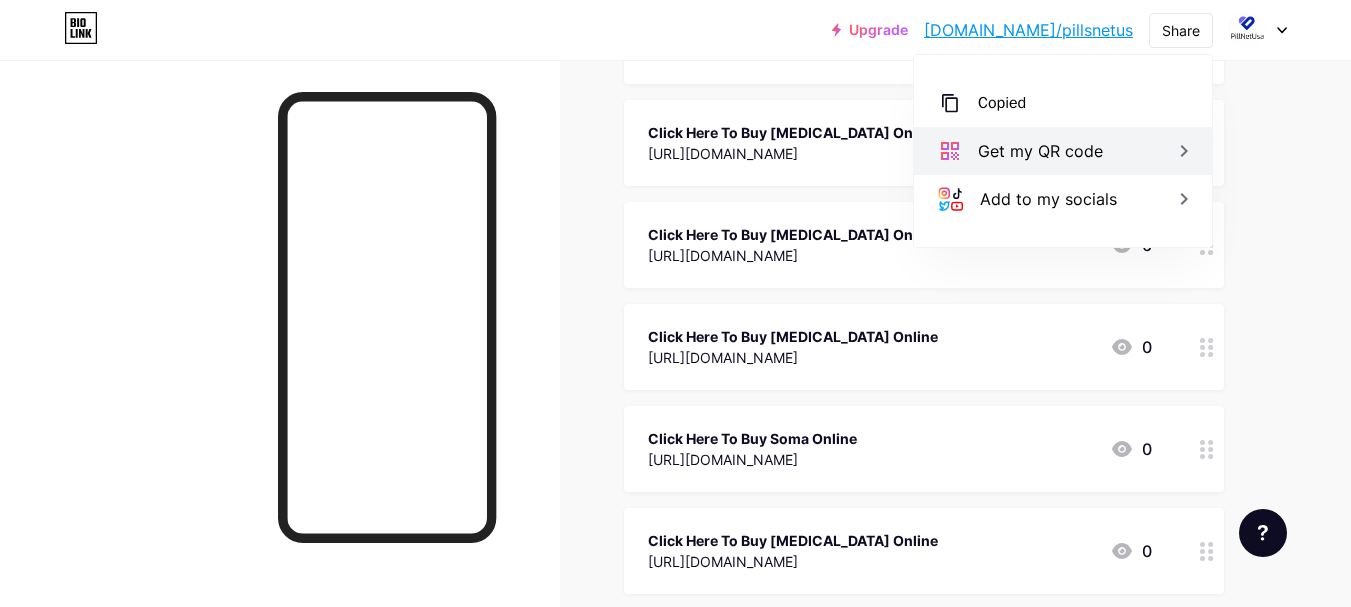 click 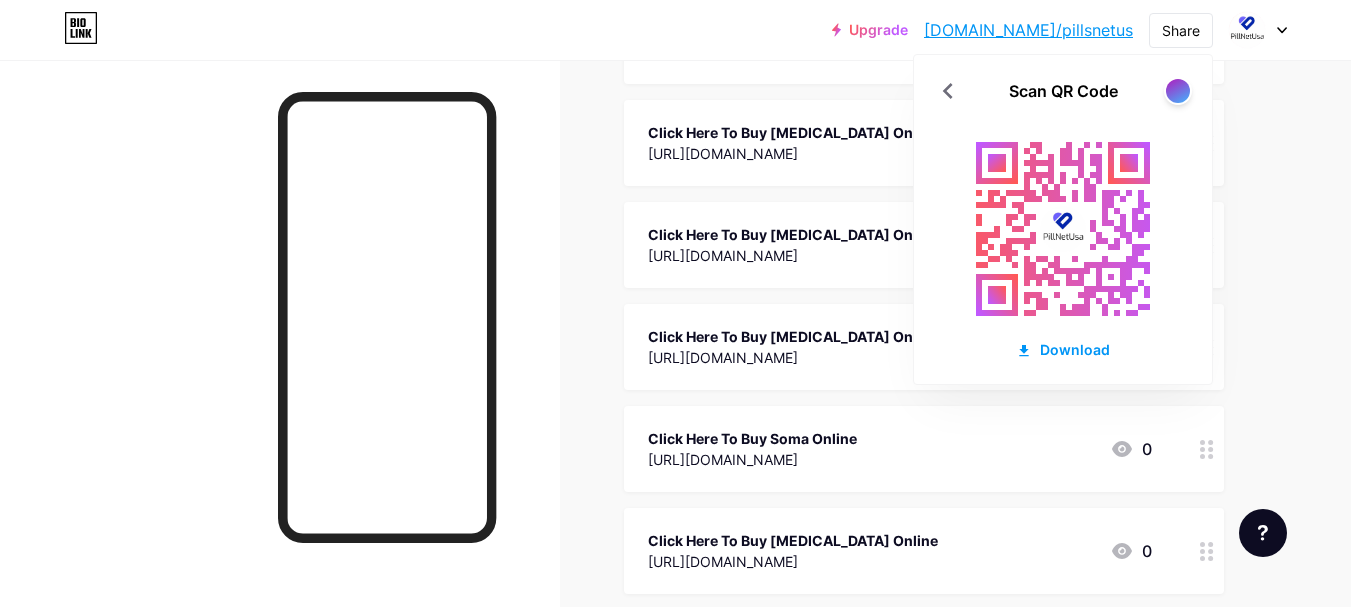 click on "Links
Posts
Design
Subscribers
NEW
Stats
Settings       + ADD LINK     + ADD EMBED
+ Add header
Click Here To Buy Adderall Online
[URL][DOMAIN_NAME]
0
Click Here To Buy [MEDICAL_DATA] Online
[URL][DOMAIN_NAME]
0
Click Here To Buy Belbien Online
[URL][DOMAIN_NAME]
0
Click Here To Buy Hydrocodone Online
[URL][DOMAIN_NAME]
0
Click Here To Buy Hydrocodone Online
0
0" at bounding box center (654, -123) 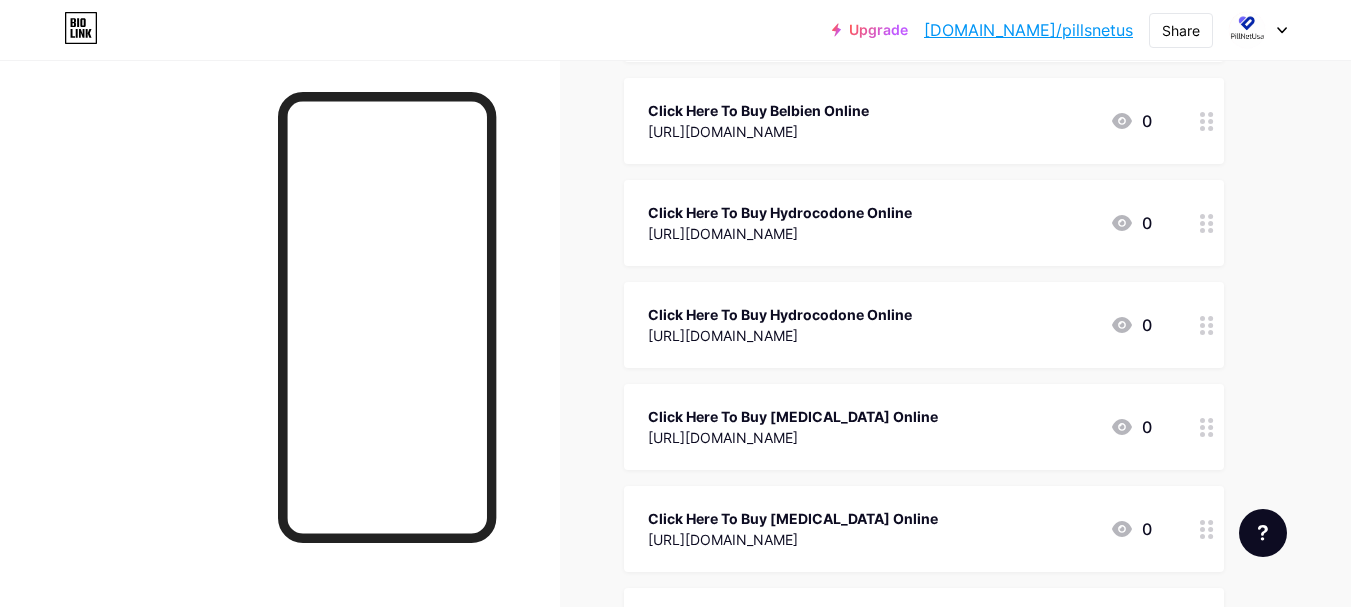 scroll, scrollTop: 400, scrollLeft: 0, axis: vertical 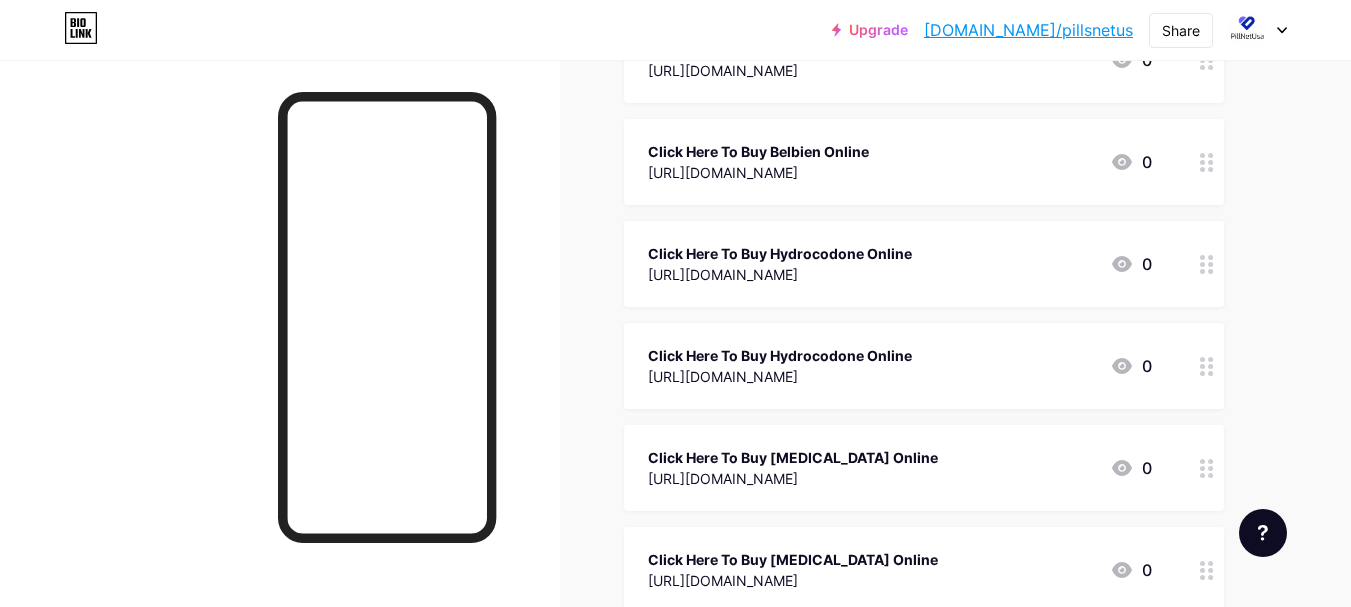 click at bounding box center [1207, 264] 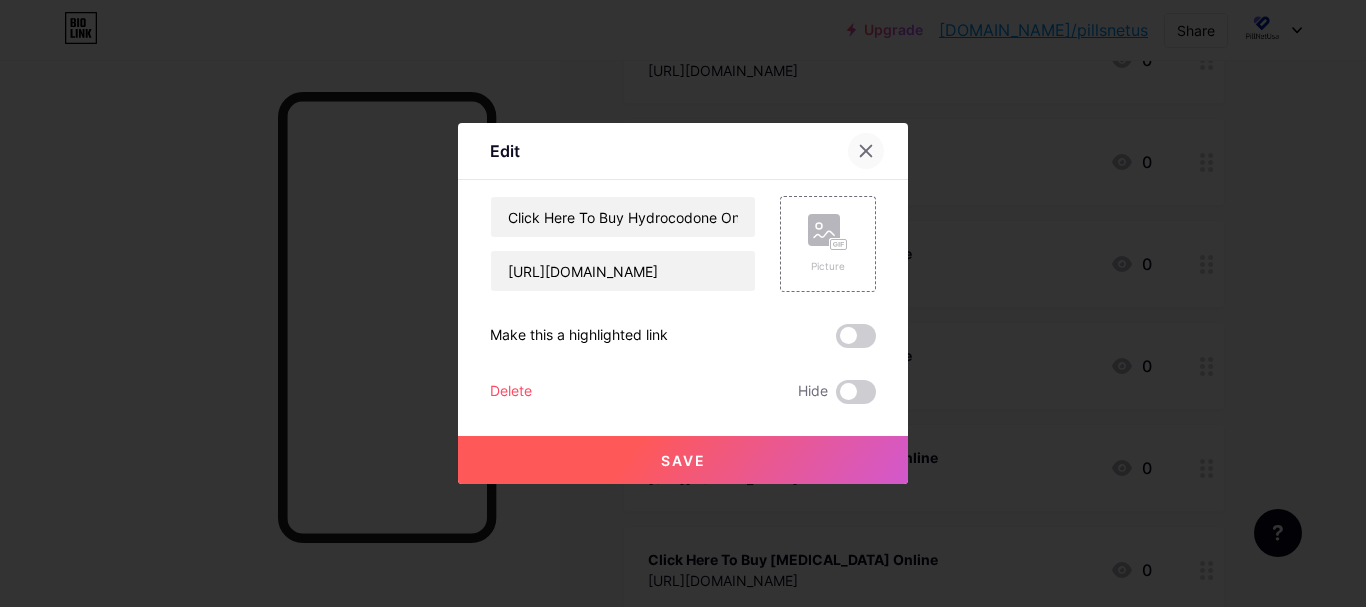 click 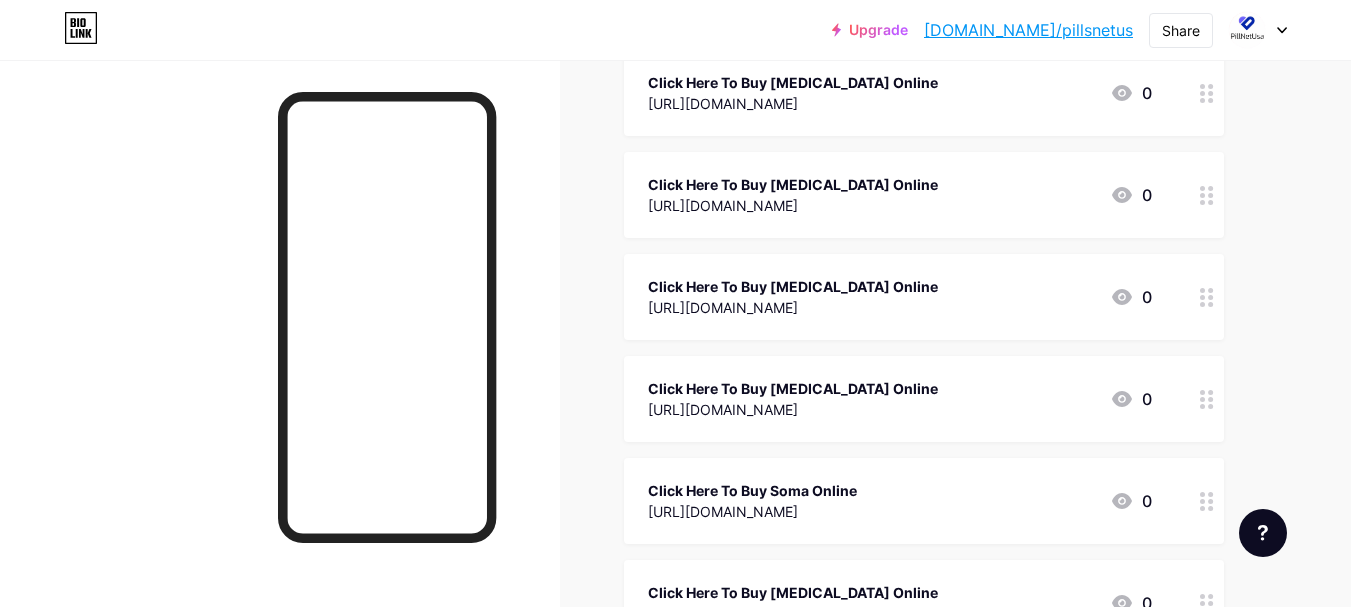 scroll, scrollTop: 1067, scrollLeft: 0, axis: vertical 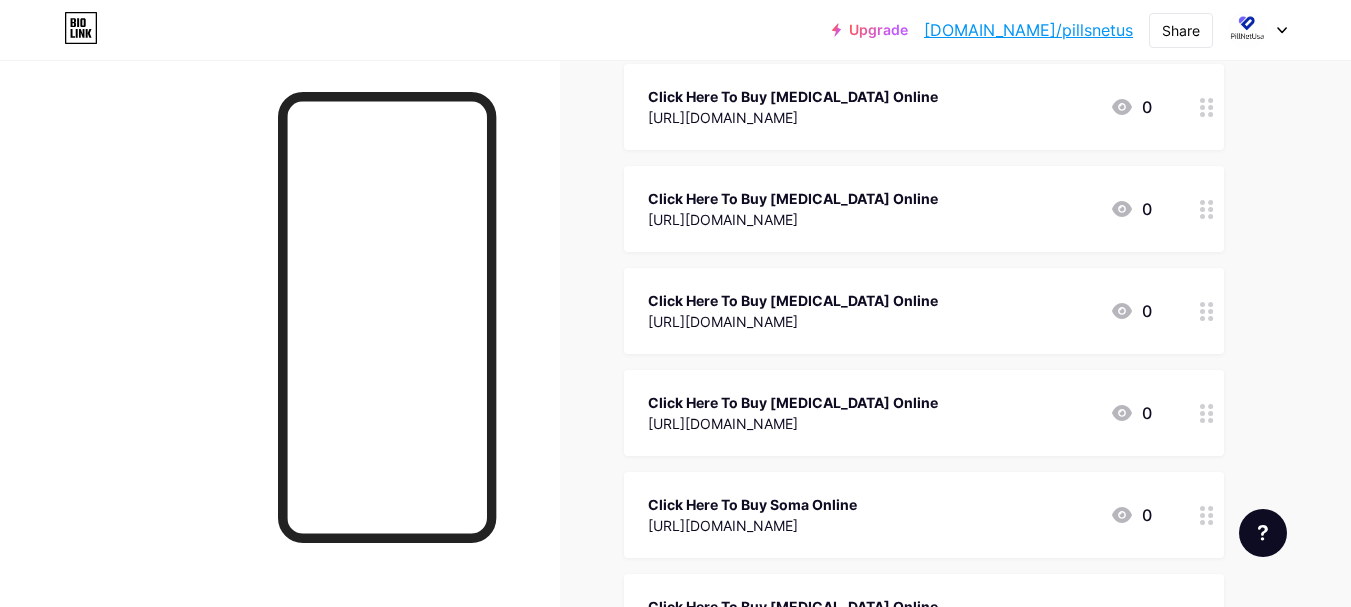 click on "[URL][DOMAIN_NAME]" at bounding box center (793, 321) 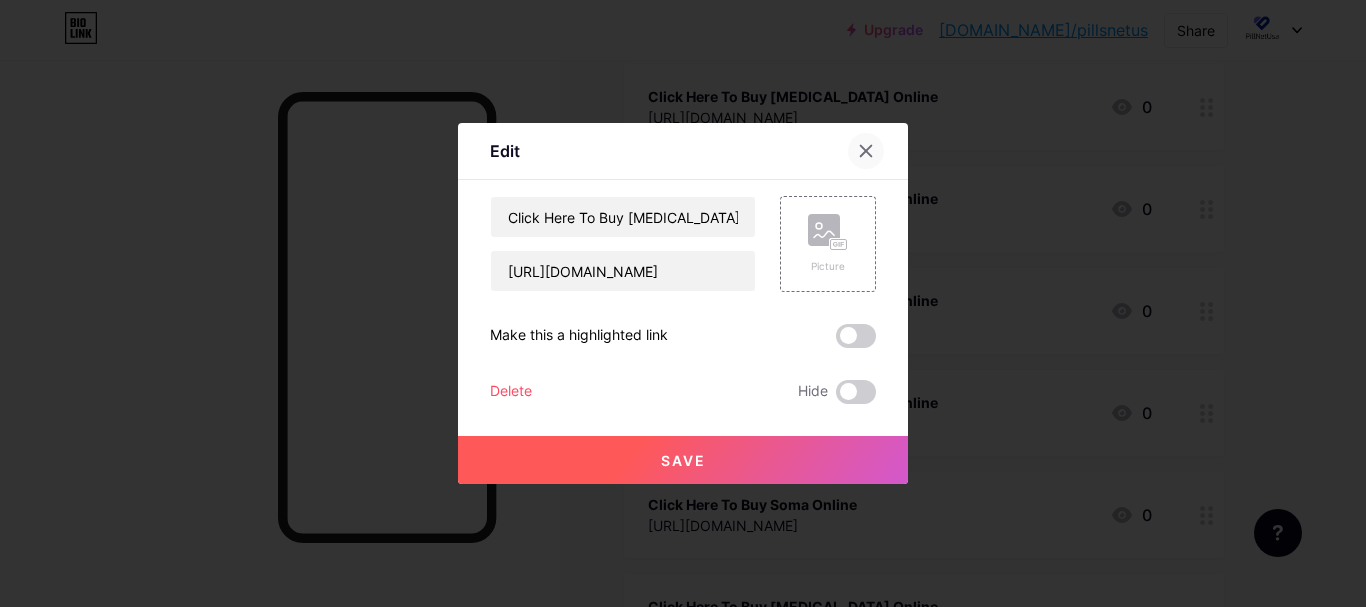 click at bounding box center [866, 151] 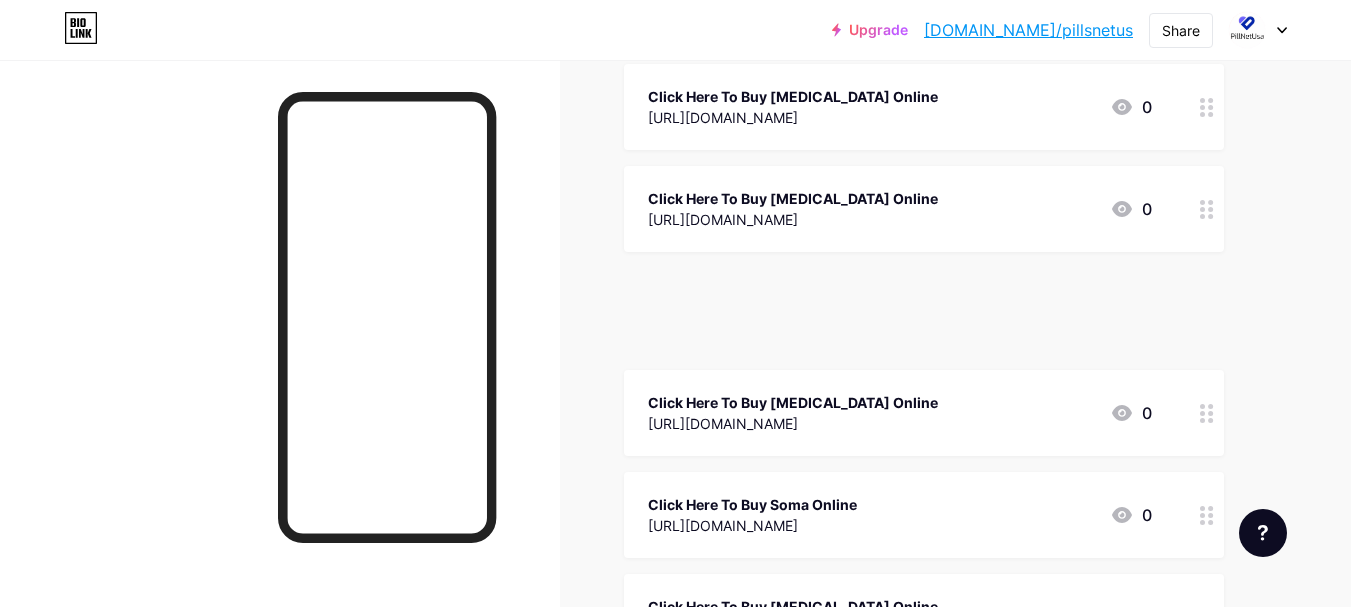 type 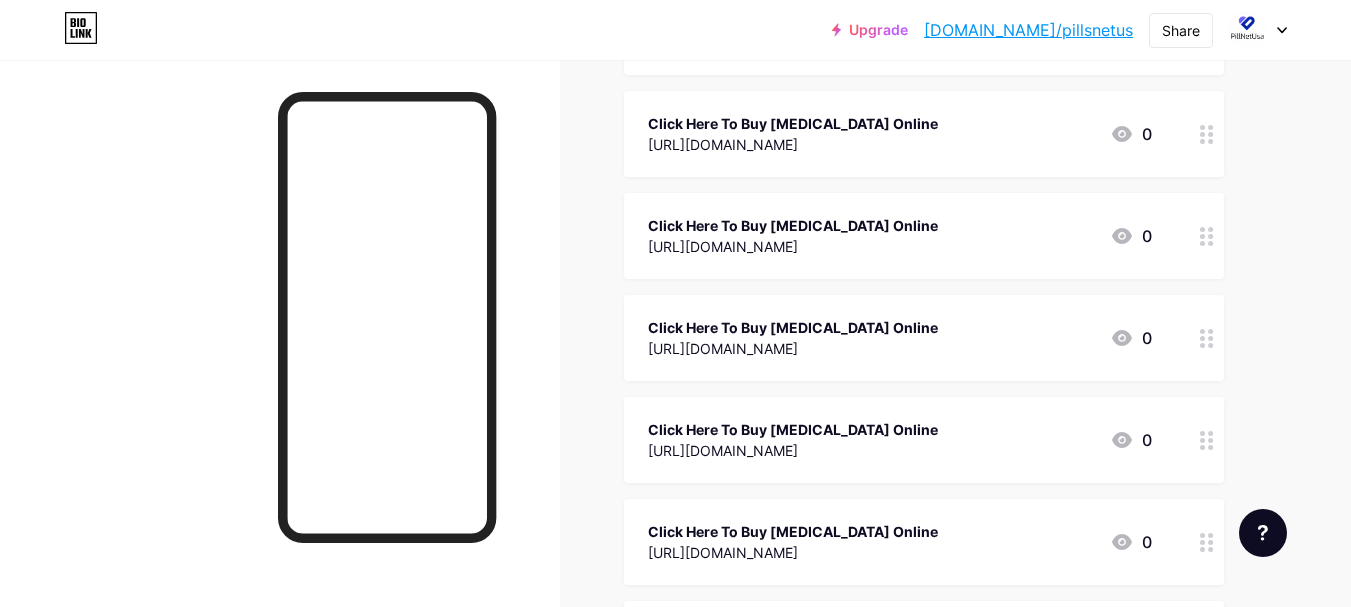 scroll, scrollTop: 933, scrollLeft: 0, axis: vertical 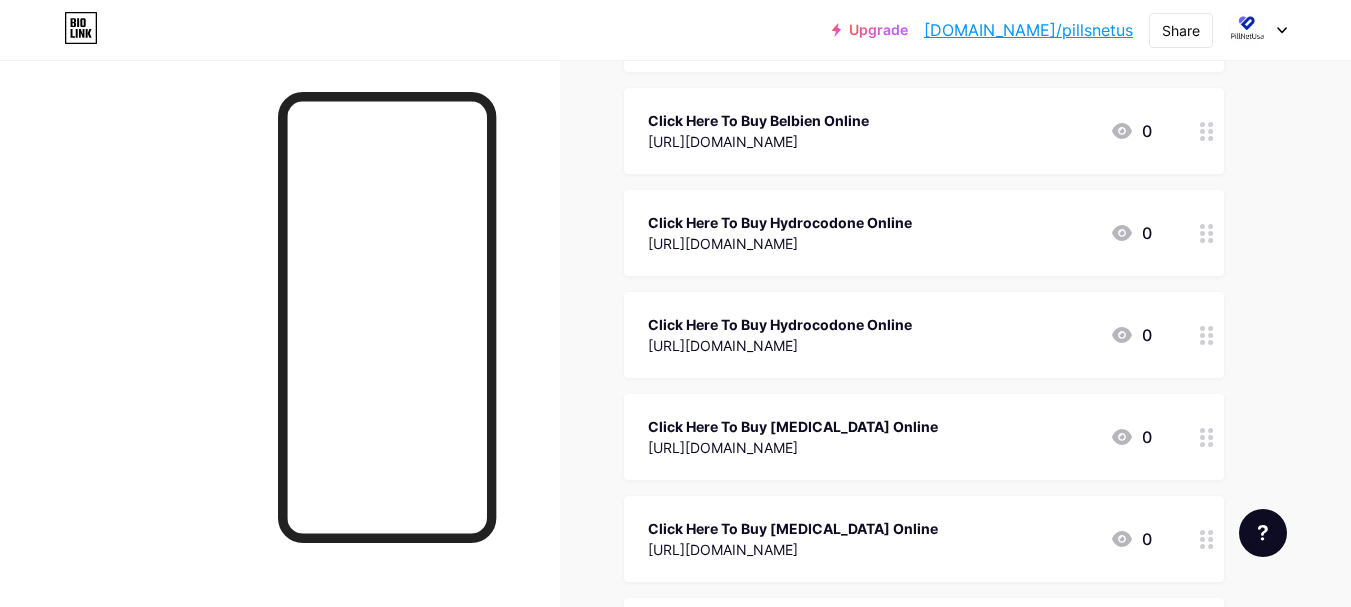 click 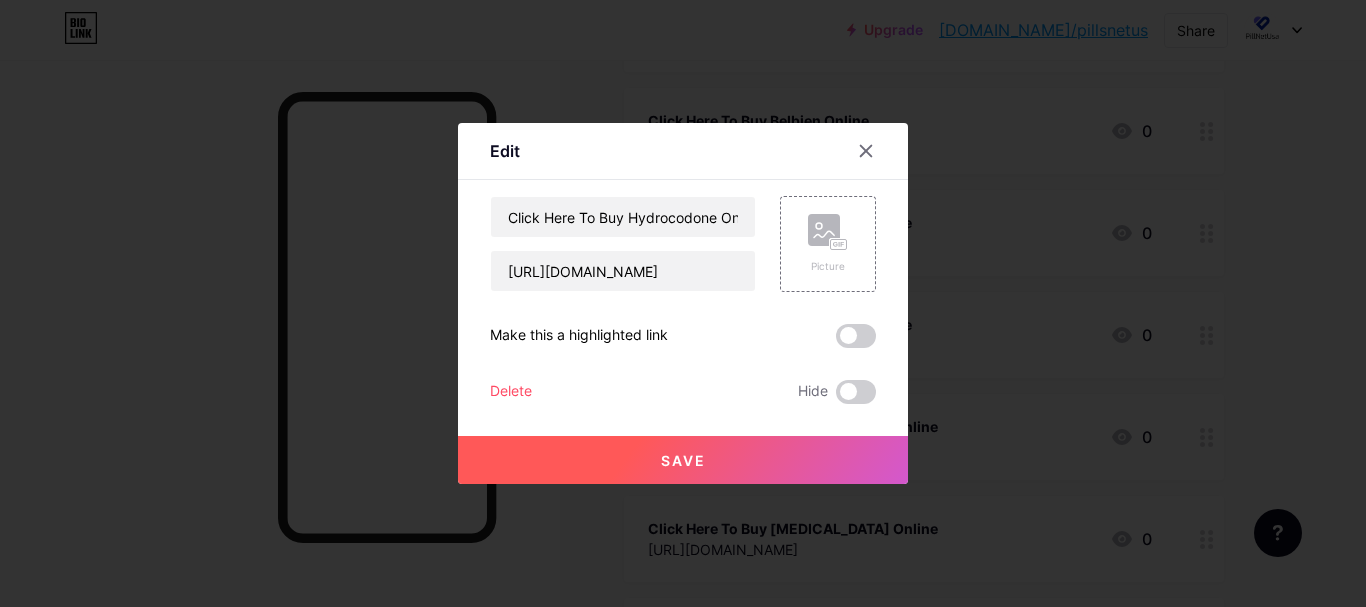 click on "Delete" at bounding box center (511, 392) 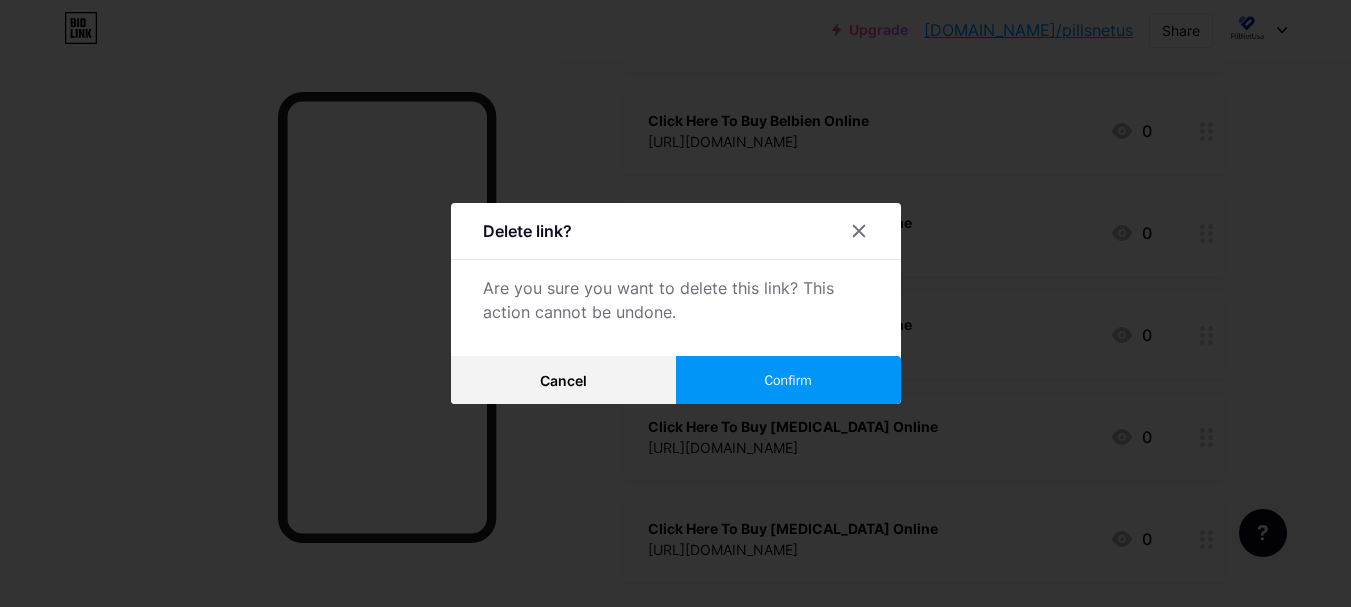 click on "Confirm" at bounding box center (787, 380) 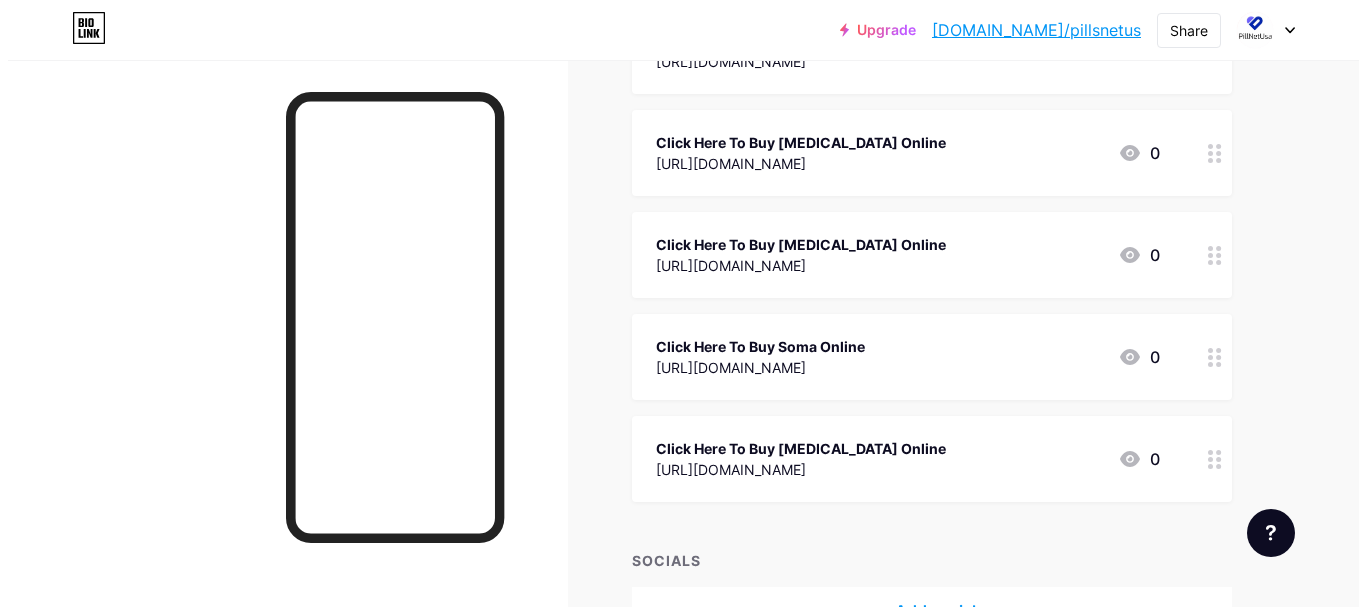 scroll, scrollTop: 1250, scrollLeft: 0, axis: vertical 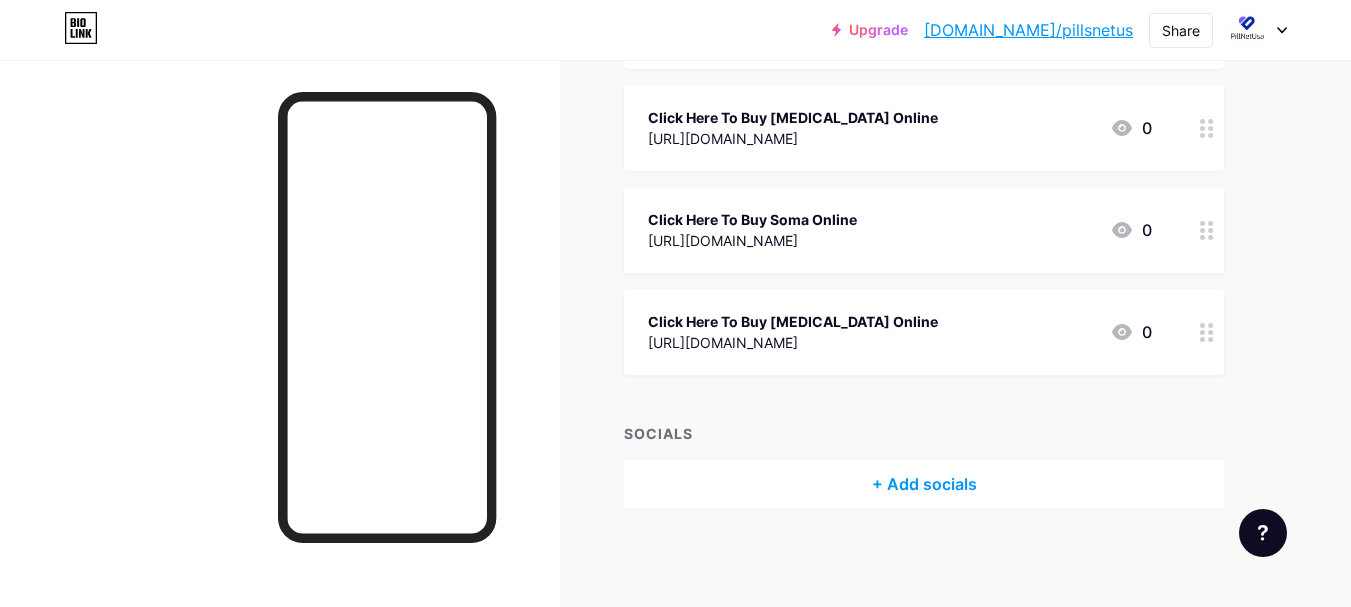 click on "+ Add socials" at bounding box center (924, 484) 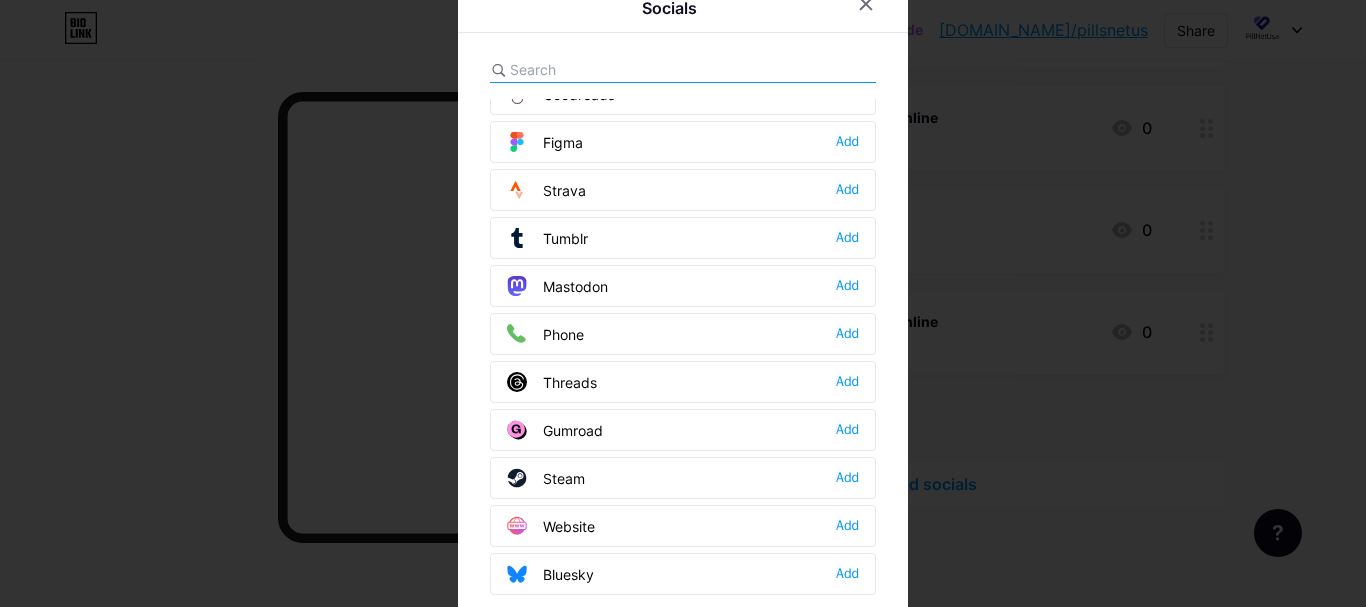 scroll, scrollTop: 1804, scrollLeft: 0, axis: vertical 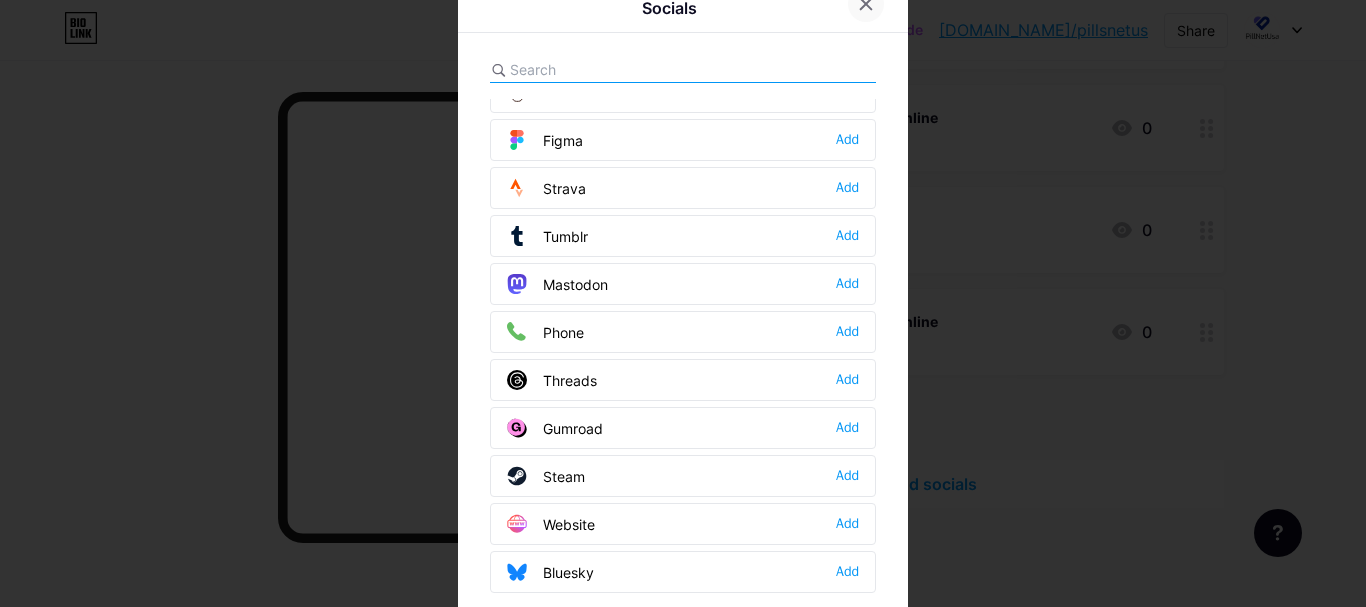 click 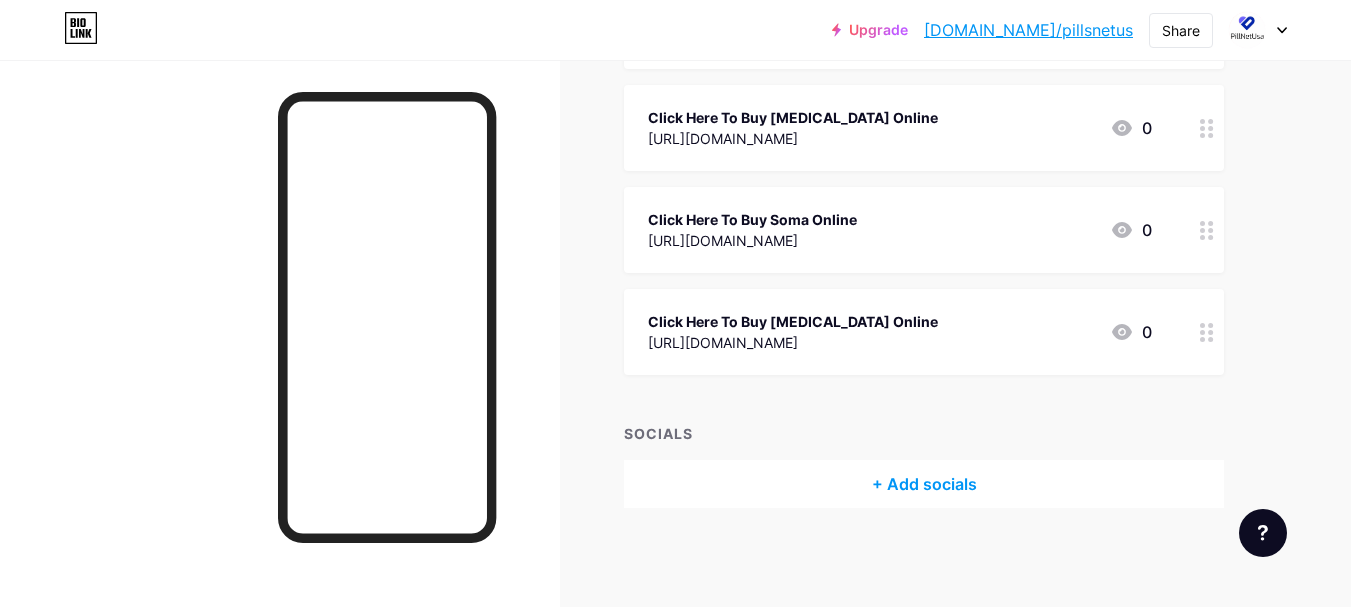 click on "+ Add socials" at bounding box center (924, 484) 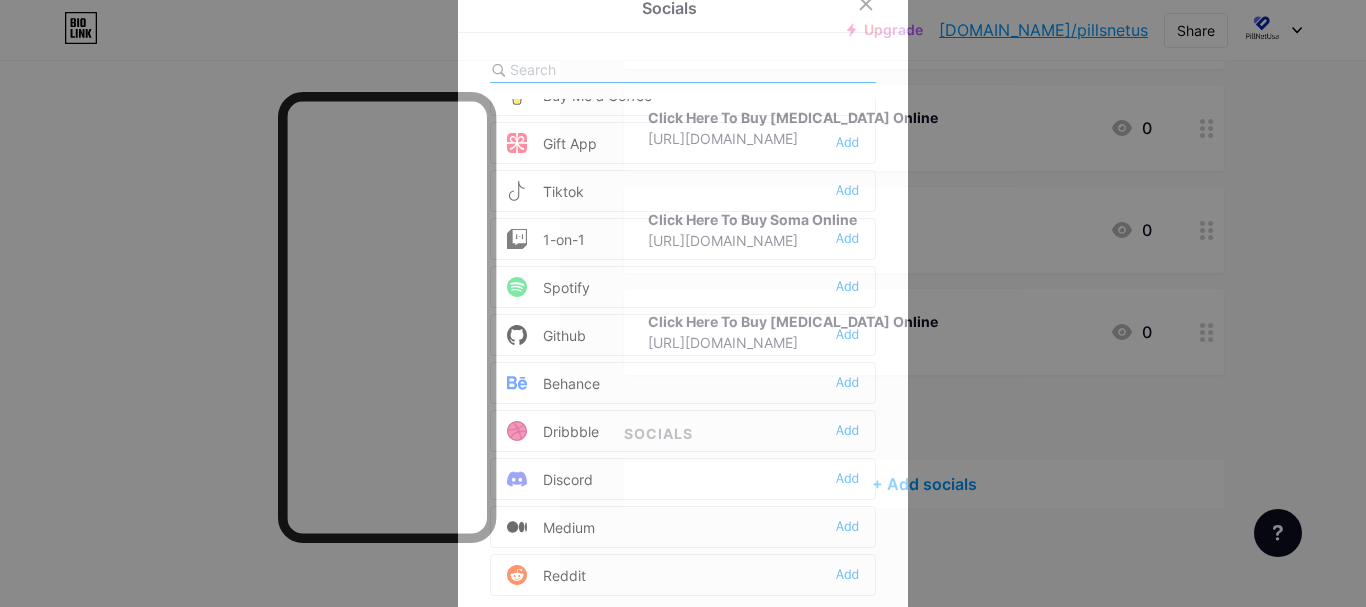 scroll, scrollTop: 267, scrollLeft: 0, axis: vertical 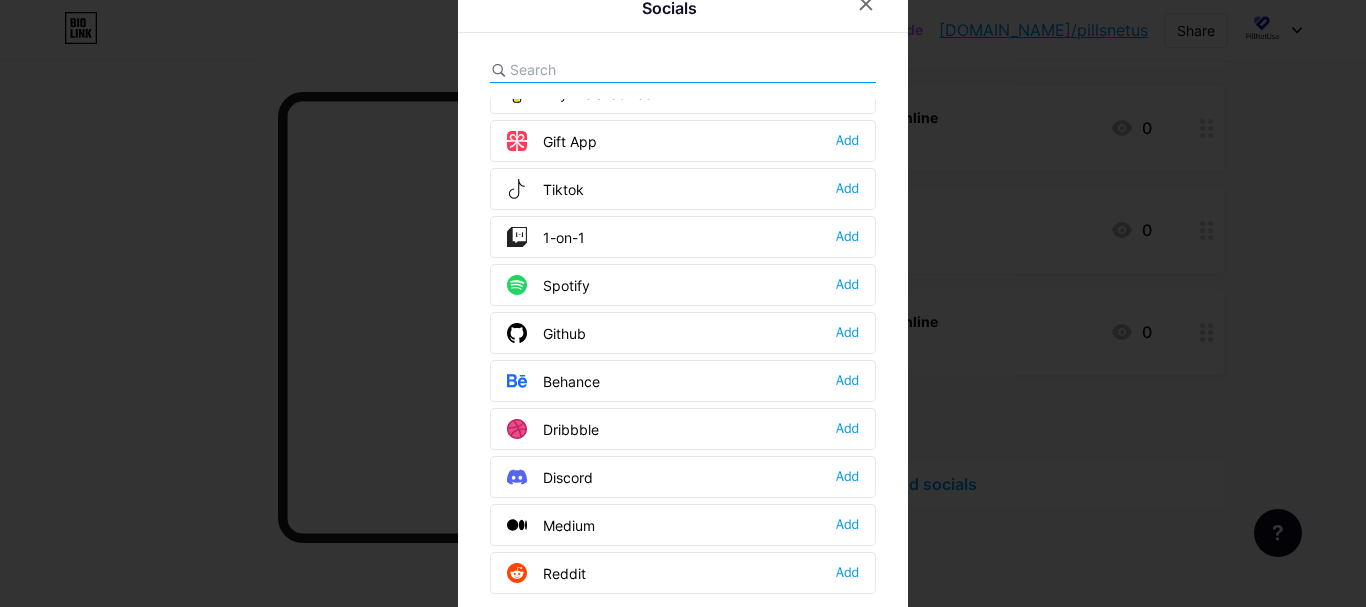click at bounding box center [620, 69] 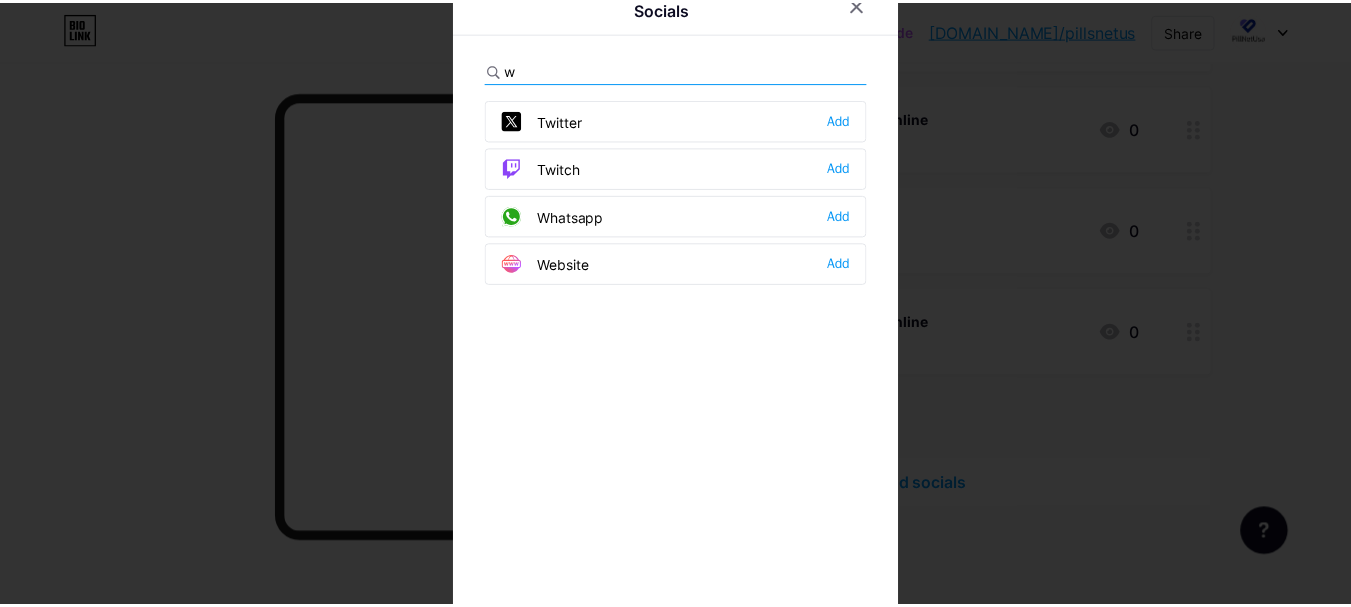 scroll, scrollTop: 0, scrollLeft: 0, axis: both 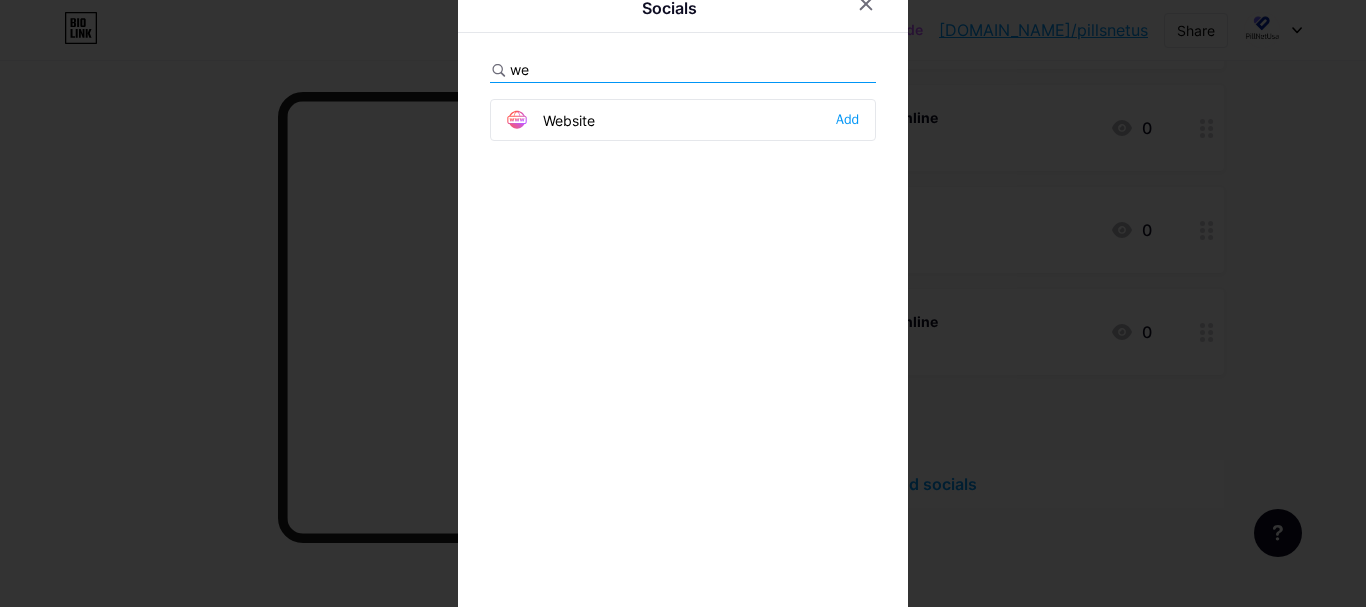 type on "we" 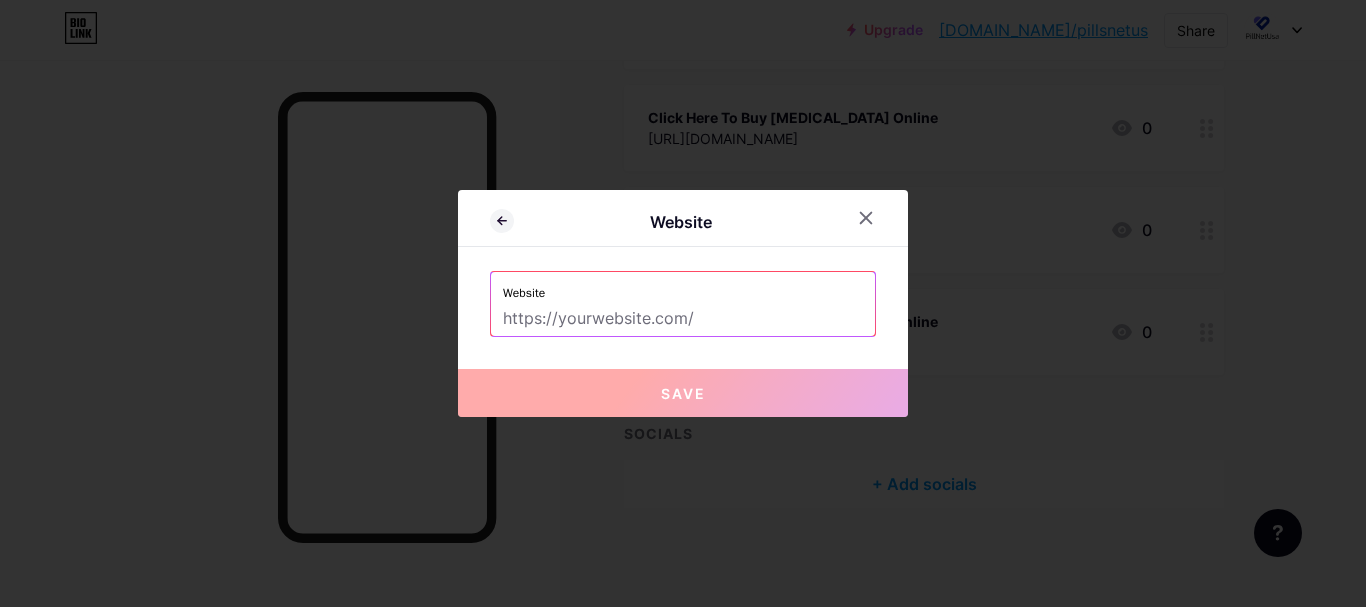 click at bounding box center (683, 319) 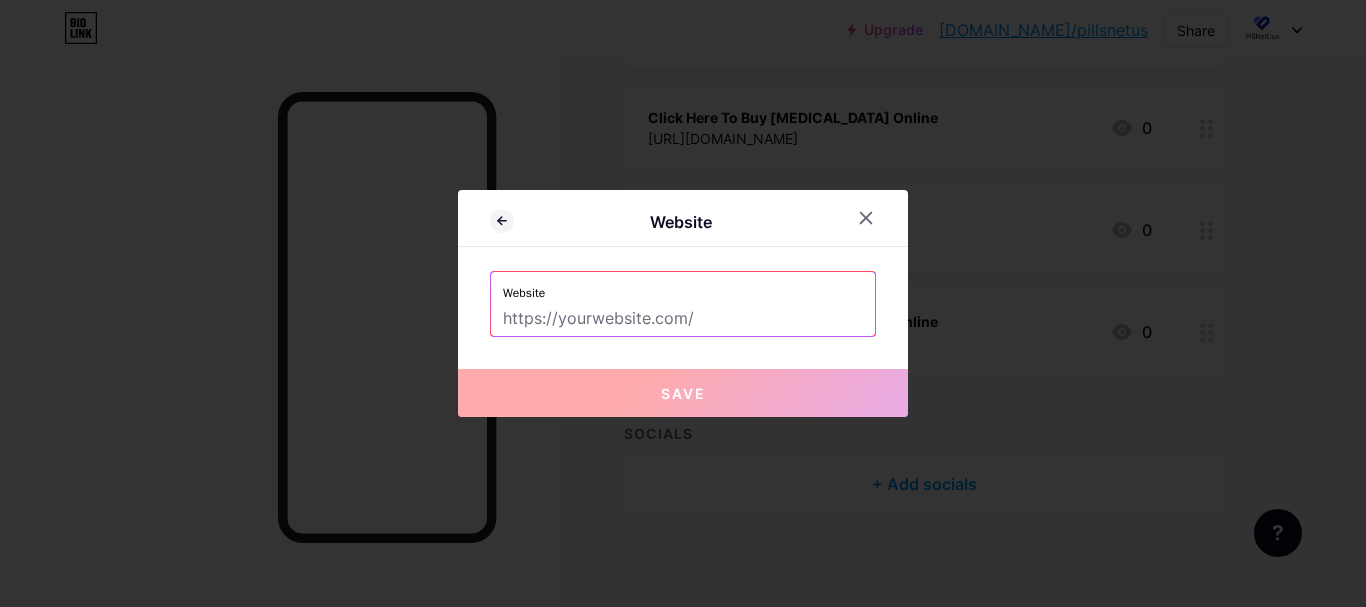 paste on "[URL][DOMAIN_NAME]" 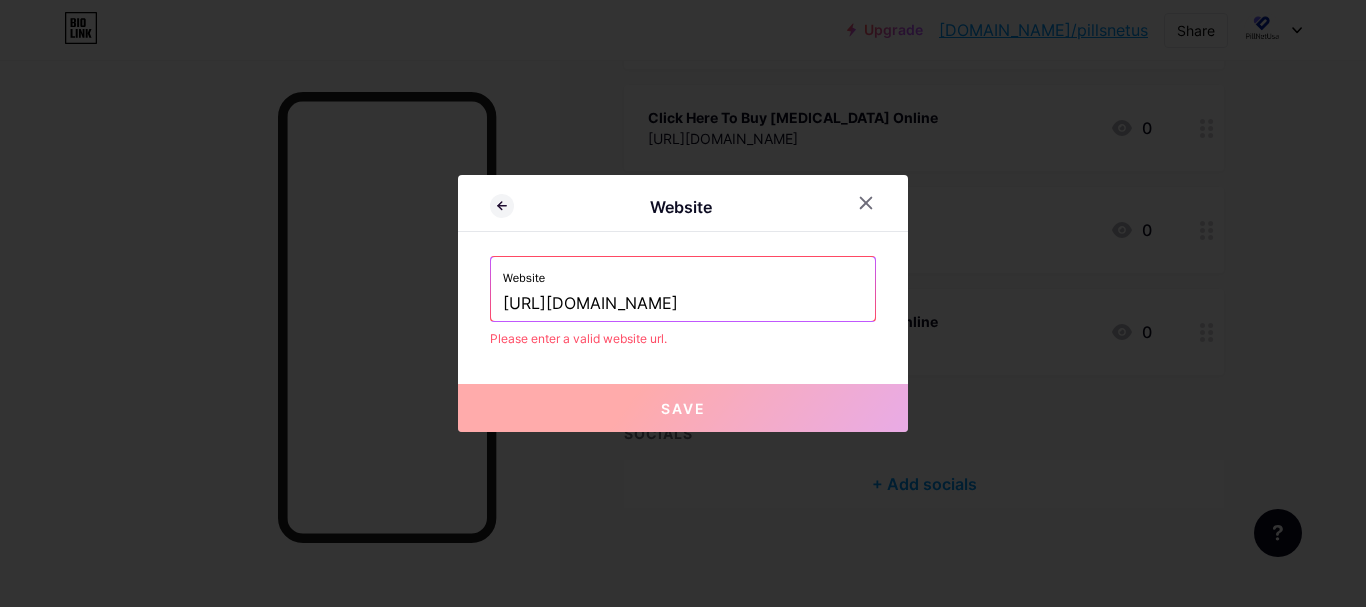 click on "Website" at bounding box center [683, 272] 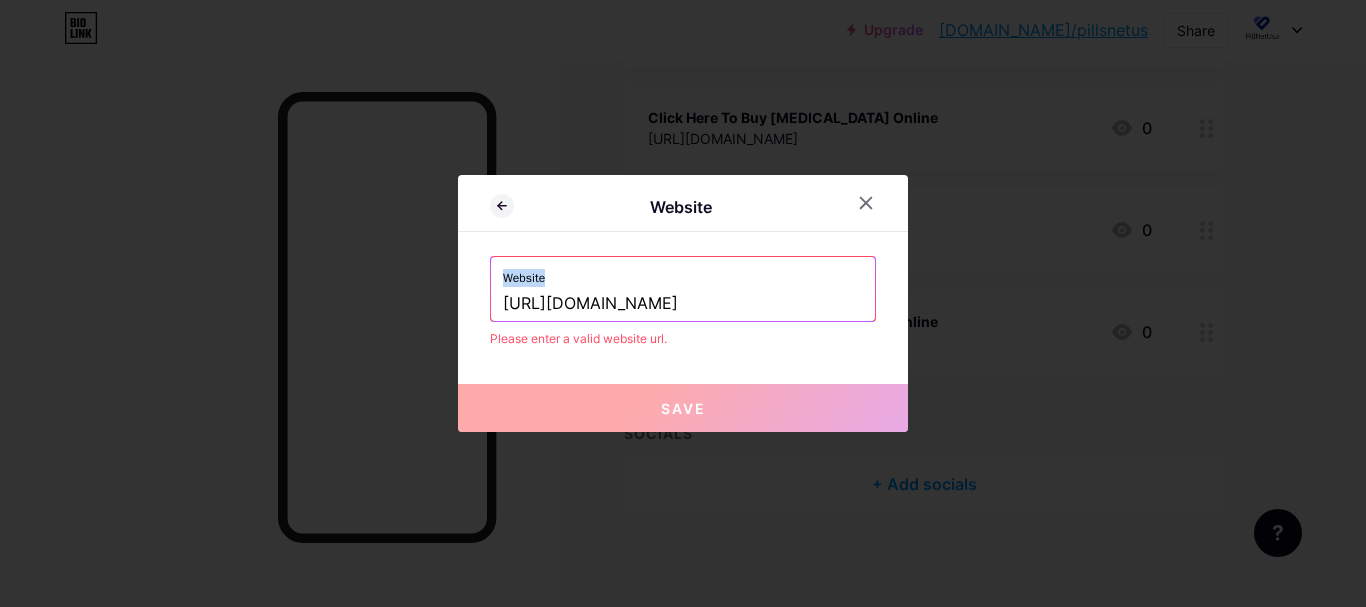click on "Website" at bounding box center (683, 272) 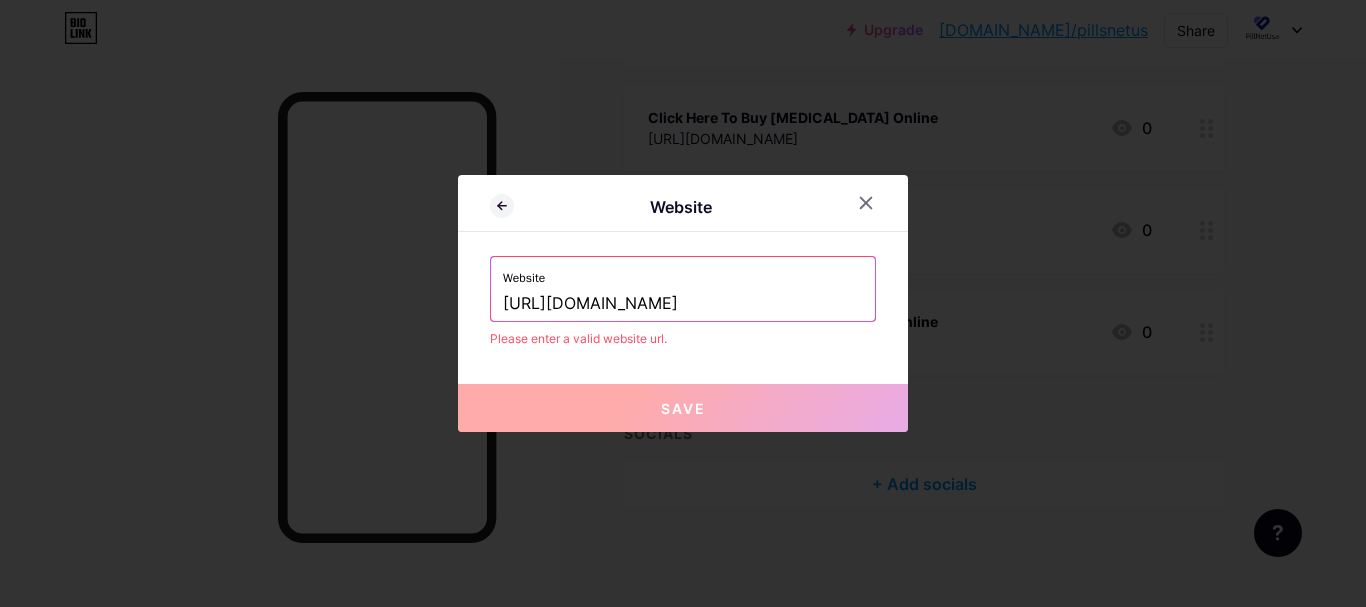 click on "[URL][DOMAIN_NAME]" at bounding box center (683, 304) 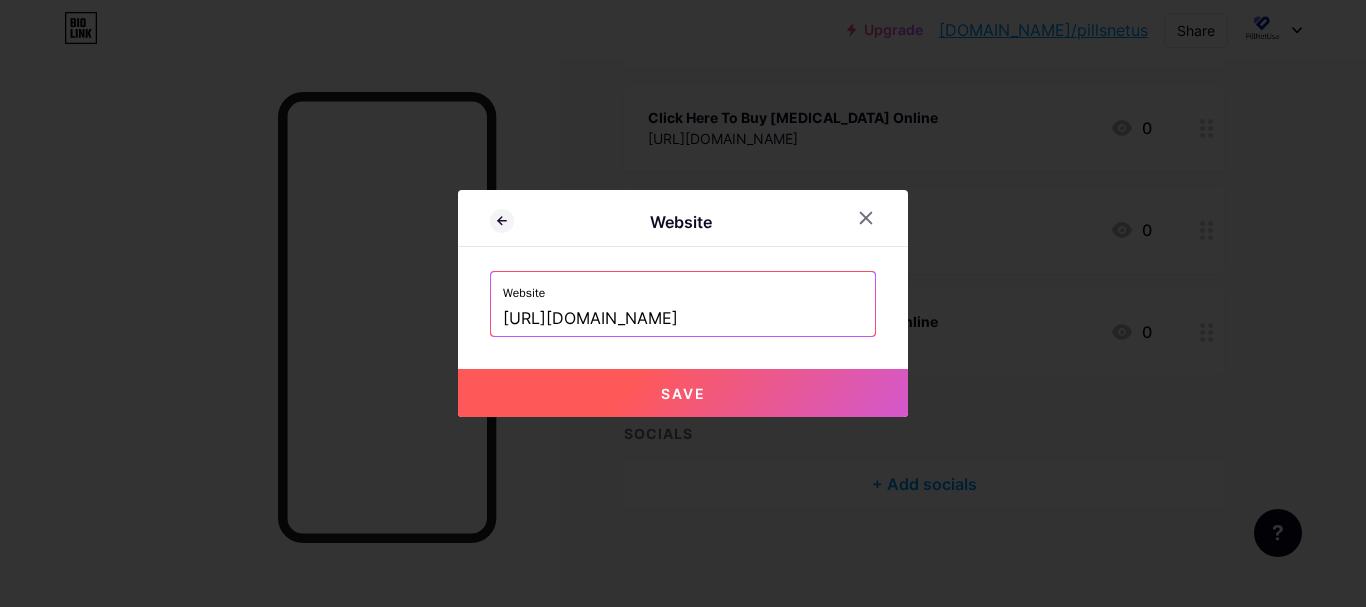 type on "[URL][DOMAIN_NAME]" 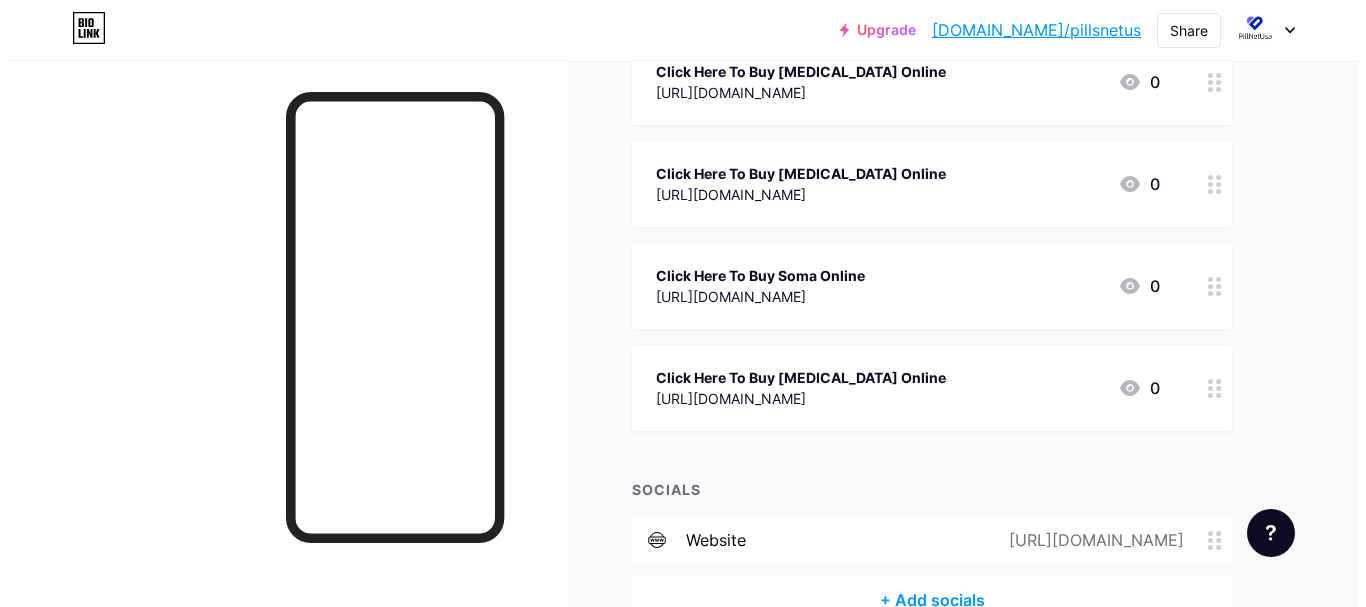 scroll, scrollTop: 1310, scrollLeft: 0, axis: vertical 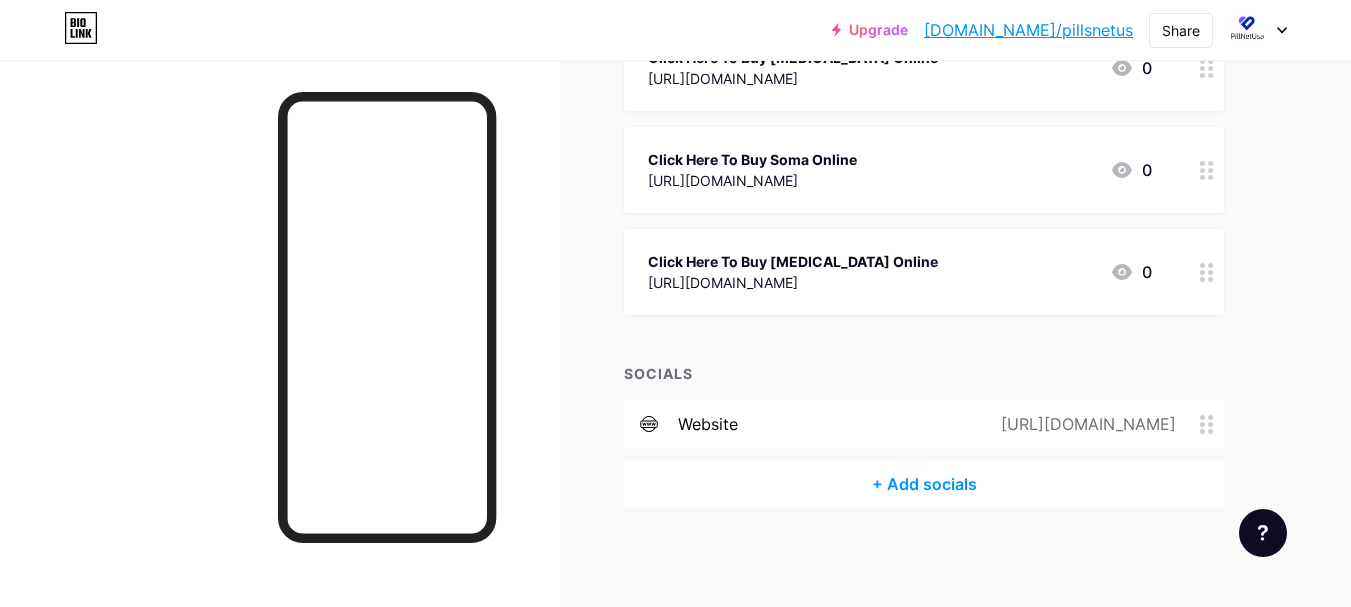 click on "+ Add socials" at bounding box center (924, 484) 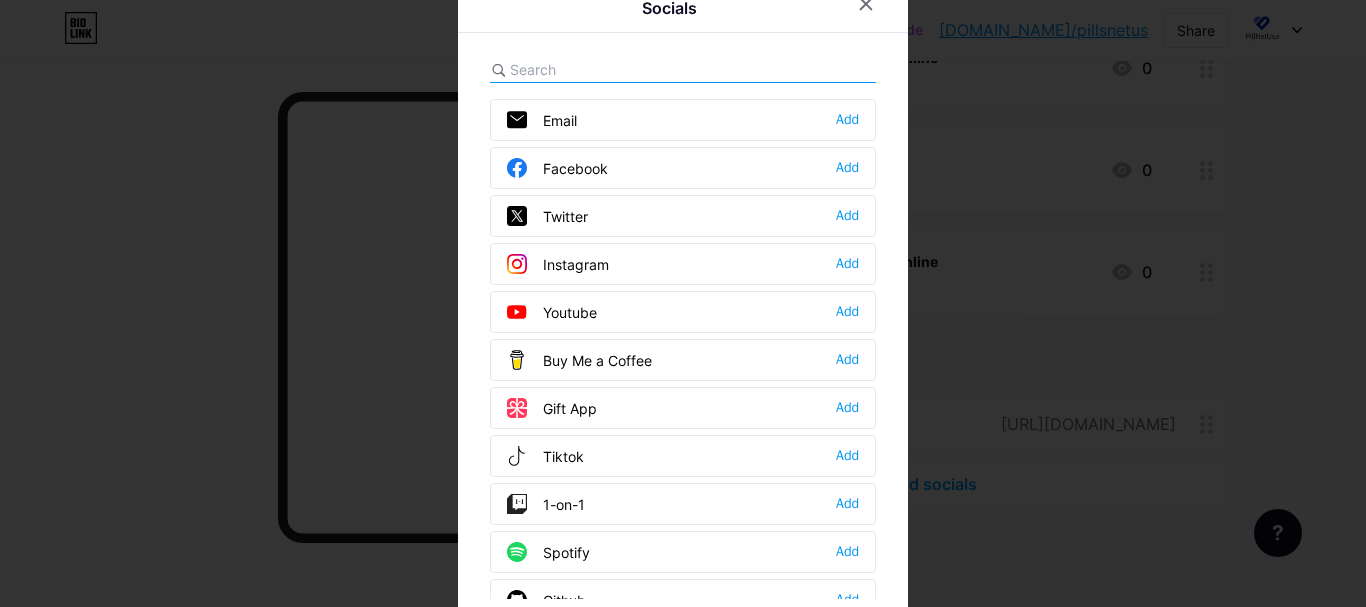 click at bounding box center [683, 303] 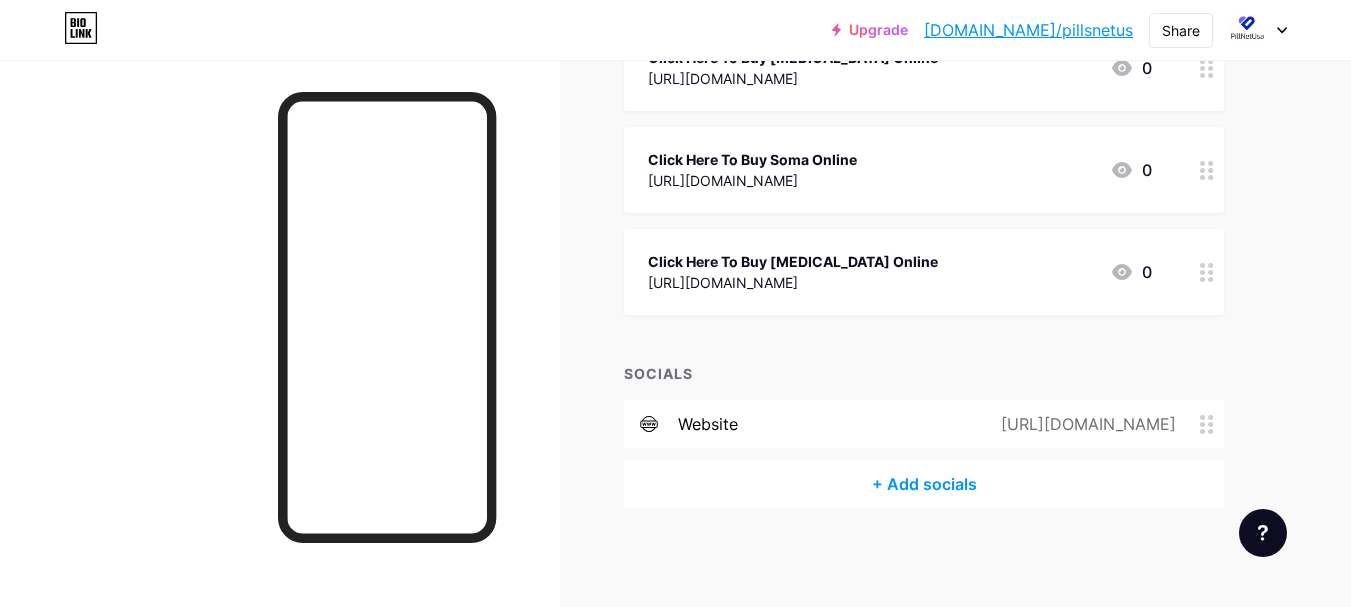 click on "Click Here To Buy [MEDICAL_DATA] Online
[URL][DOMAIN_NAME]" at bounding box center (793, 272) 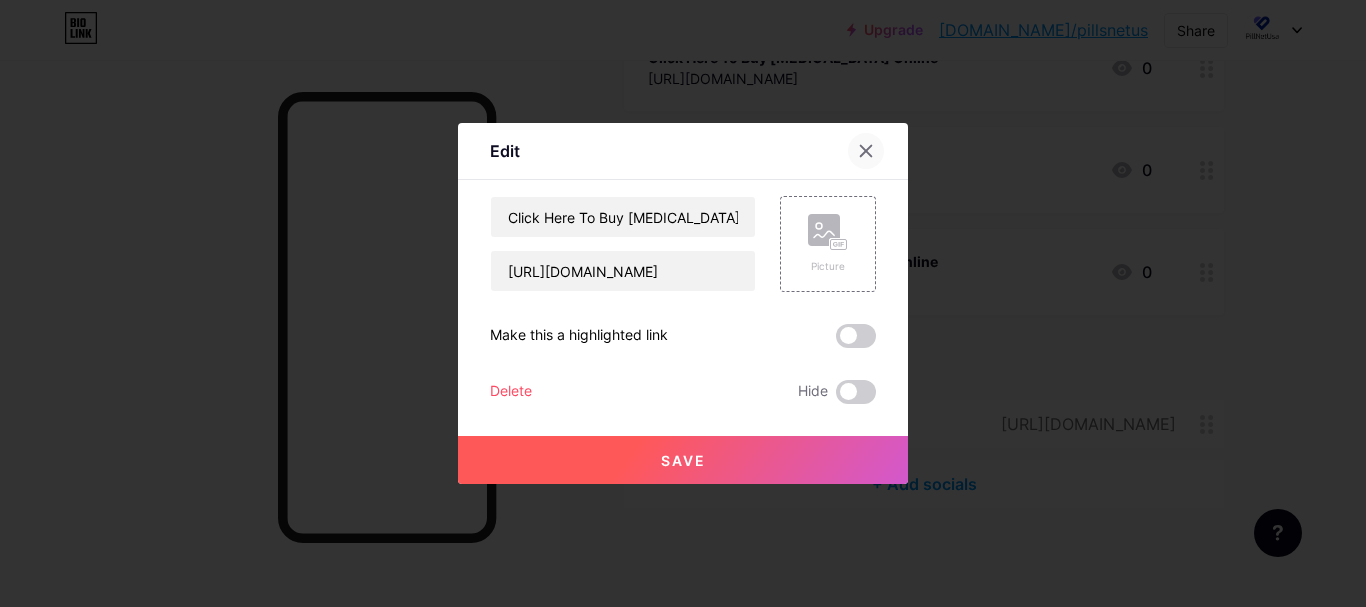 click 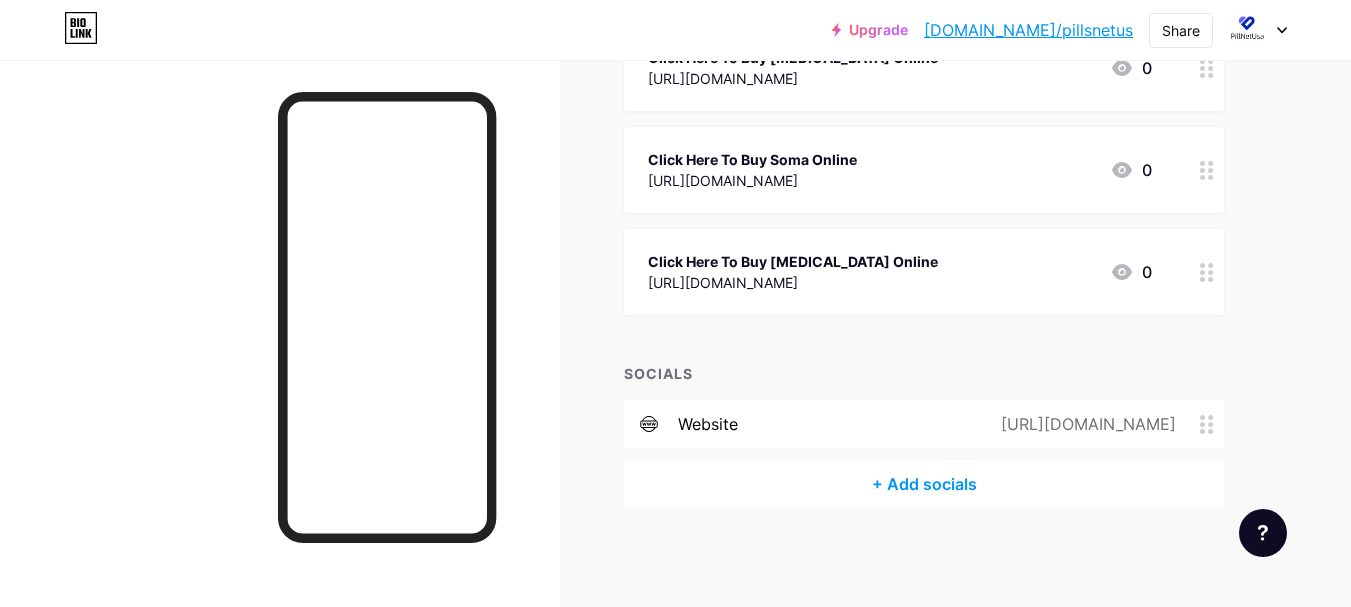 click on "+ Add socials" at bounding box center (924, 484) 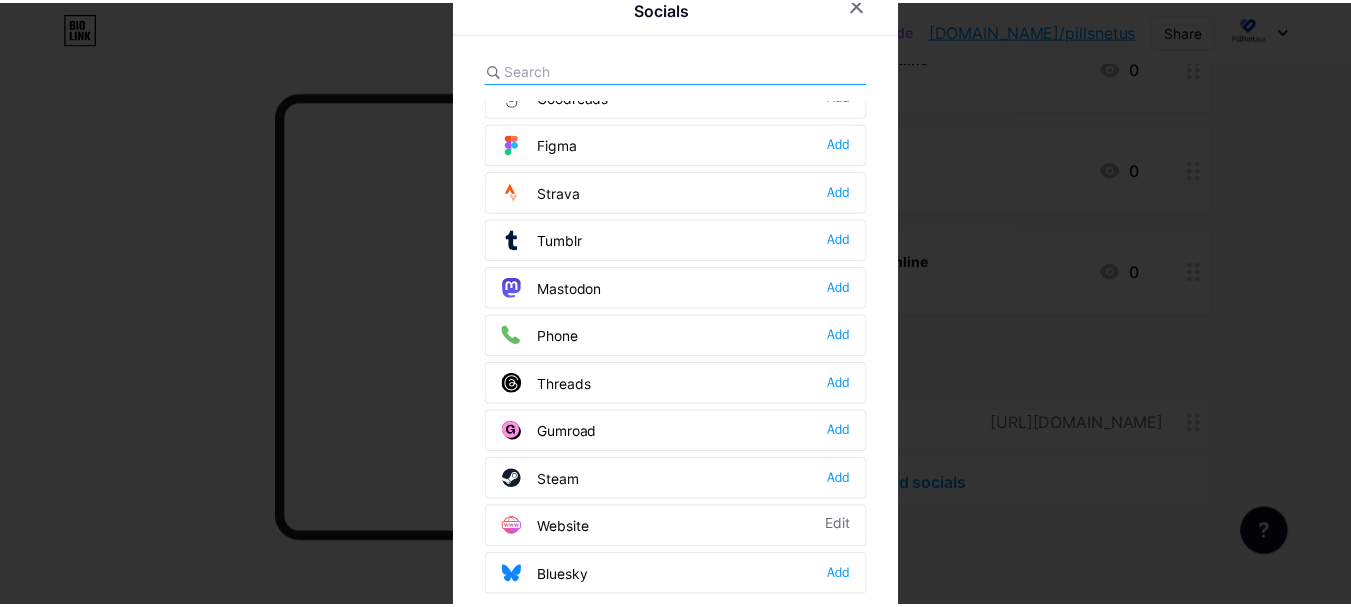 scroll, scrollTop: 1804, scrollLeft: 0, axis: vertical 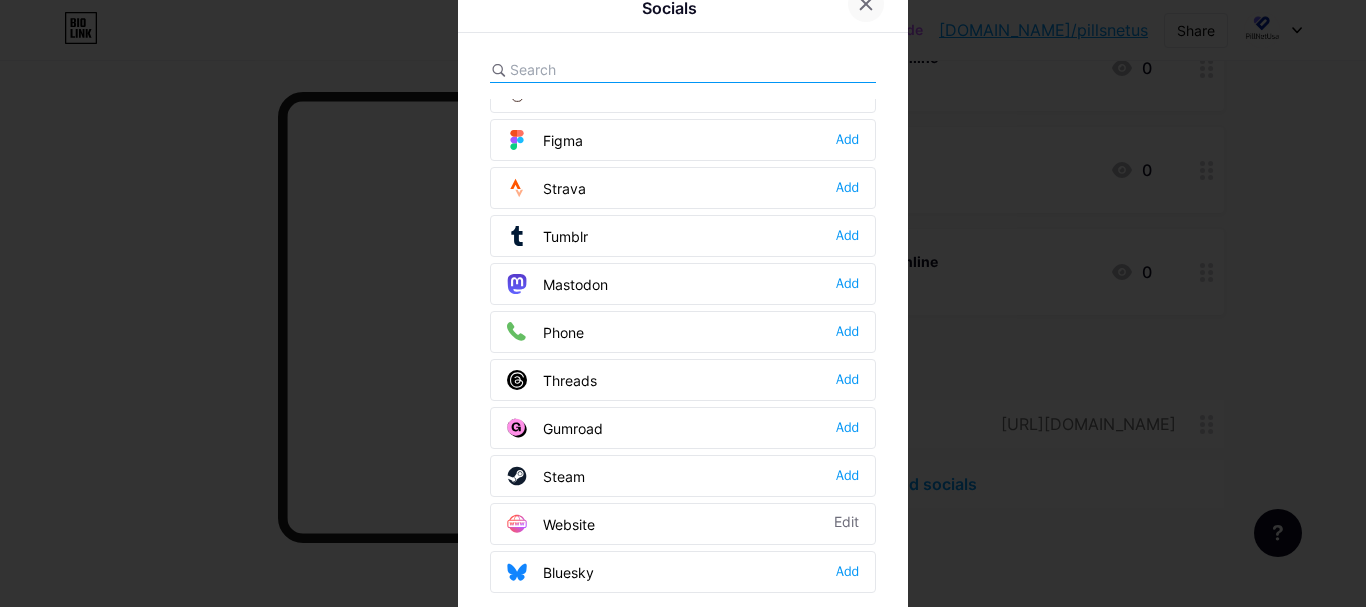 click 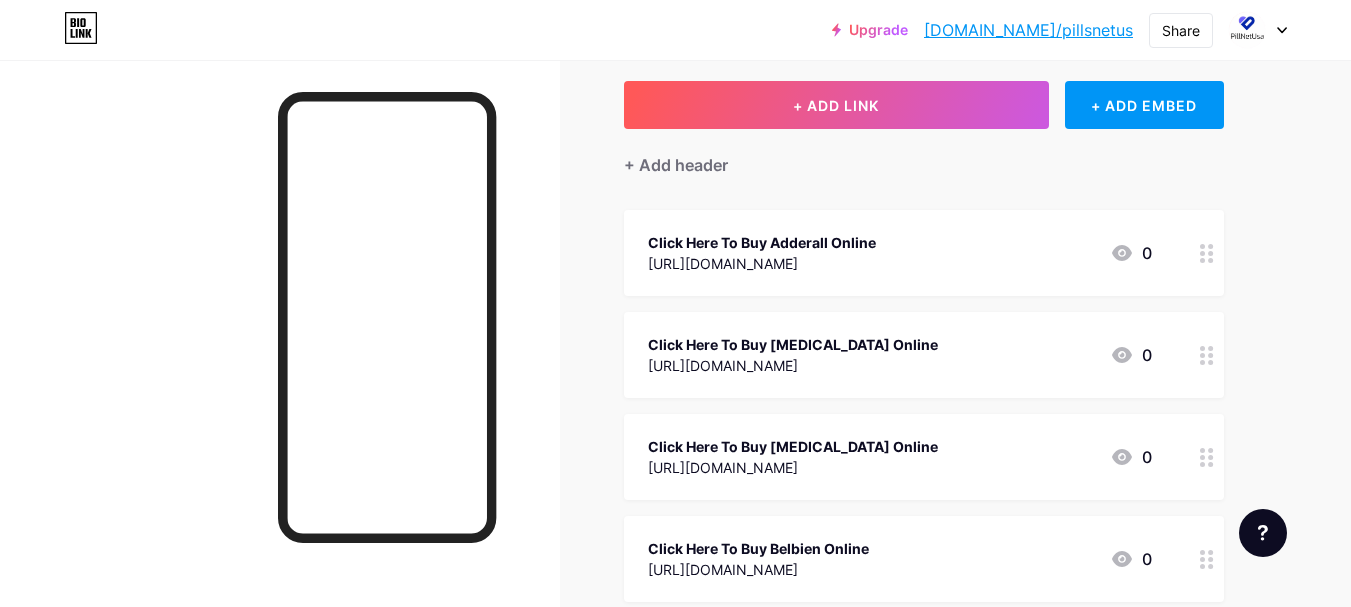 scroll, scrollTop: 0, scrollLeft: 0, axis: both 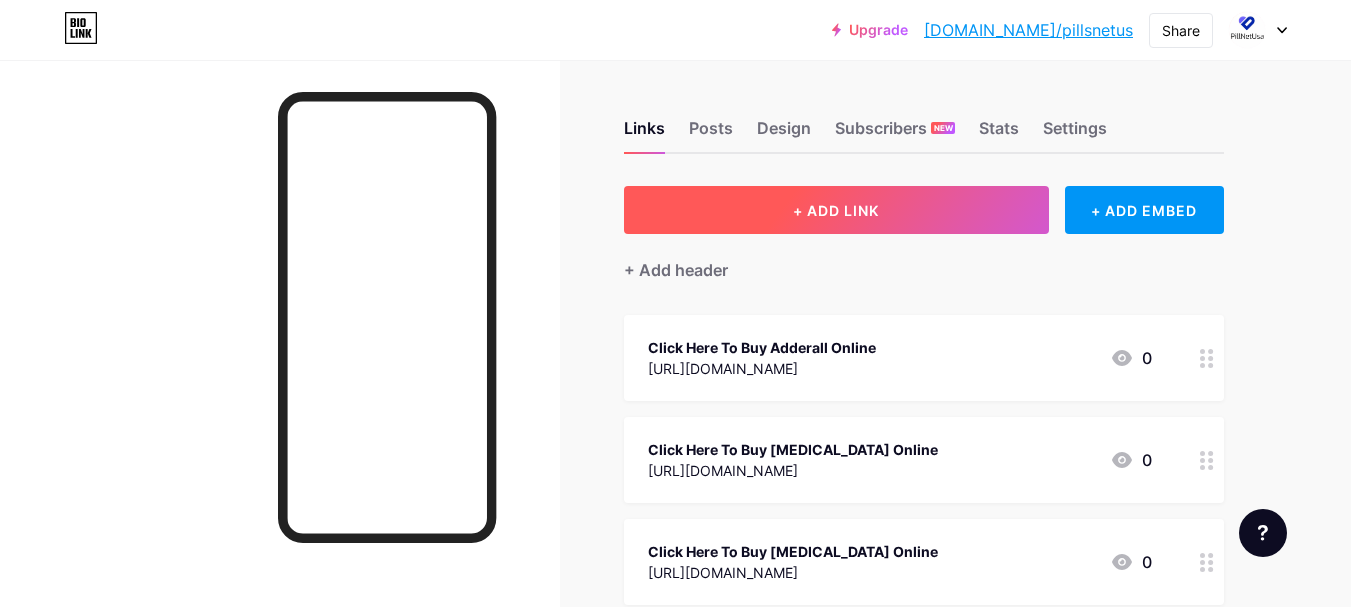 click on "+ ADD LINK" at bounding box center [836, 210] 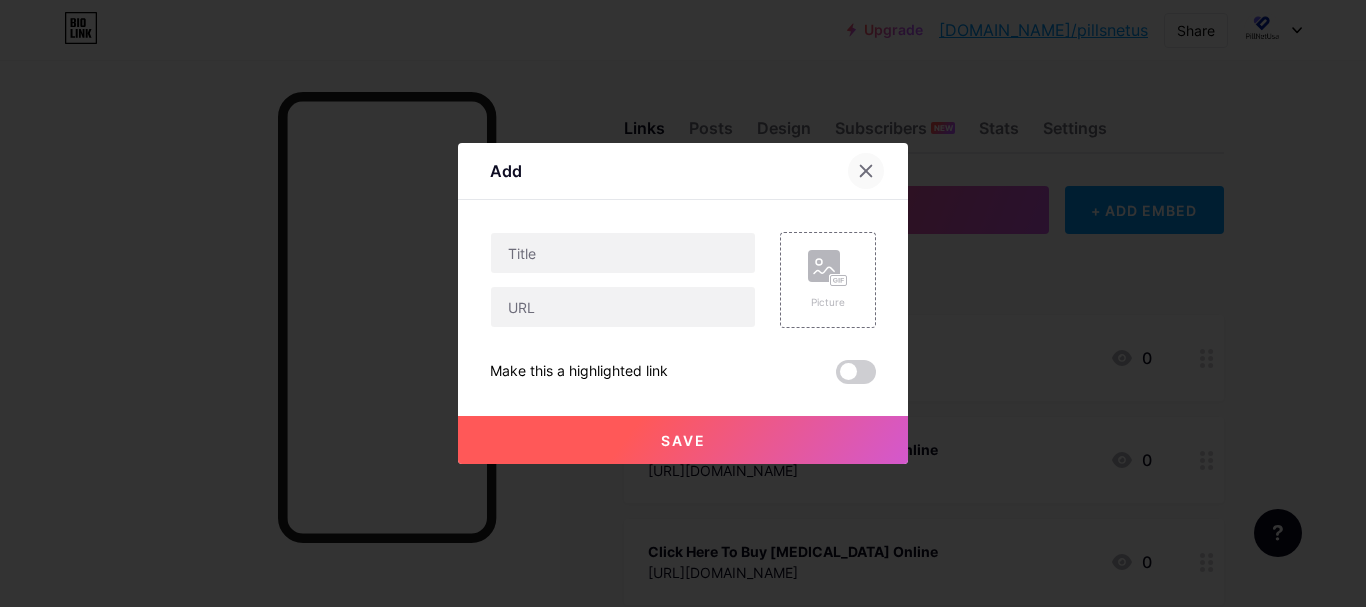 click 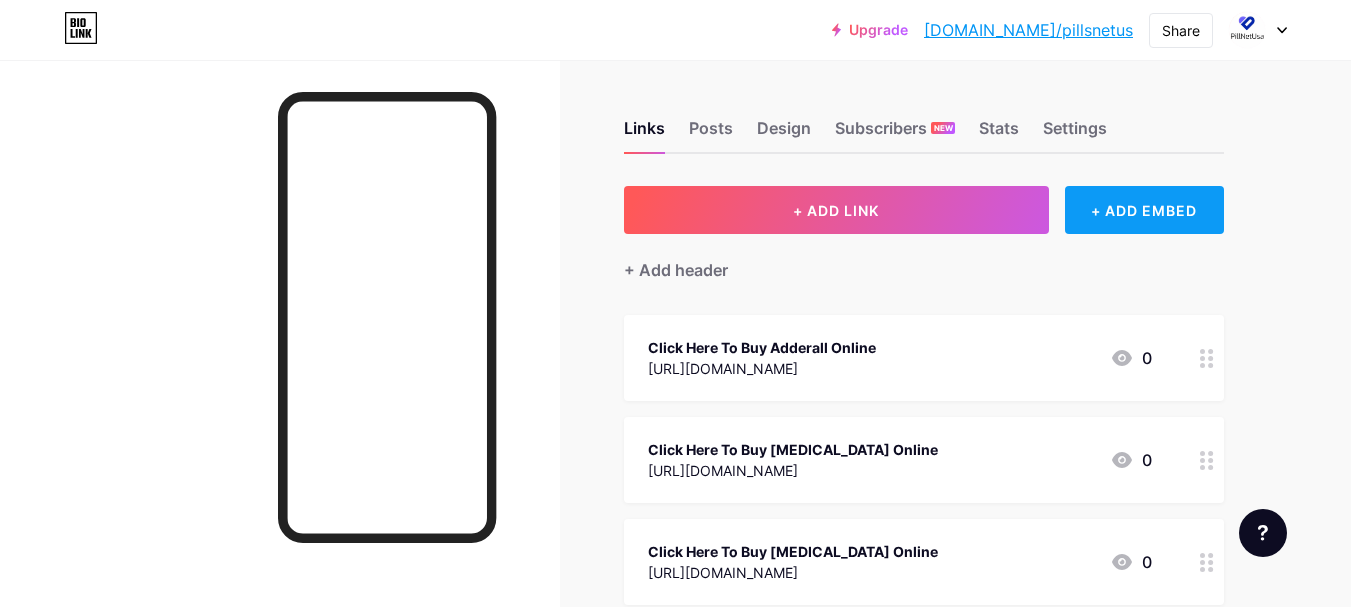 click on "+ ADD EMBED" at bounding box center (1144, 210) 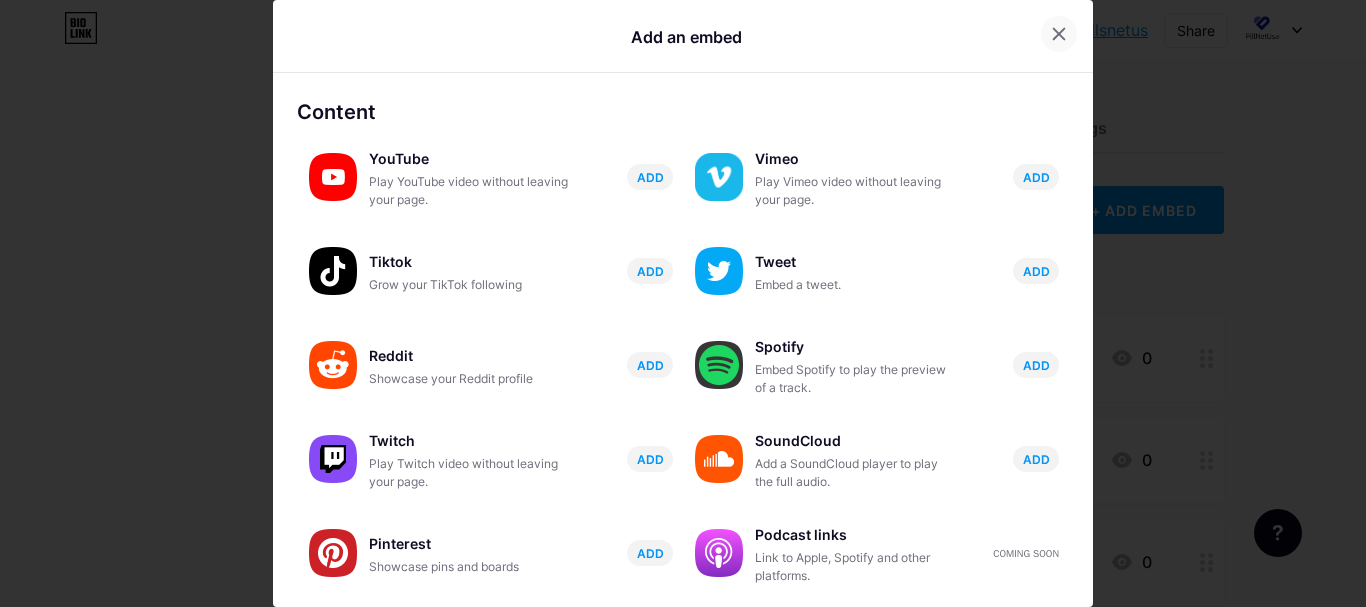 click 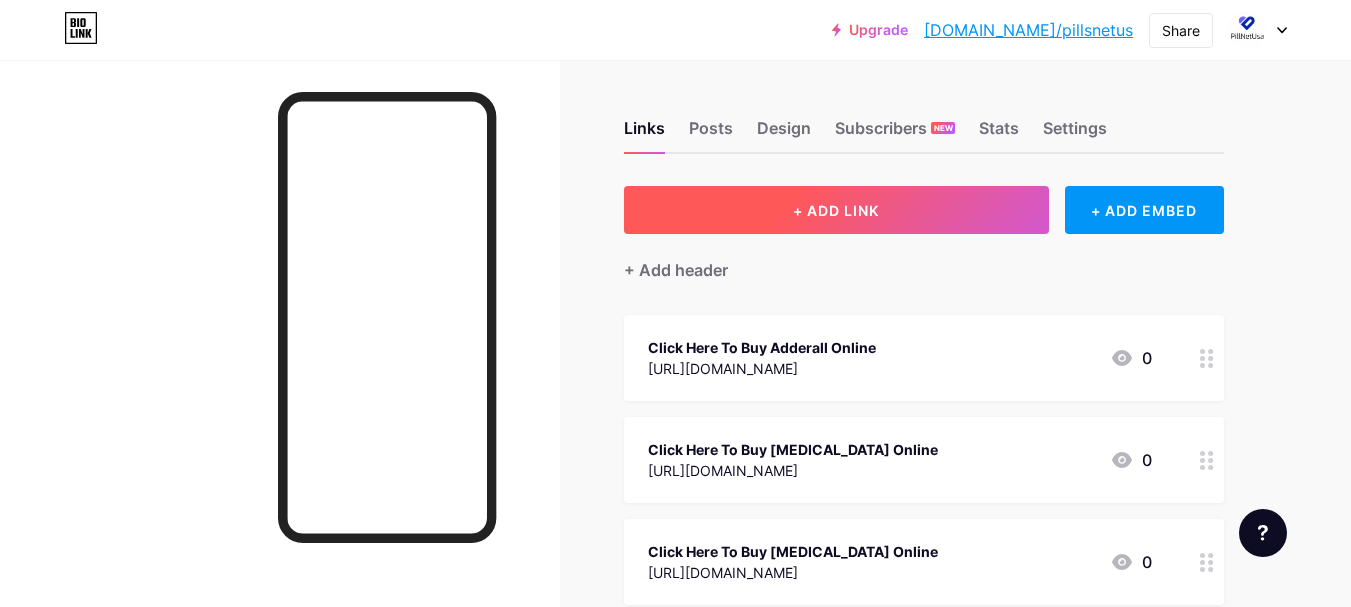 click on "+ ADD LINK" at bounding box center [836, 210] 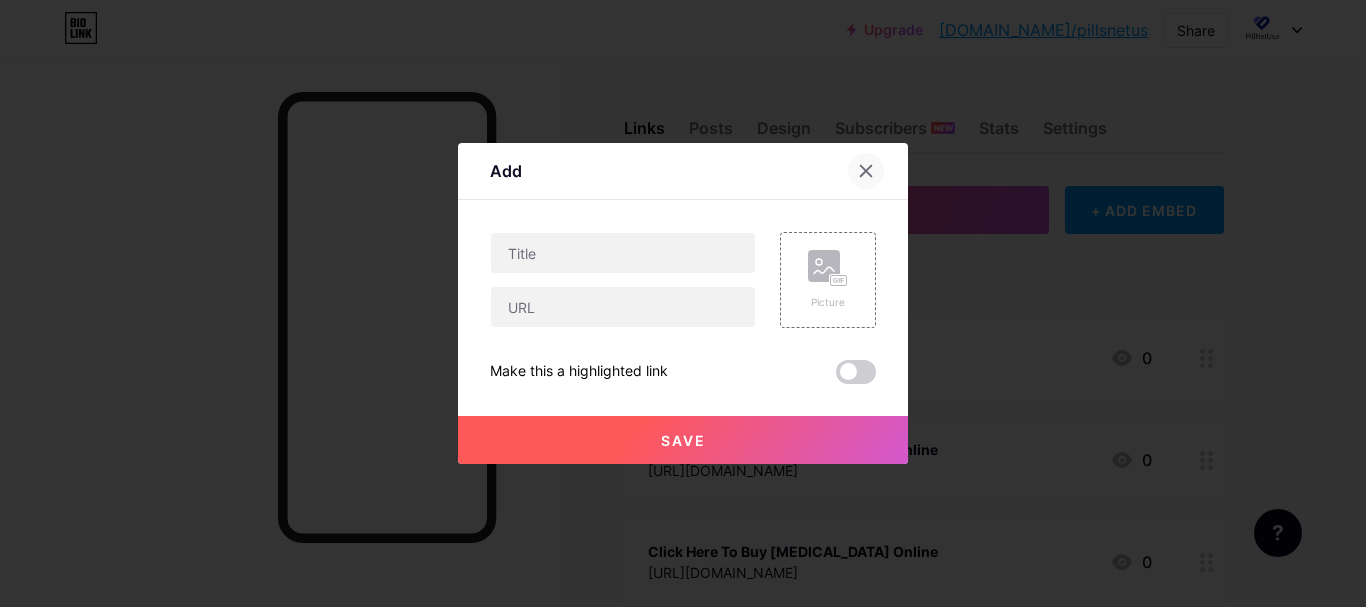 click 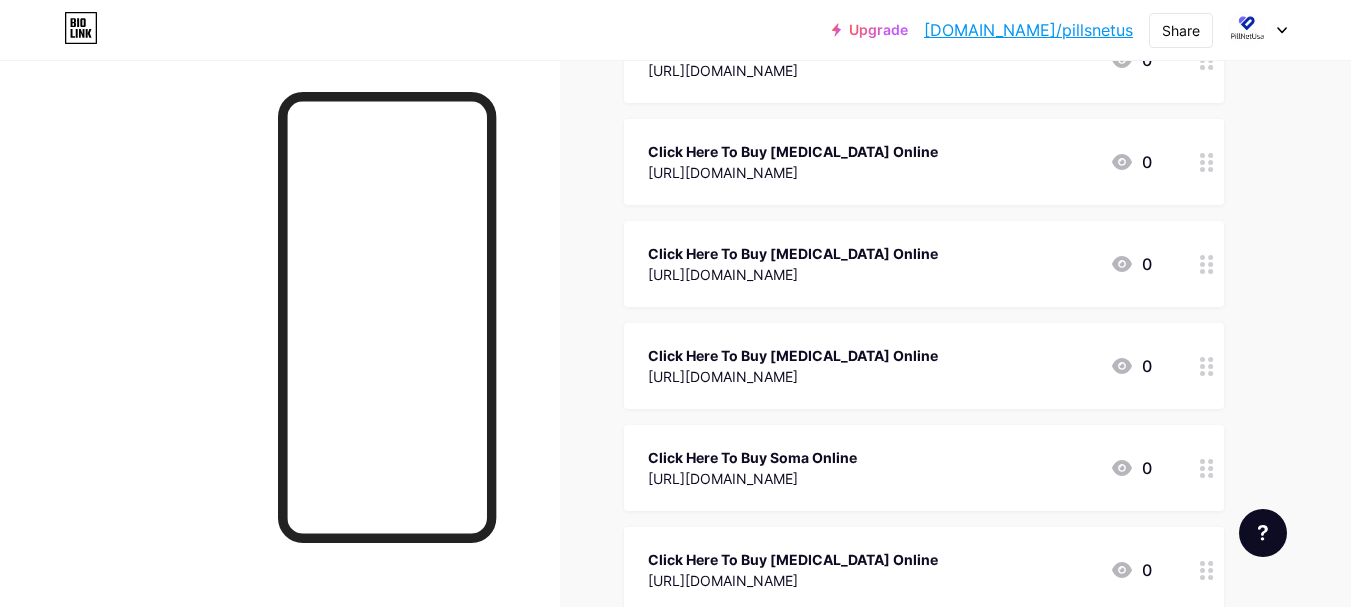 scroll, scrollTop: 1000, scrollLeft: 0, axis: vertical 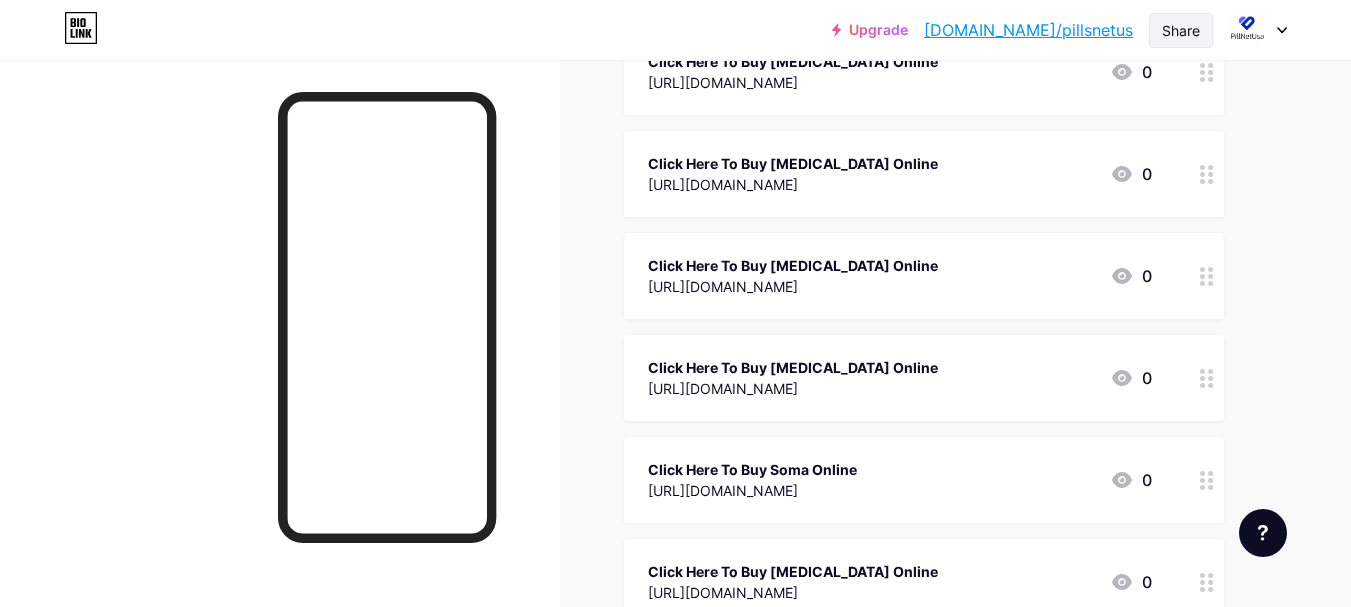 click on "Share" at bounding box center [1181, 30] 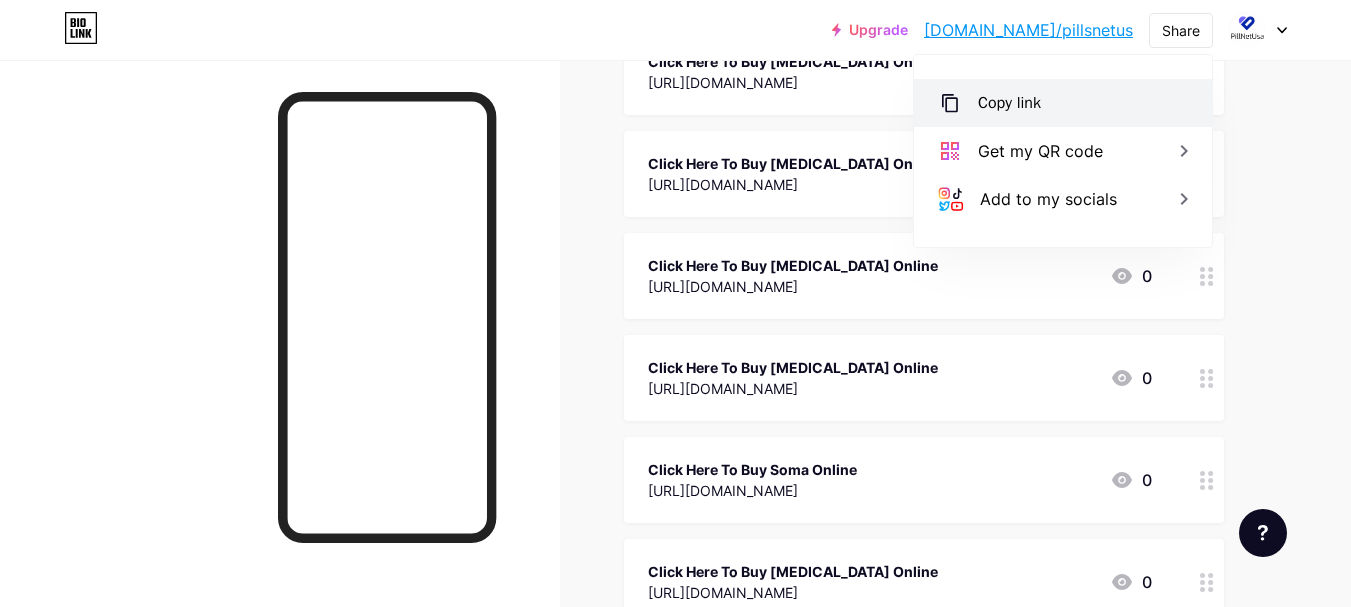click on "Copy link" at bounding box center (1063, 103) 